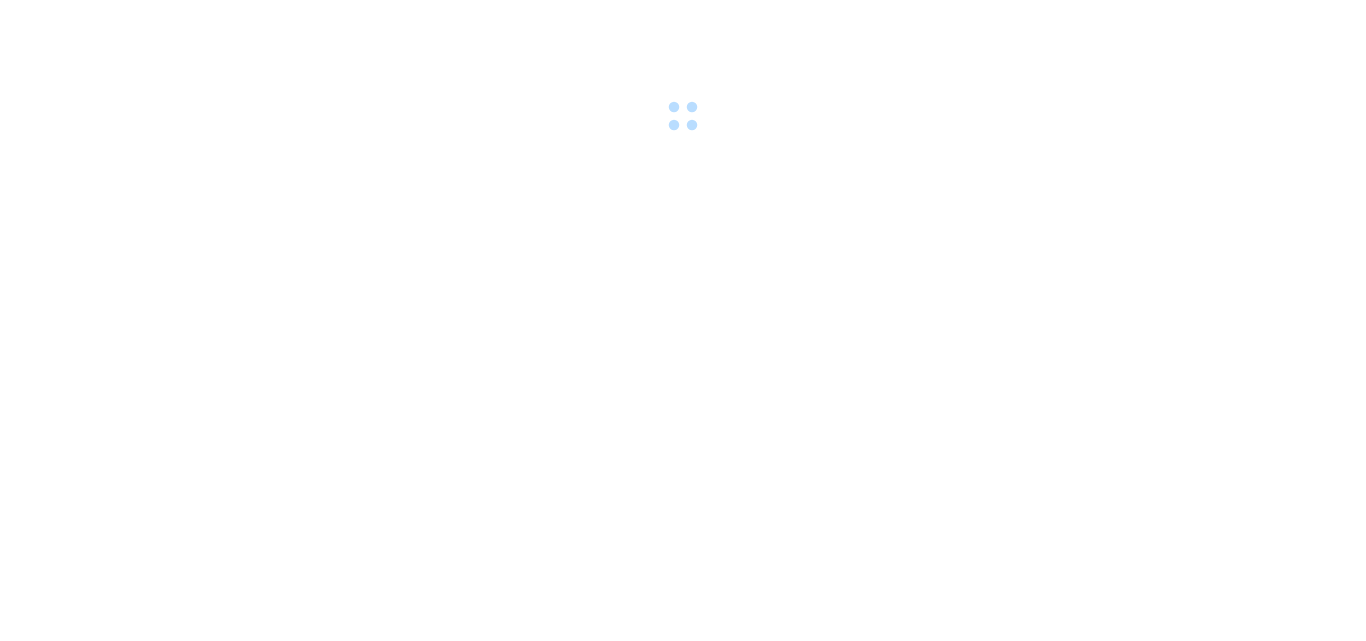 scroll, scrollTop: 0, scrollLeft: 0, axis: both 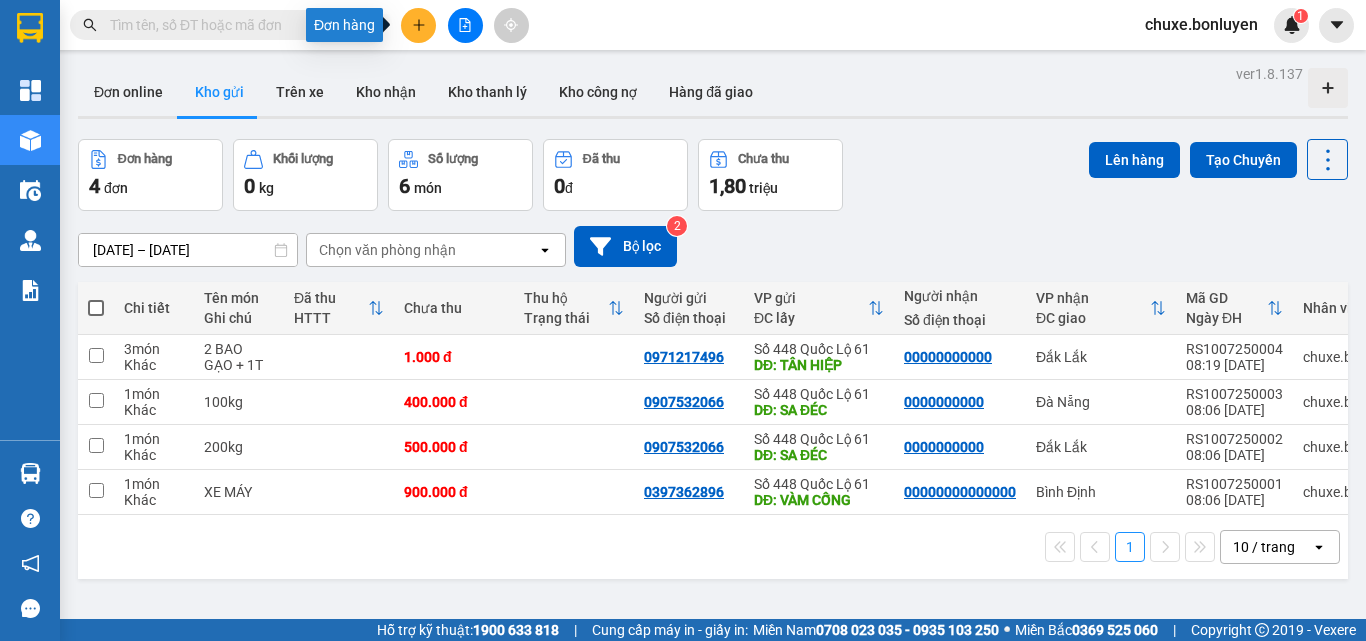 click at bounding box center [418, 25] 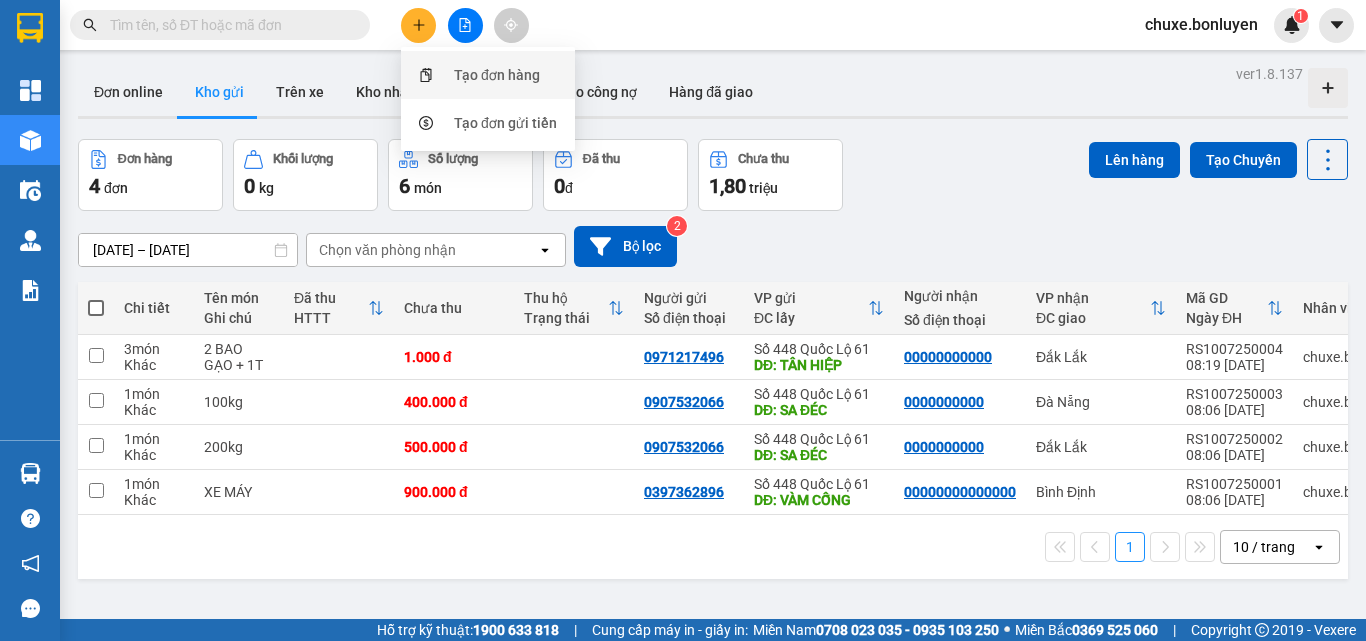 click on "Tạo đơn hàng" at bounding box center (488, 75) 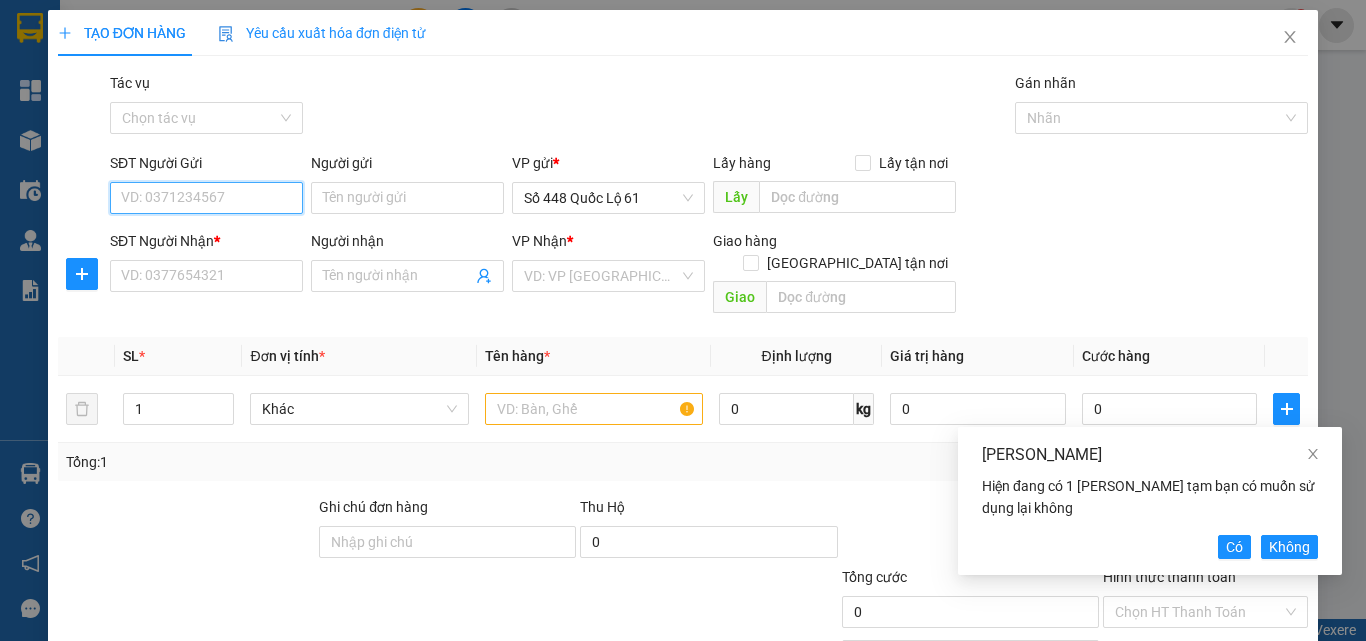 click on "SĐT Người Gửi" at bounding box center (206, 198) 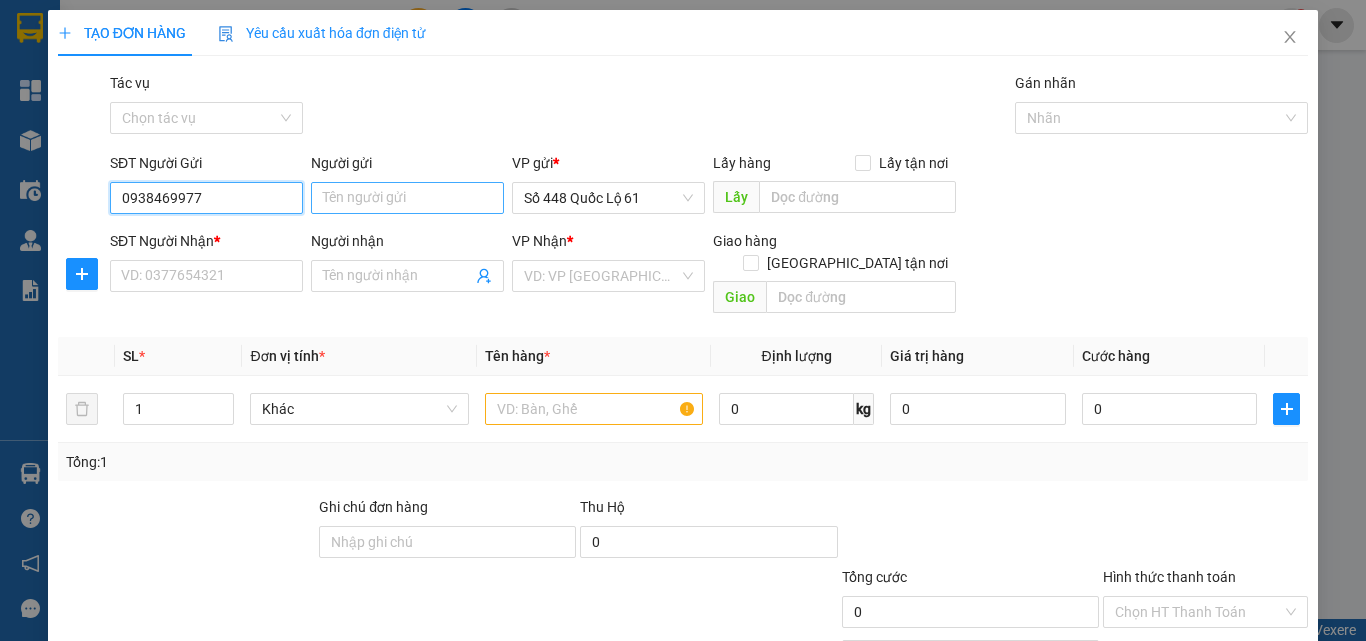 type on "0938469977" 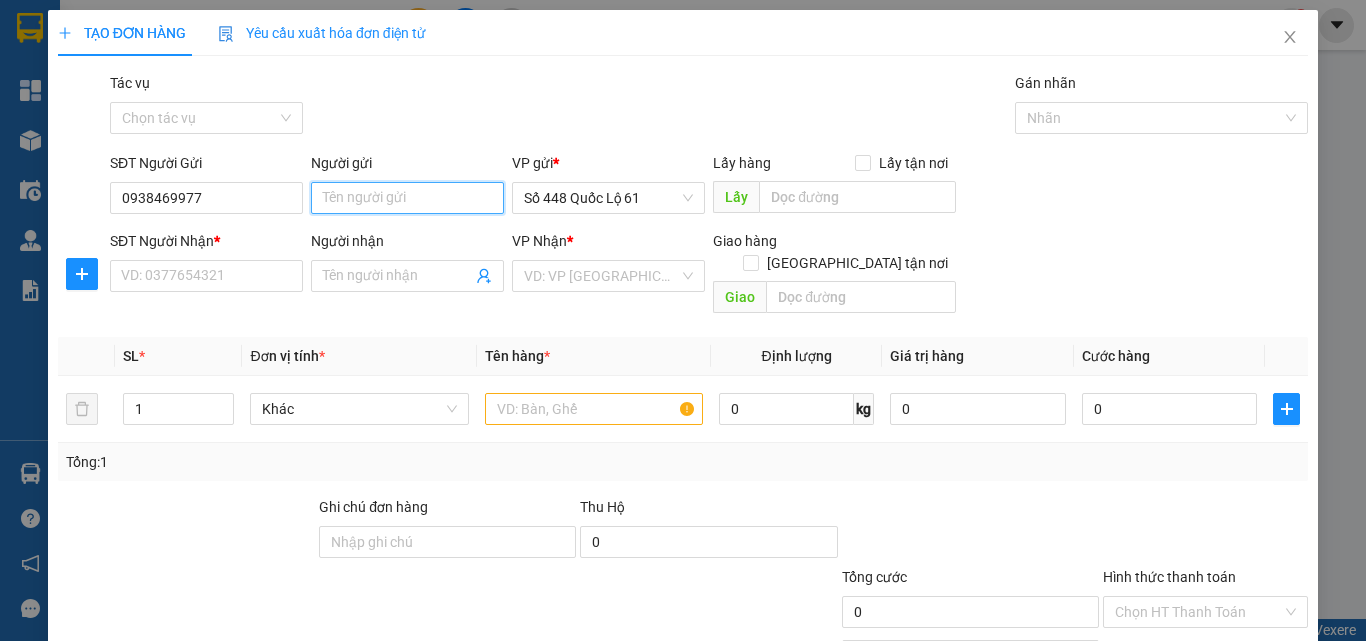 click on "Người gửi" at bounding box center [407, 198] 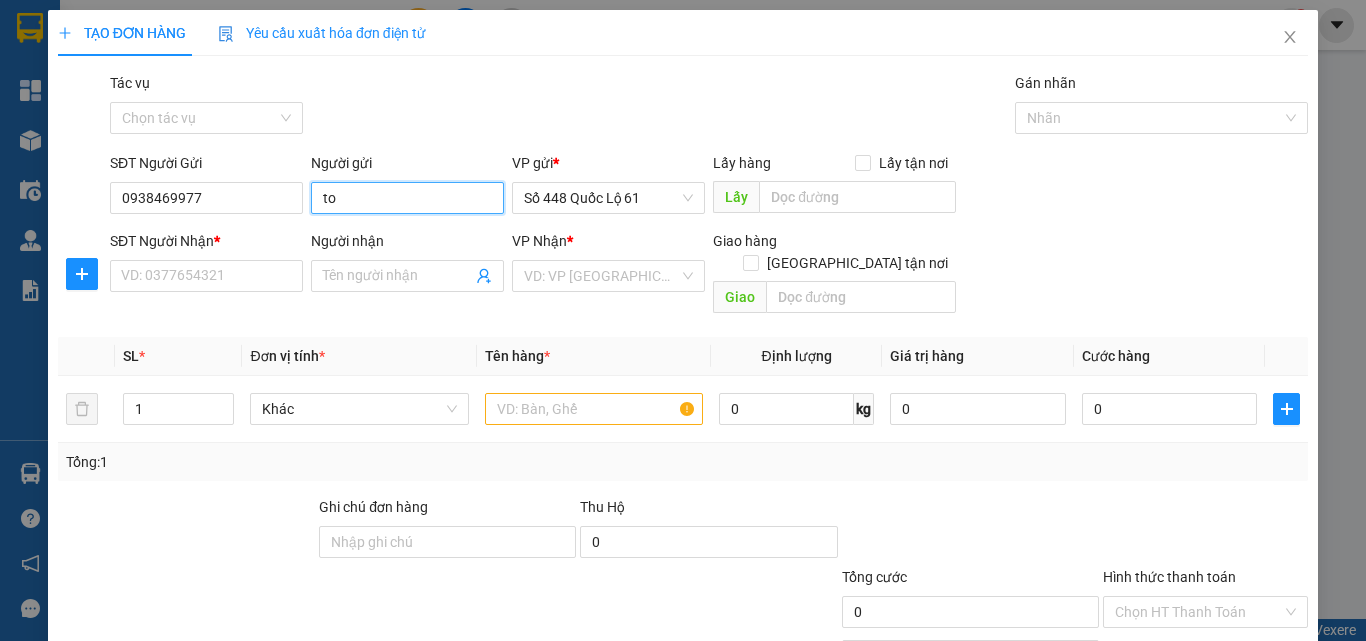 type on "t" 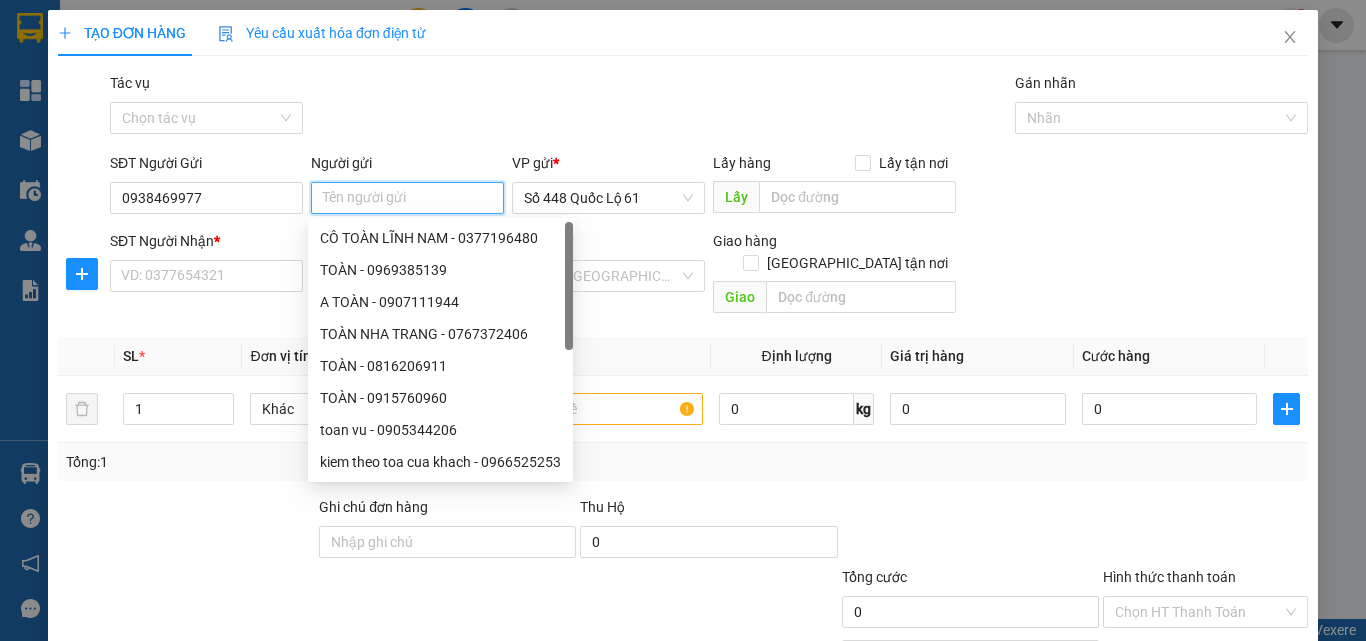 type on "a" 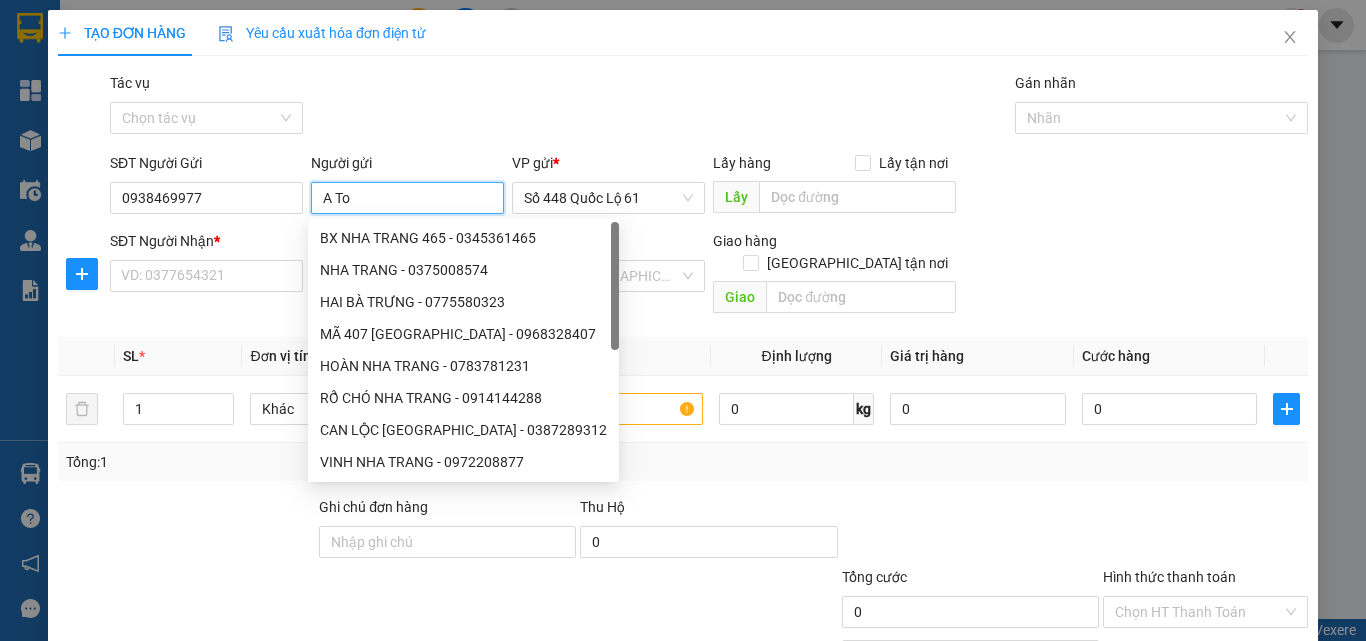 paste on "ại" 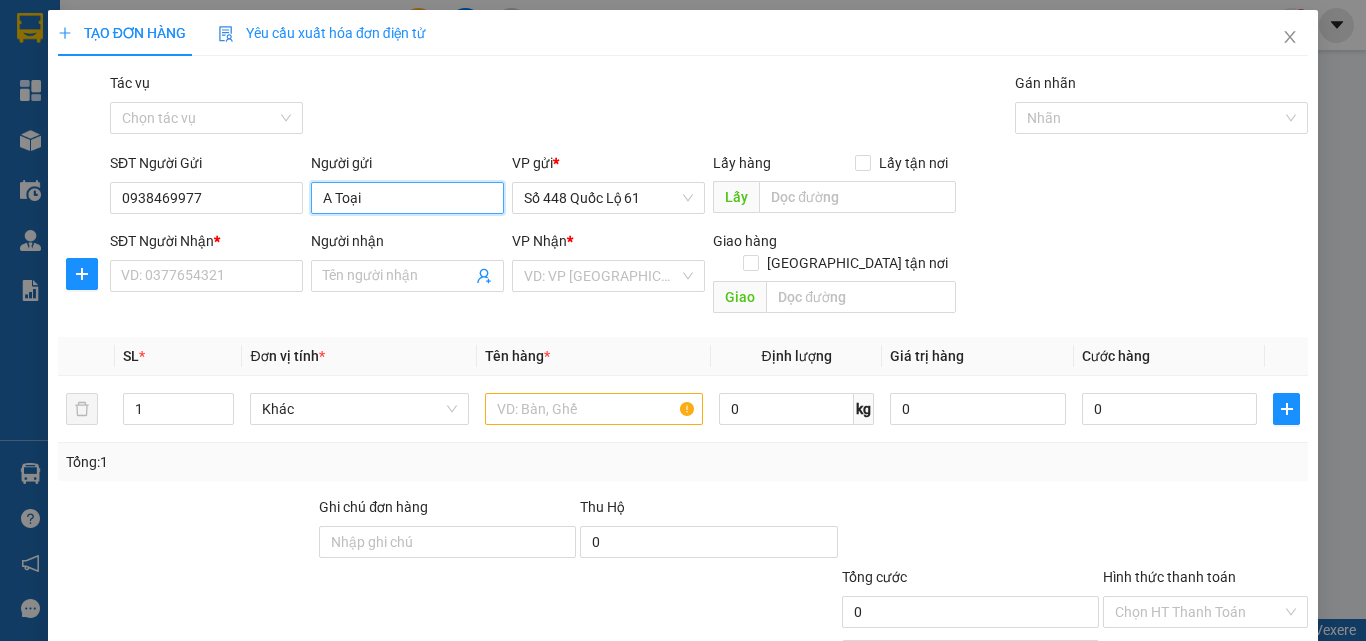 click on "A Toại" at bounding box center (407, 198) 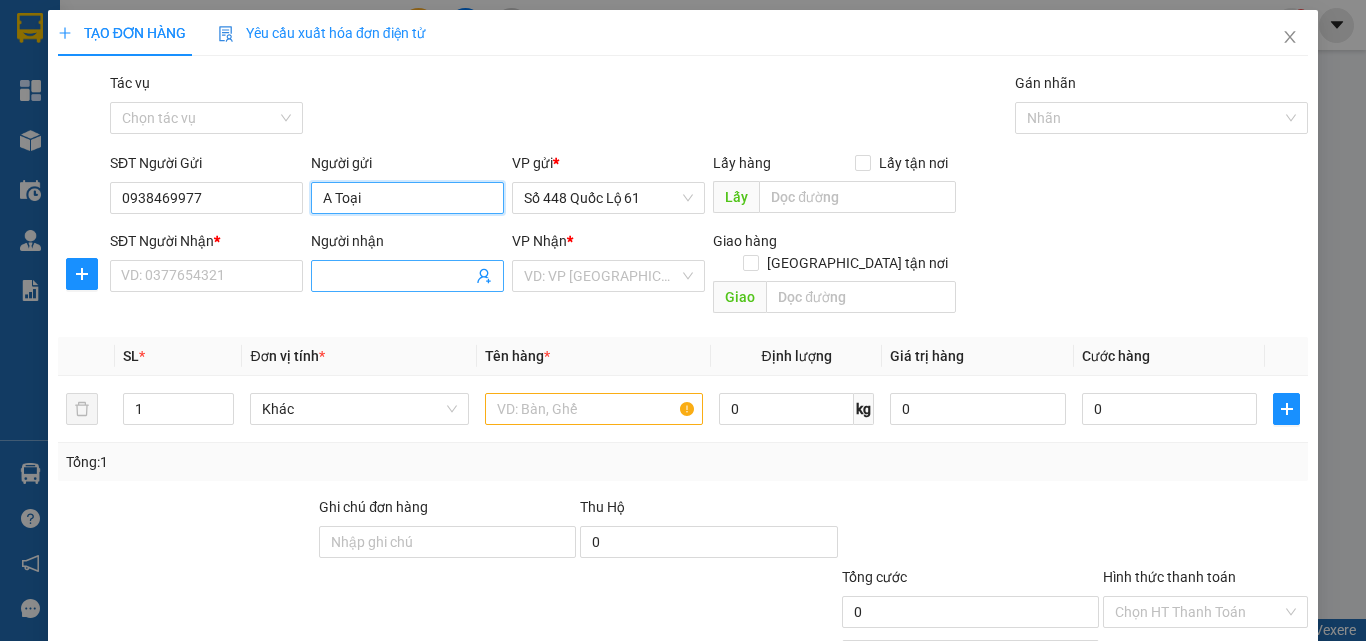 type on "A Toại" 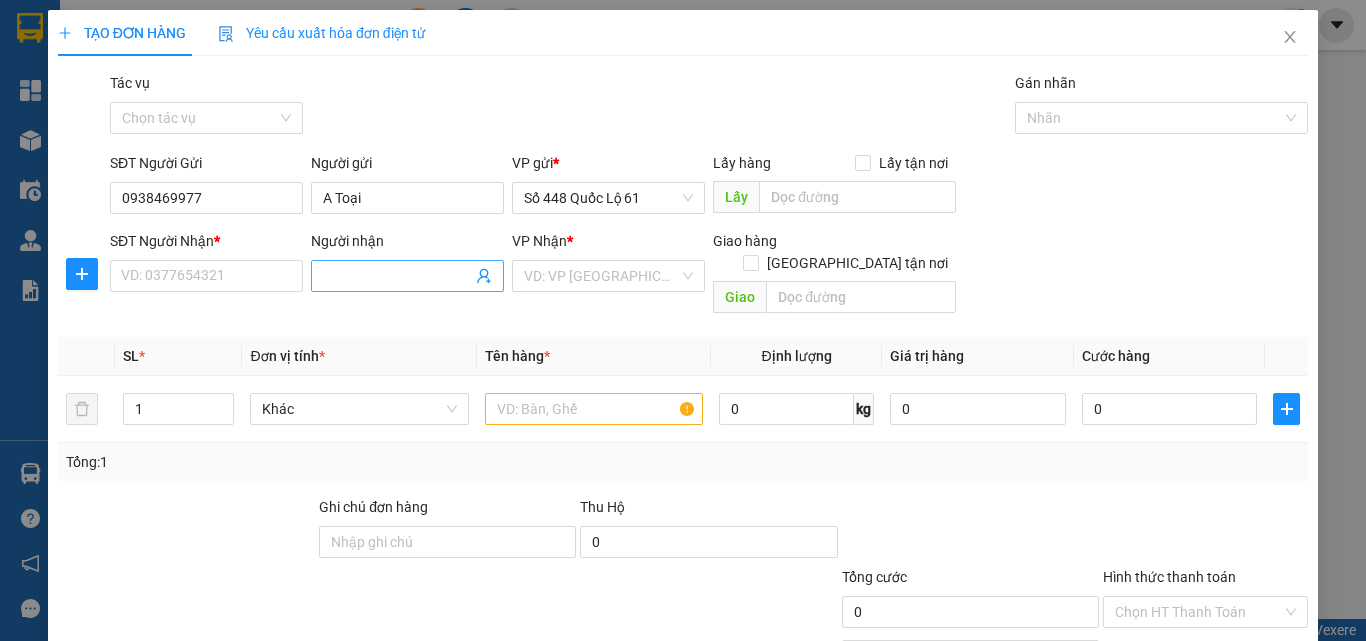 click on "Người nhận" at bounding box center [397, 276] 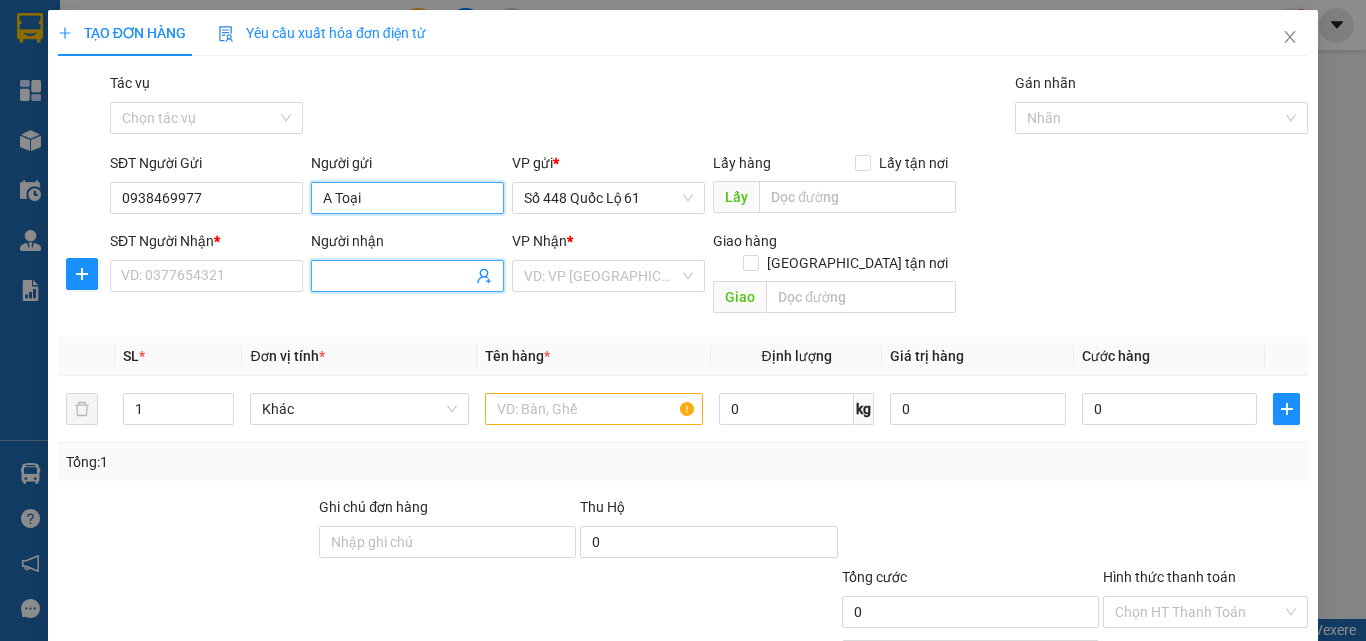 click on "A Toại" at bounding box center (407, 198) 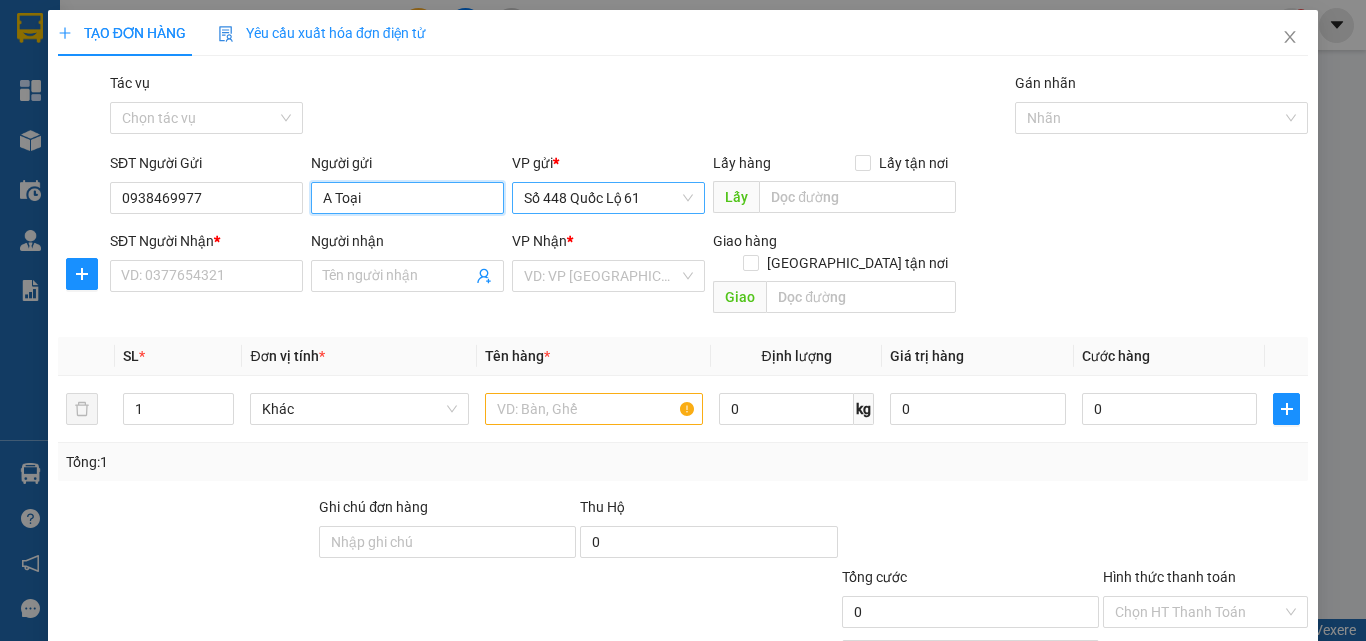 click on "Số 448 Quốc Lộ 61" at bounding box center [608, 198] 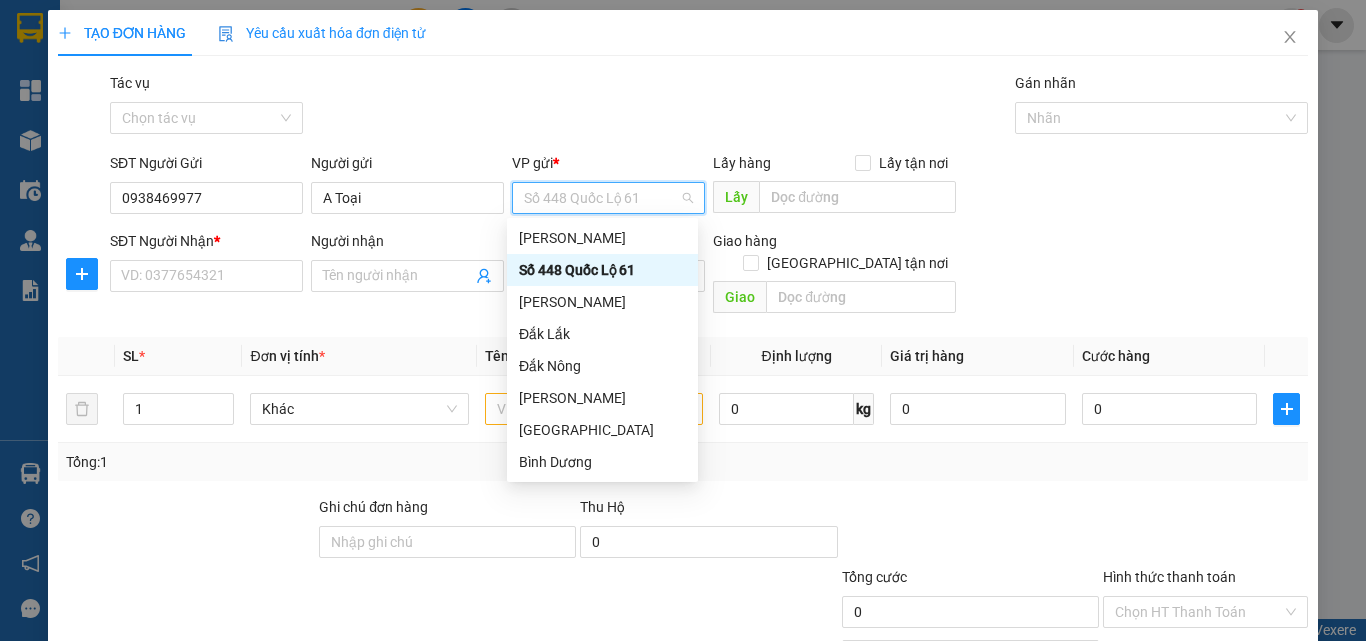 click on "Số 448 Quốc Lộ 61" at bounding box center [602, 270] 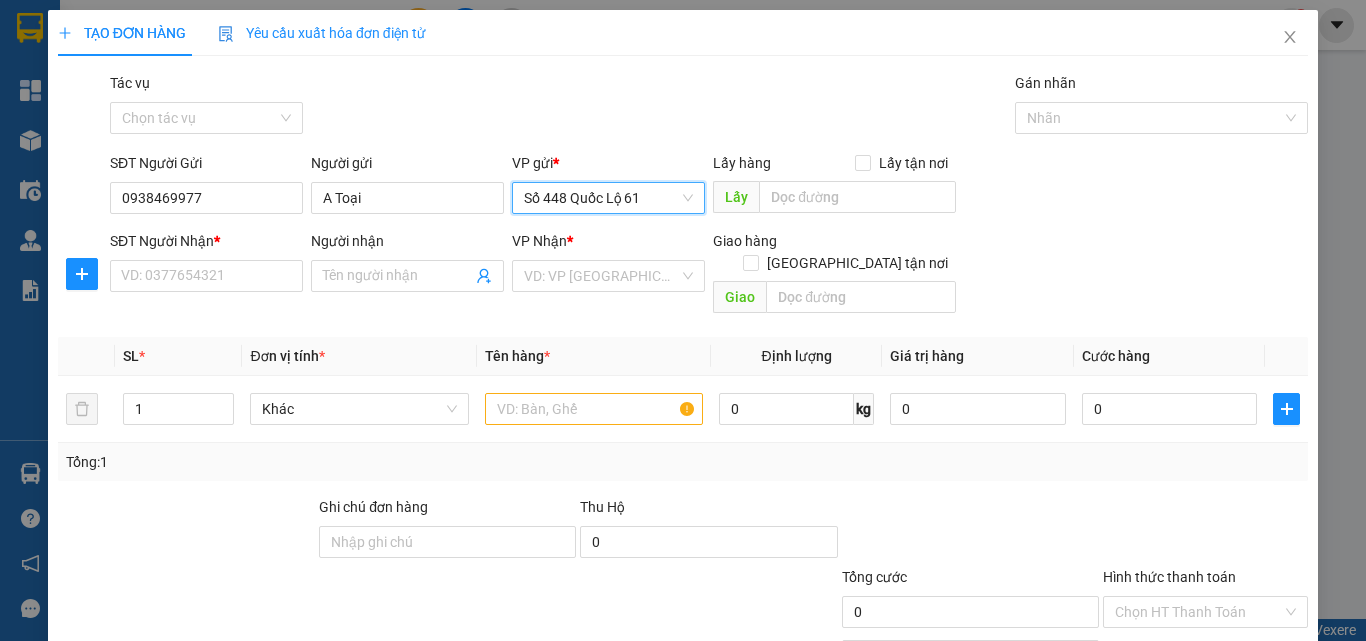 click on "Số 448 Quốc Lộ 61" at bounding box center [608, 198] 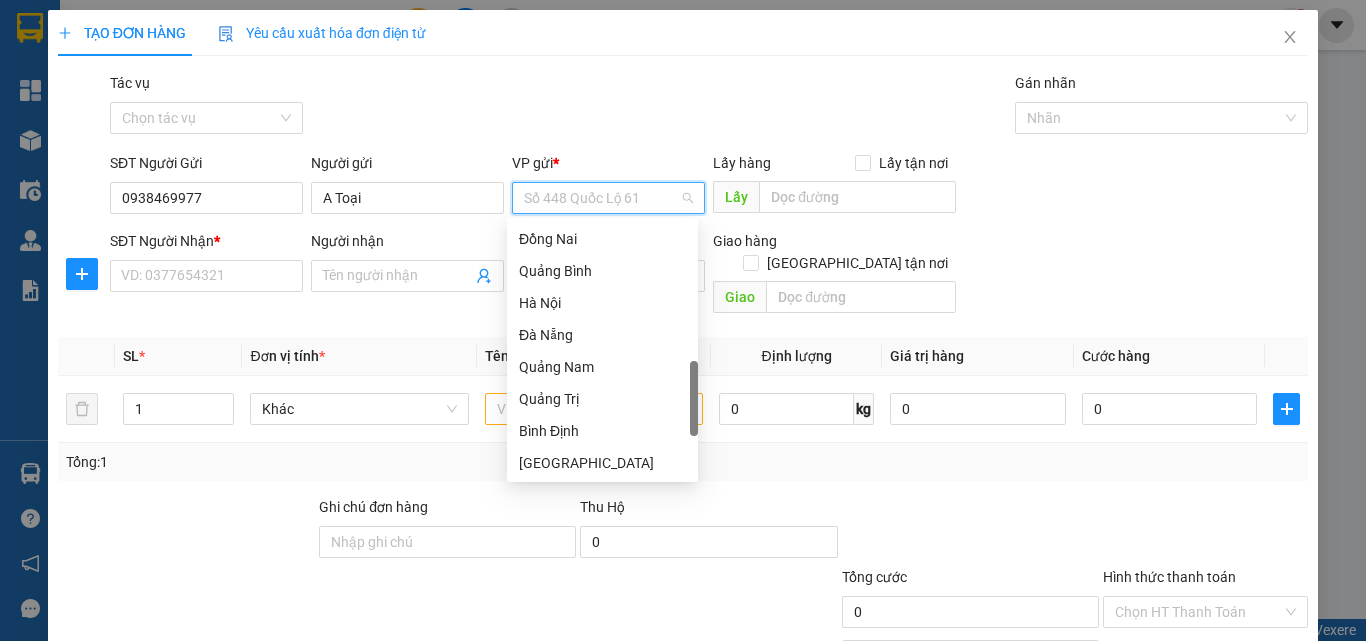 drag, startPoint x: 696, startPoint y: 249, endPoint x: 688, endPoint y: 388, distance: 139.23003 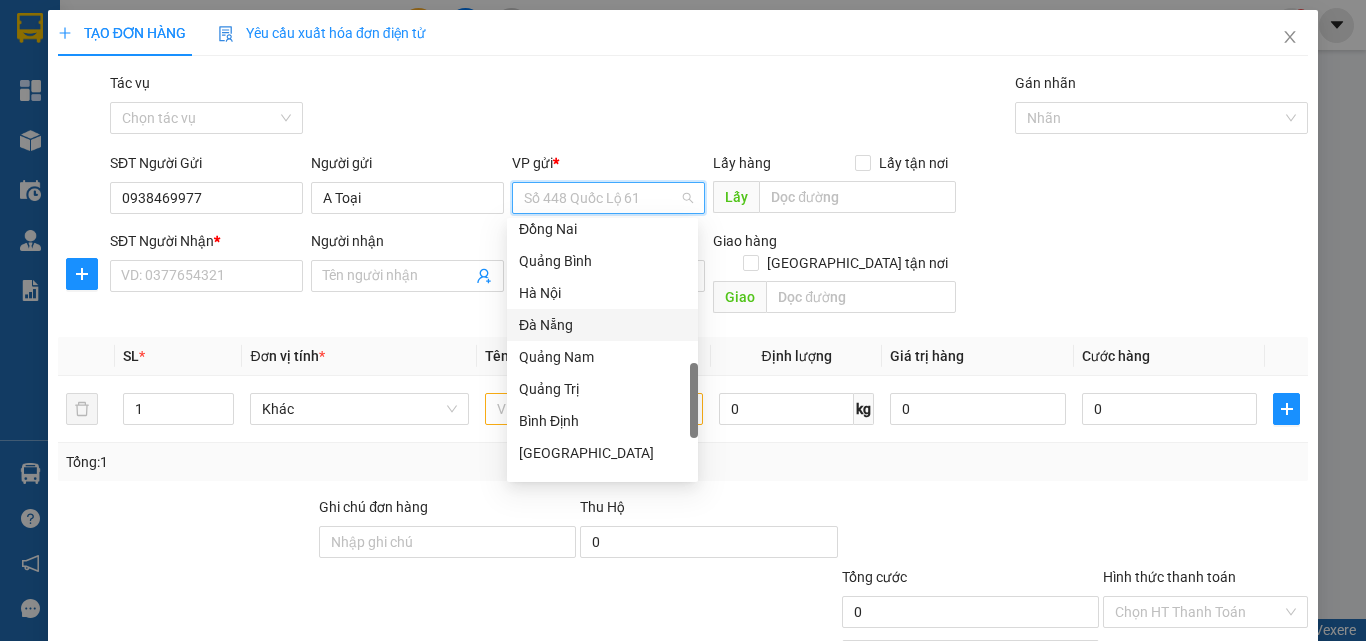 click on "Đà Nẵng" at bounding box center (602, 325) 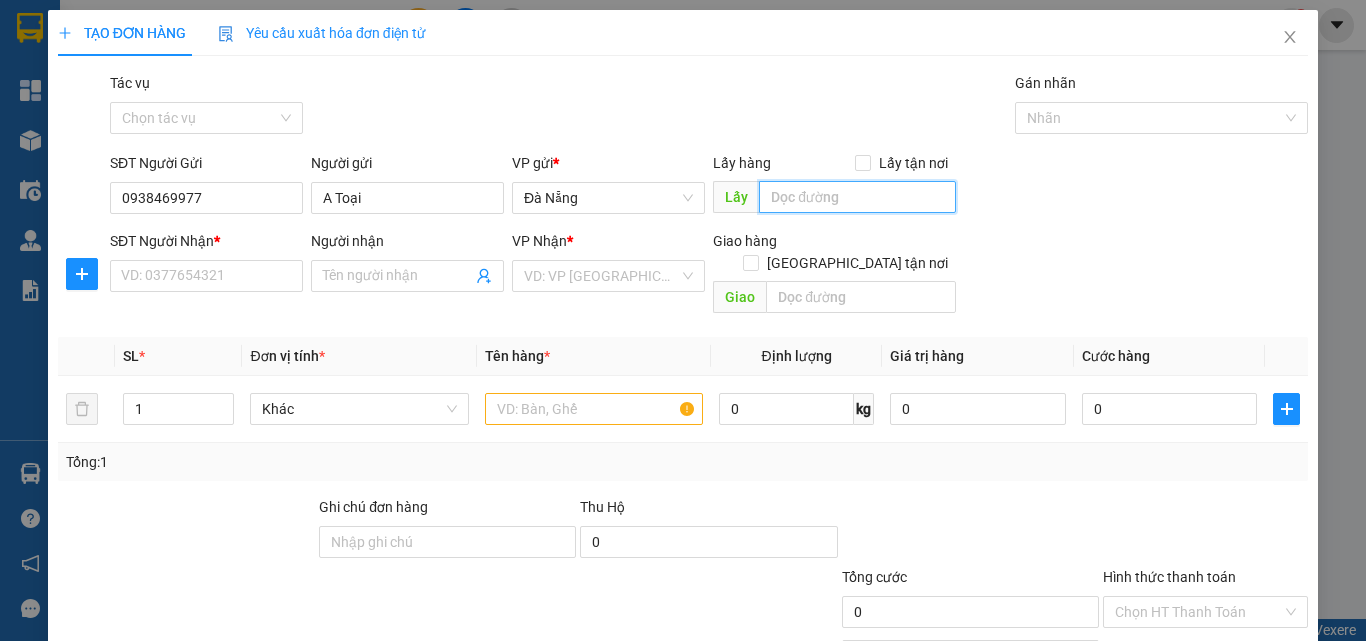 click at bounding box center (857, 197) 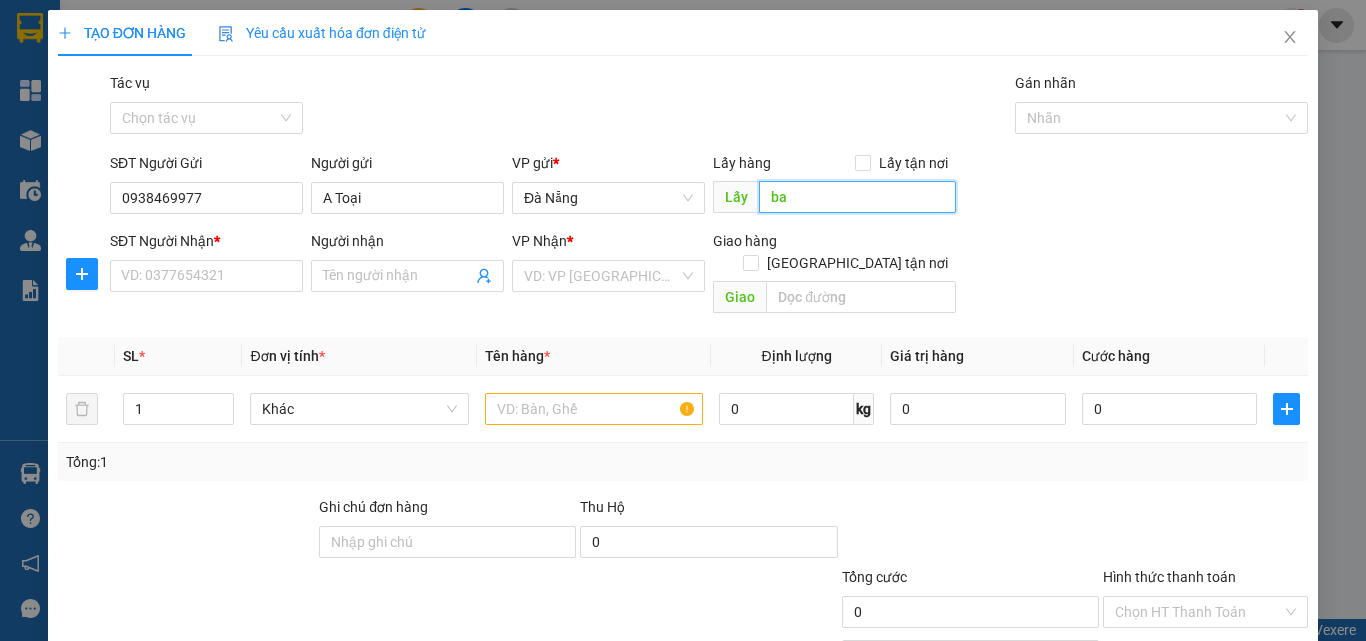 type on "b" 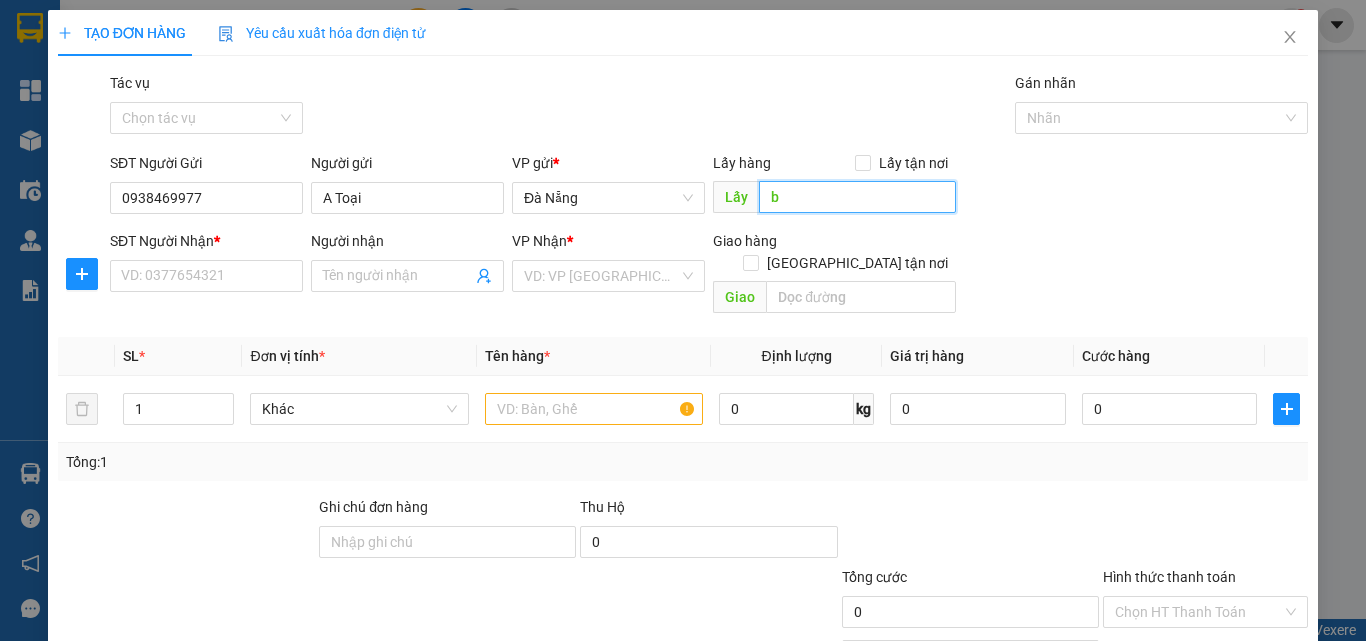 paste on "ãi" 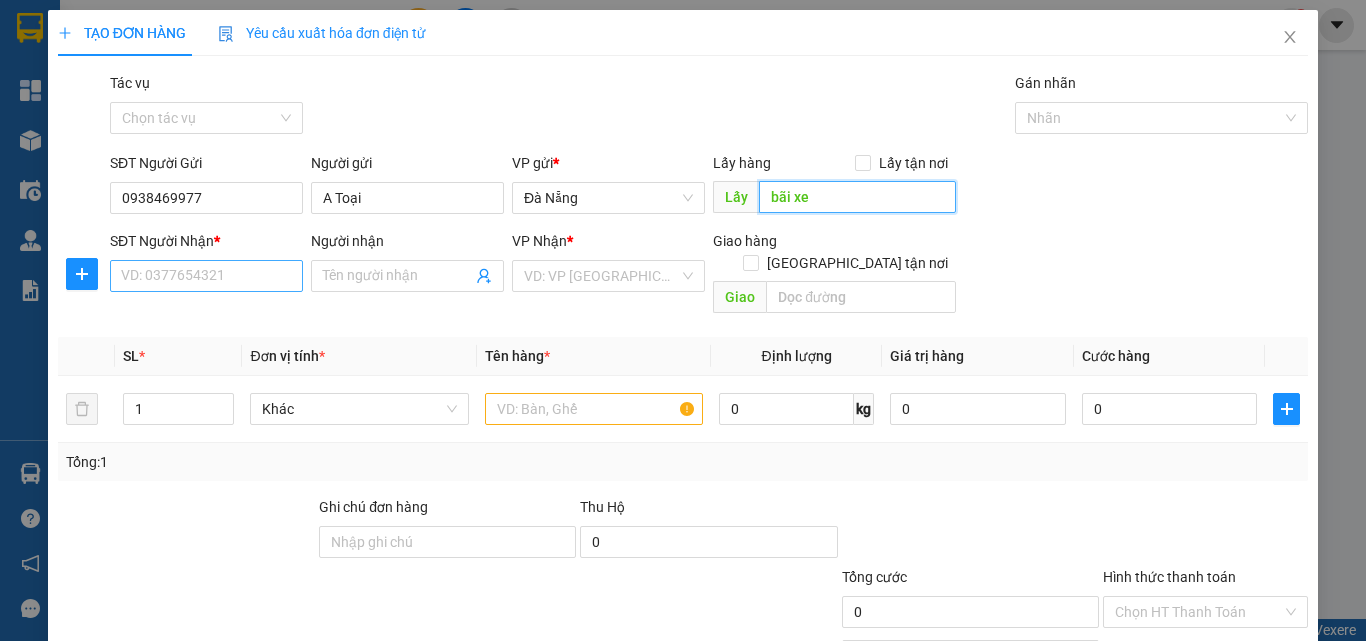 type on "bãi xe" 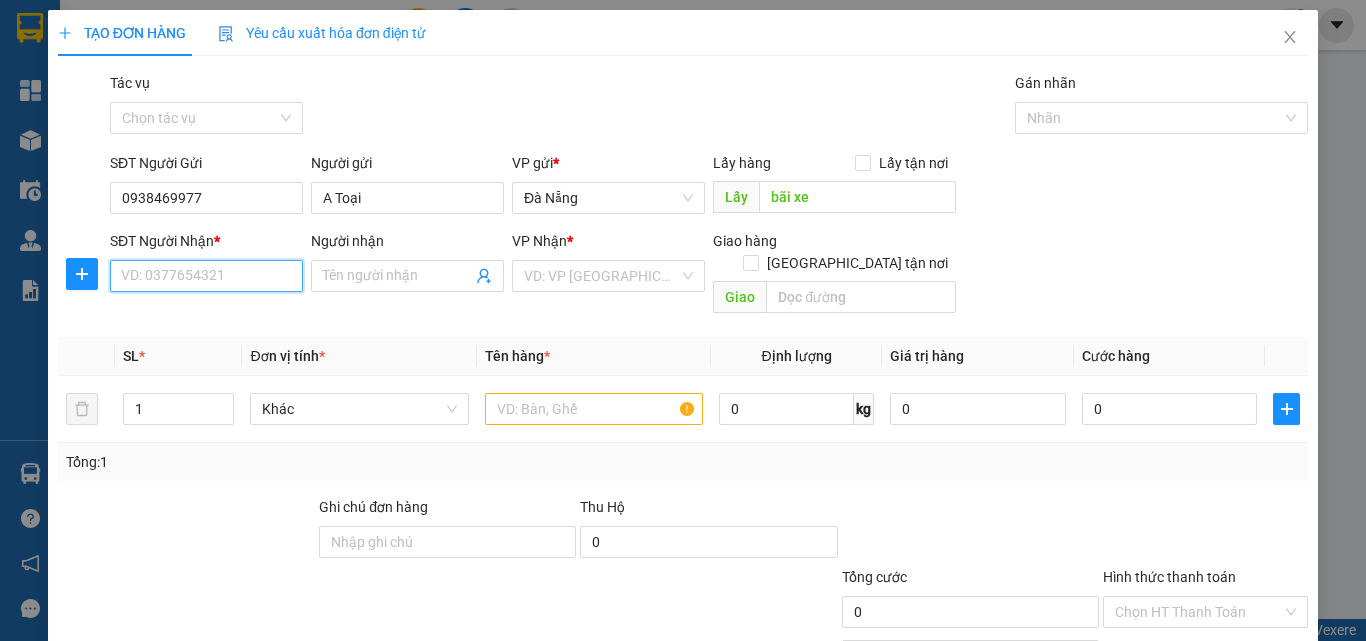 click on "SĐT Người Nhận  *" at bounding box center [206, 276] 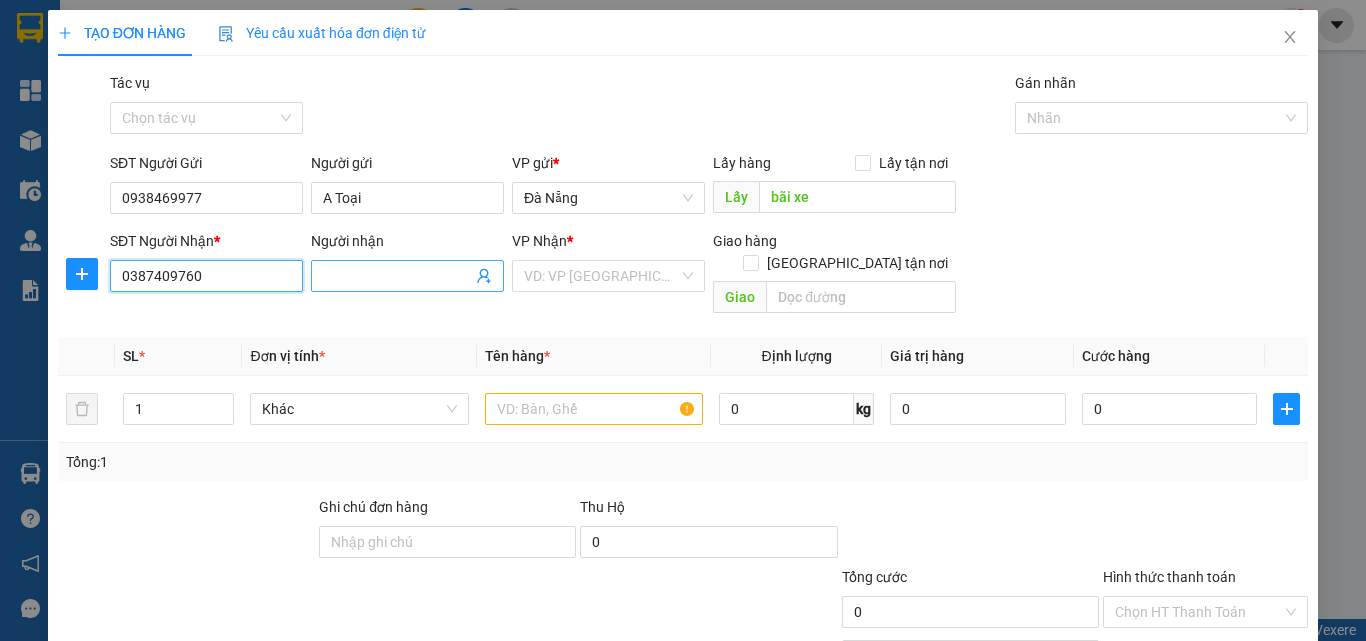 type on "0387409760" 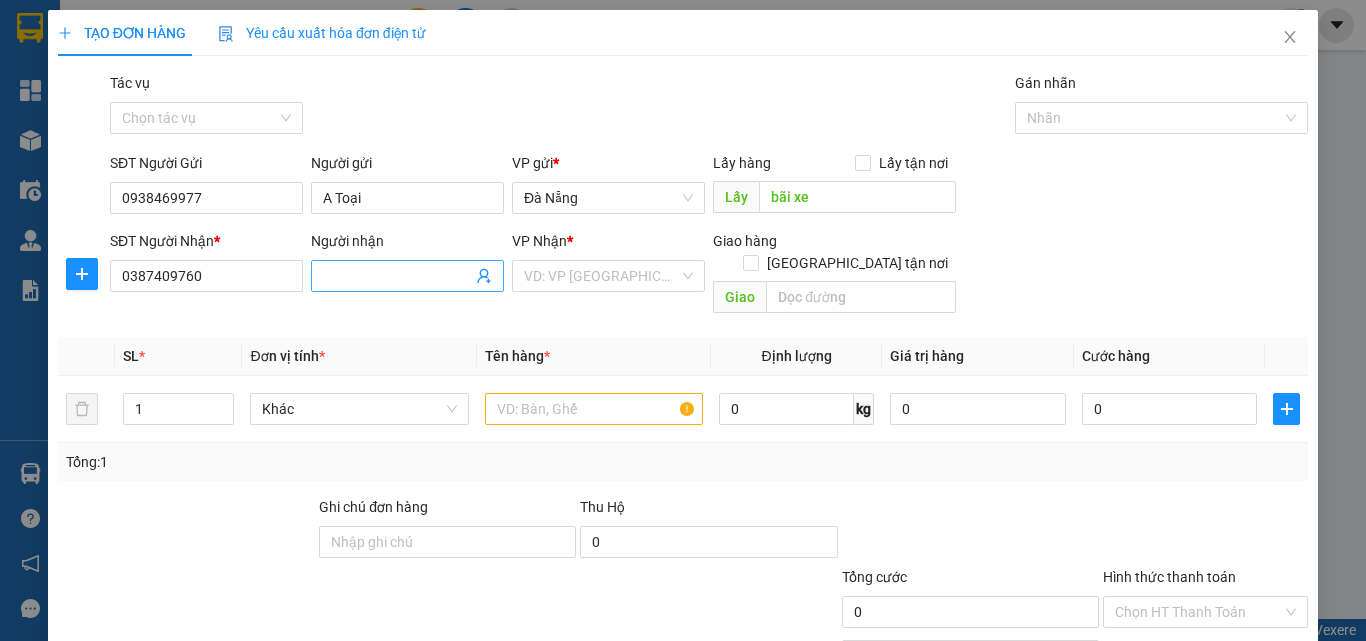 click on "Người nhận" at bounding box center [397, 276] 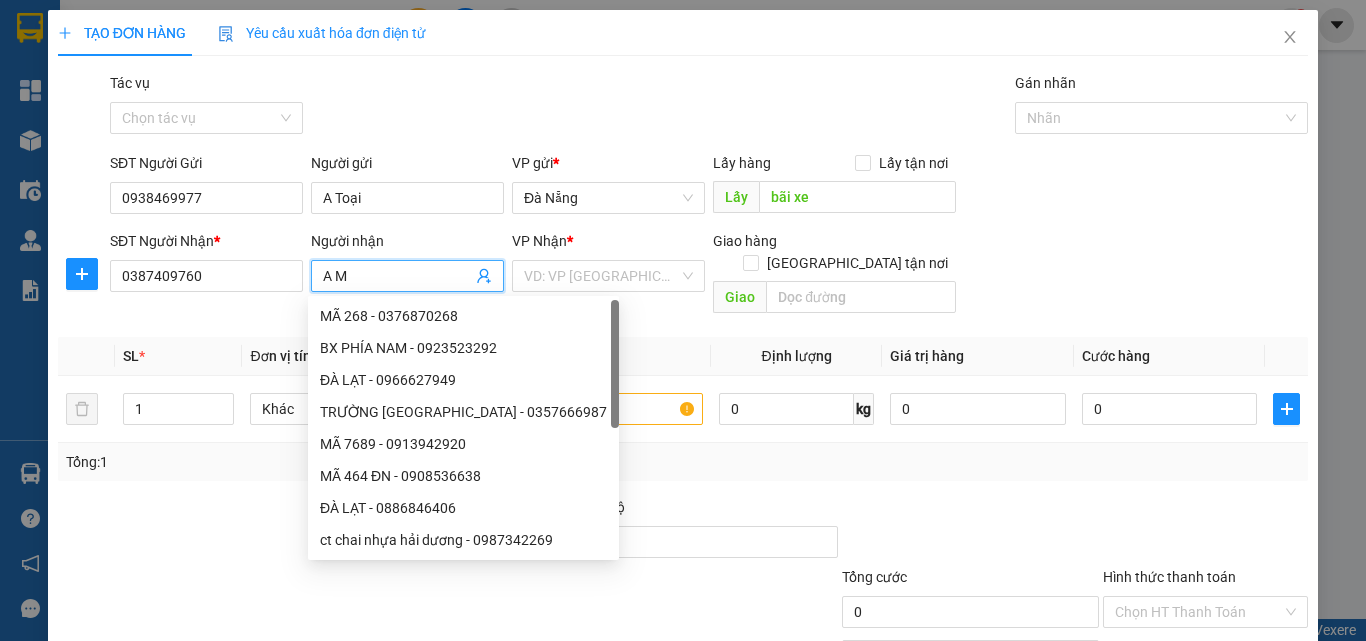 paste on "ạnh" 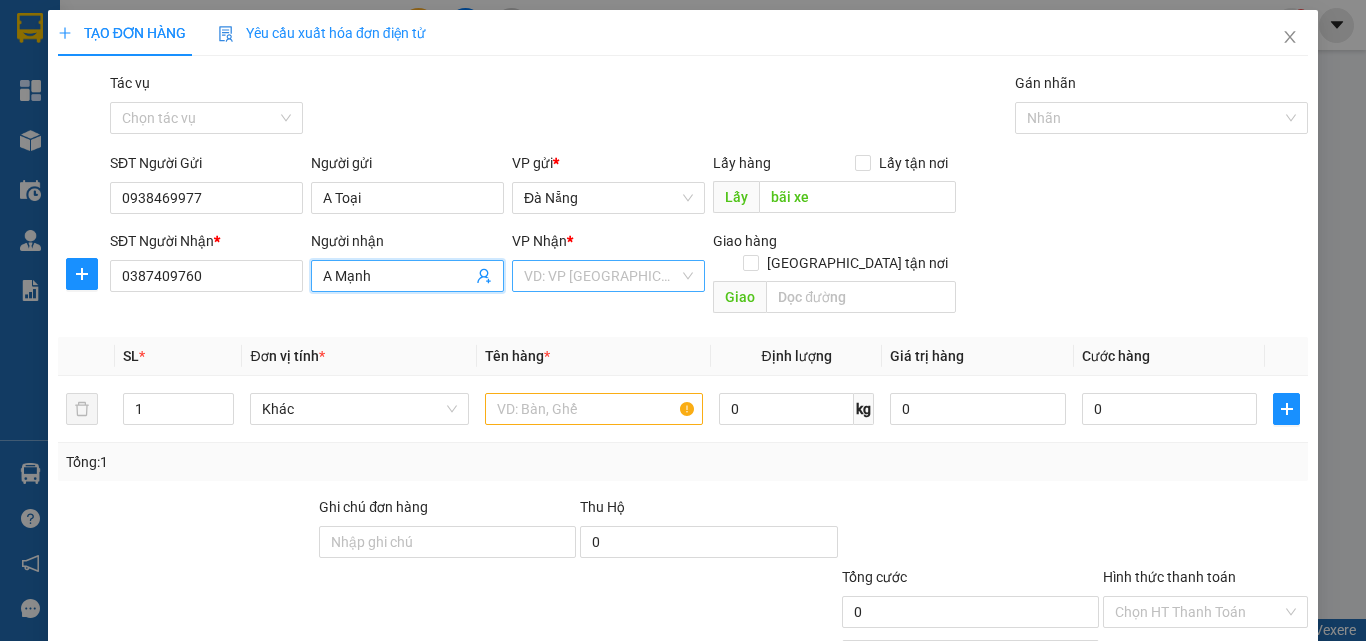 click on "VD: VP [GEOGRAPHIC_DATA]" at bounding box center [608, 276] 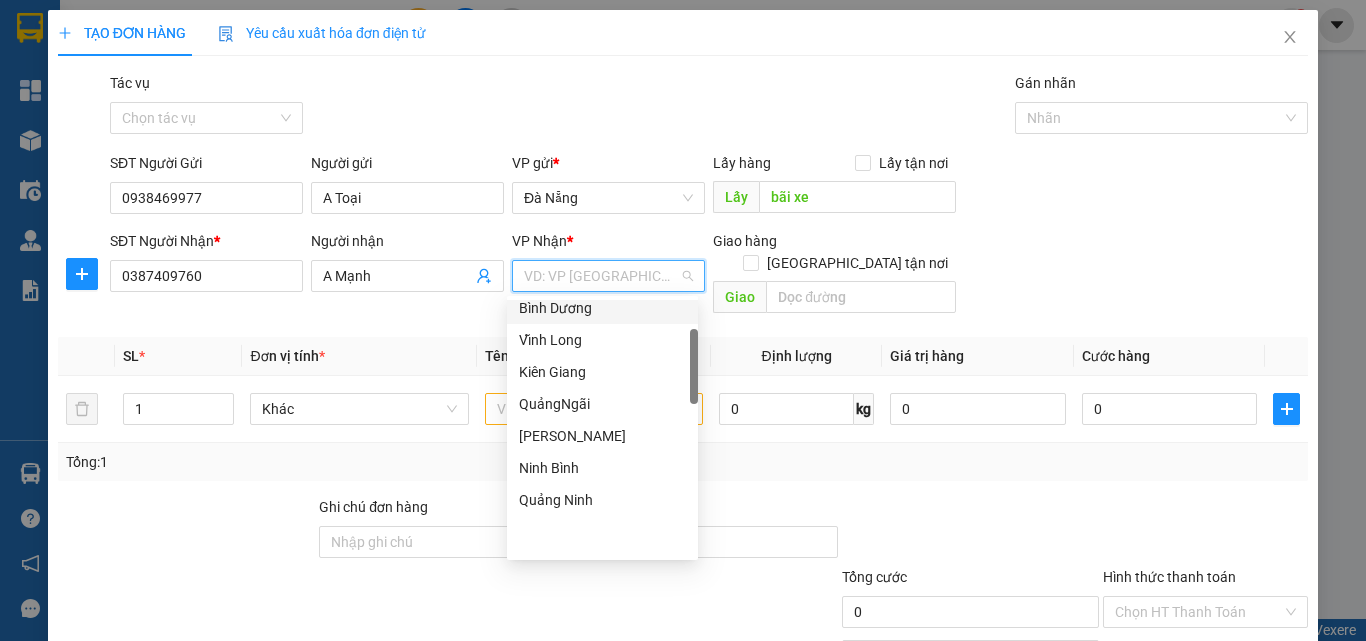 scroll, scrollTop: 132, scrollLeft: 0, axis: vertical 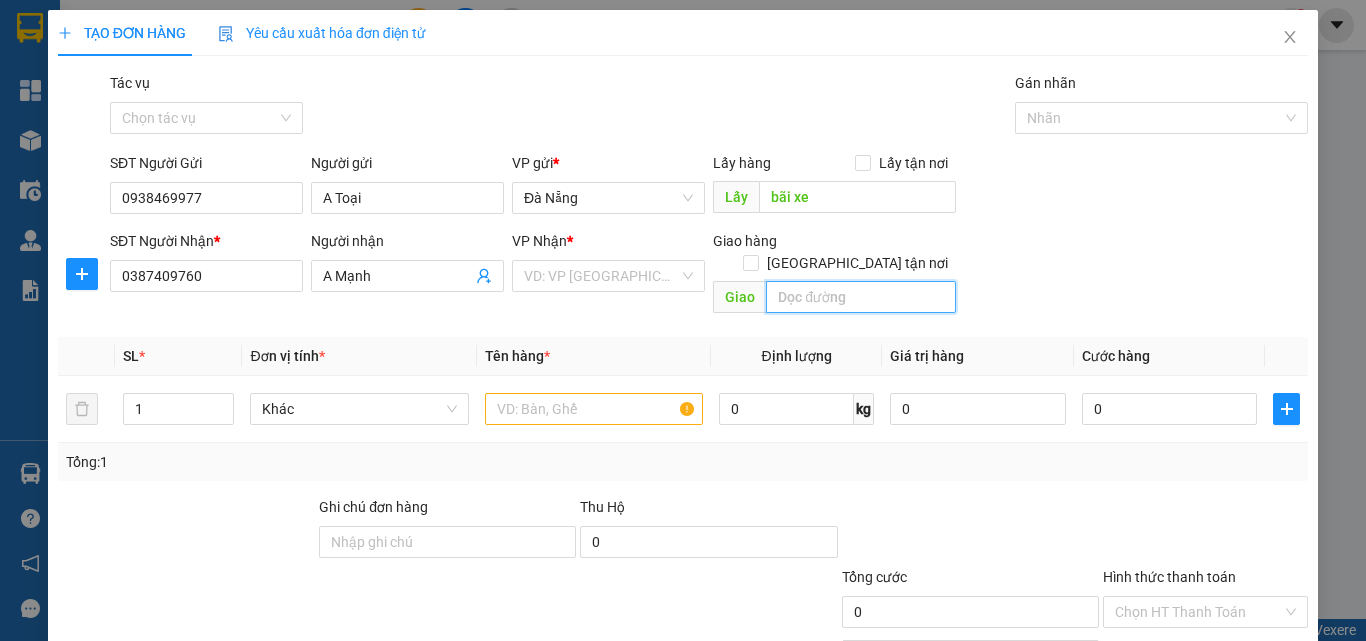 click at bounding box center [861, 297] 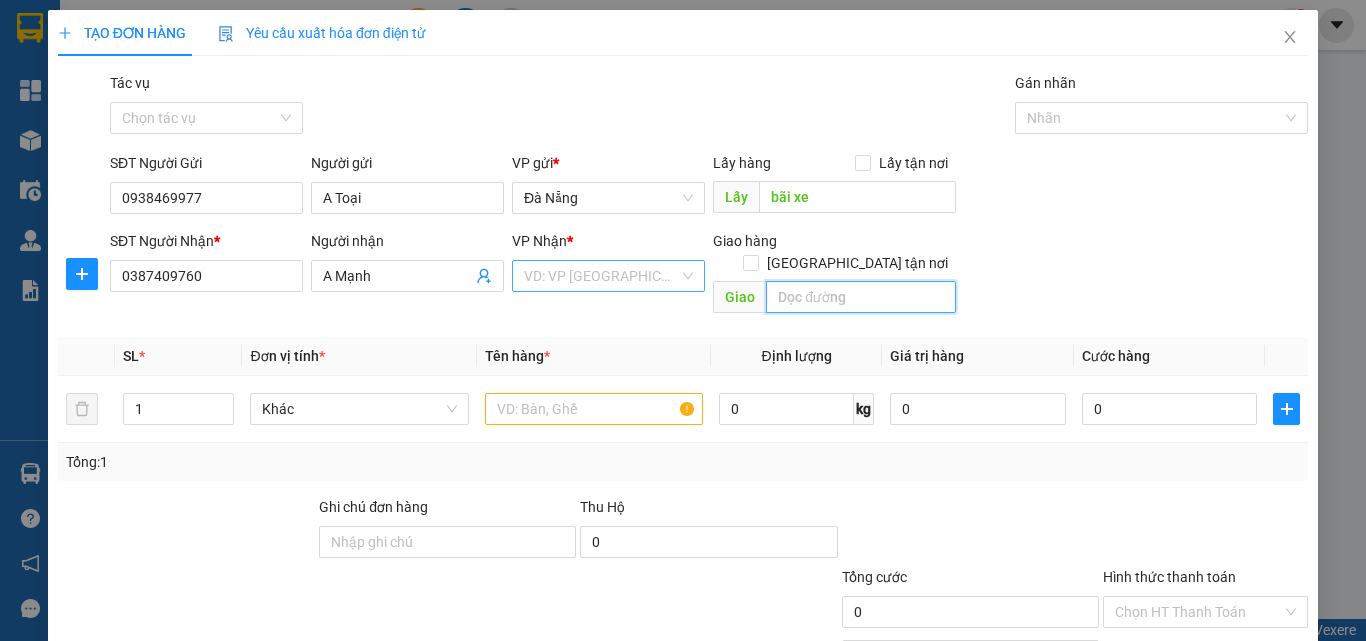 click on "VD: VP [GEOGRAPHIC_DATA]" at bounding box center [608, 276] 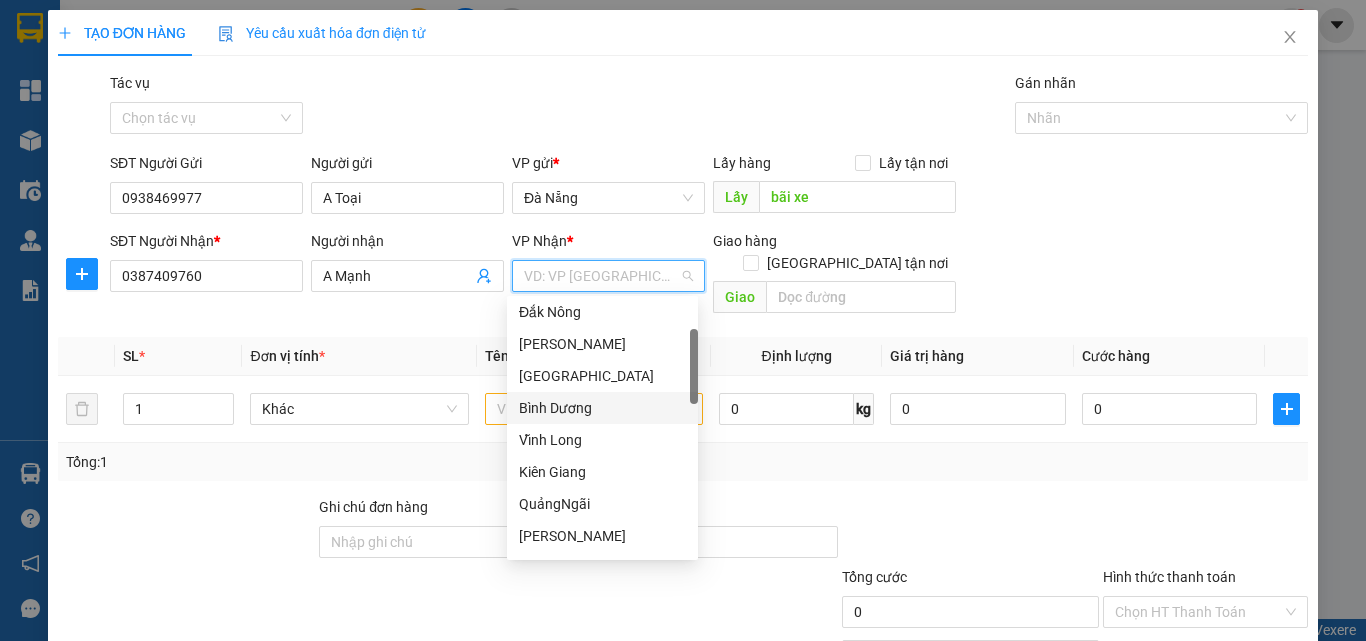 click on "VD: VP [GEOGRAPHIC_DATA]" at bounding box center [608, 276] 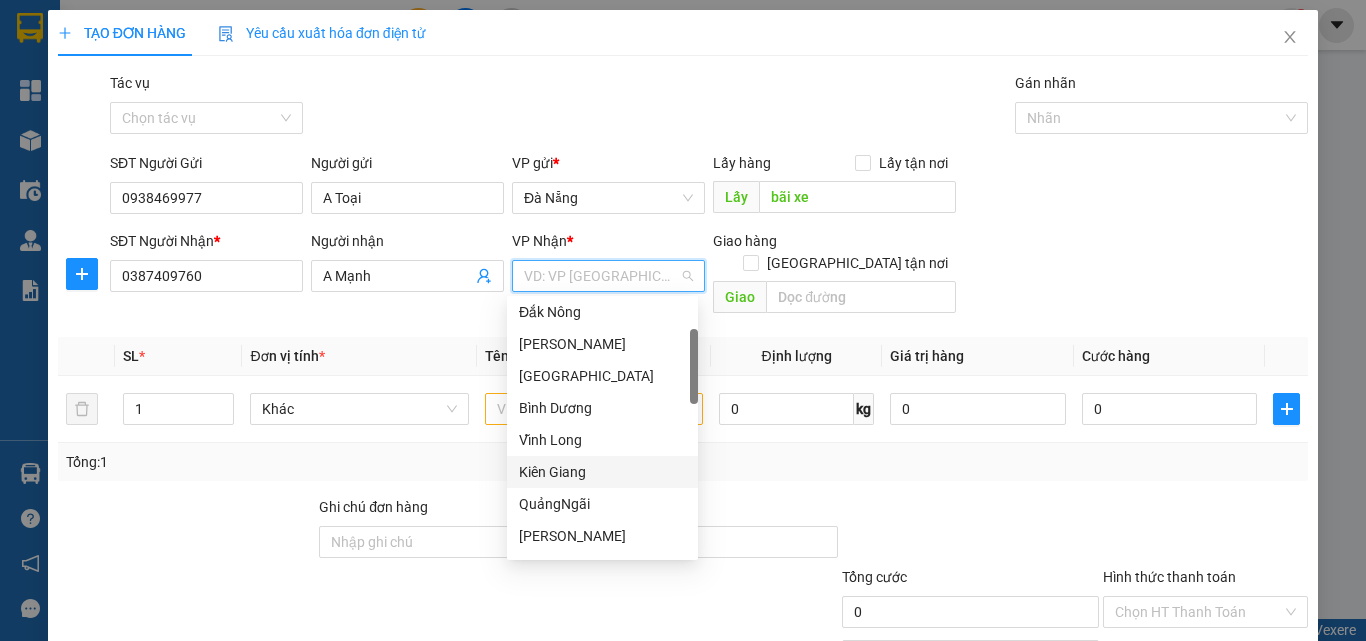 click on "Kiên Giang" at bounding box center (602, 472) 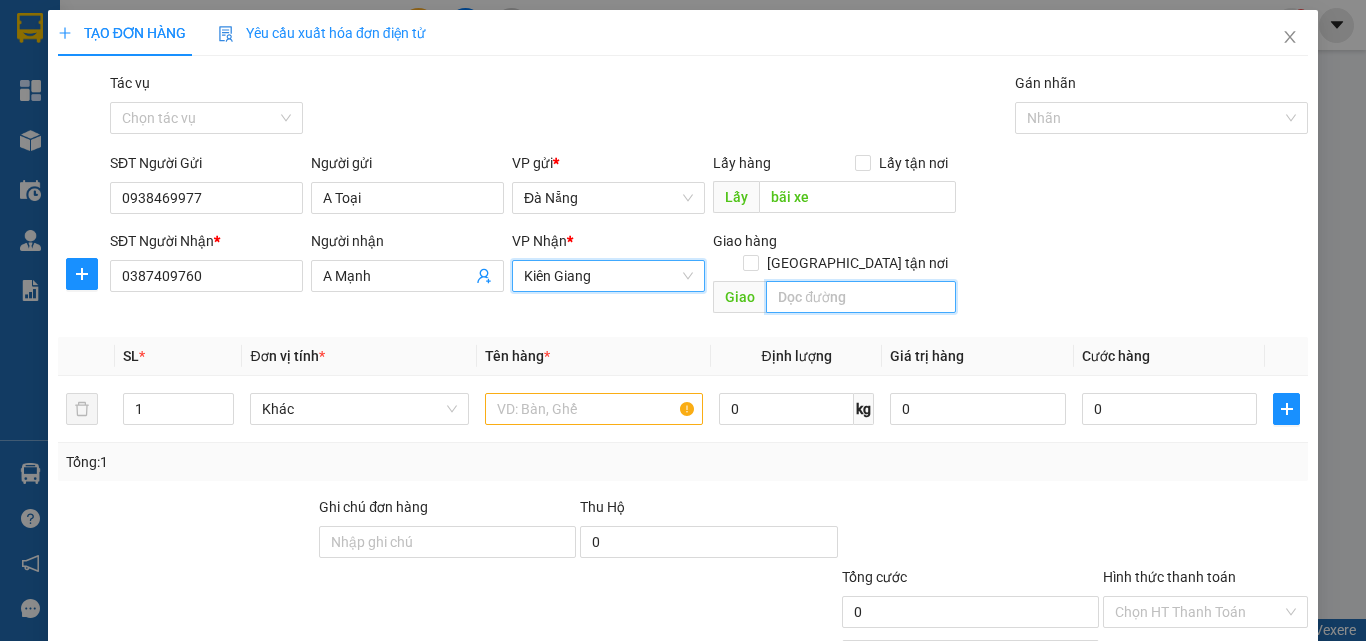 click at bounding box center [861, 297] 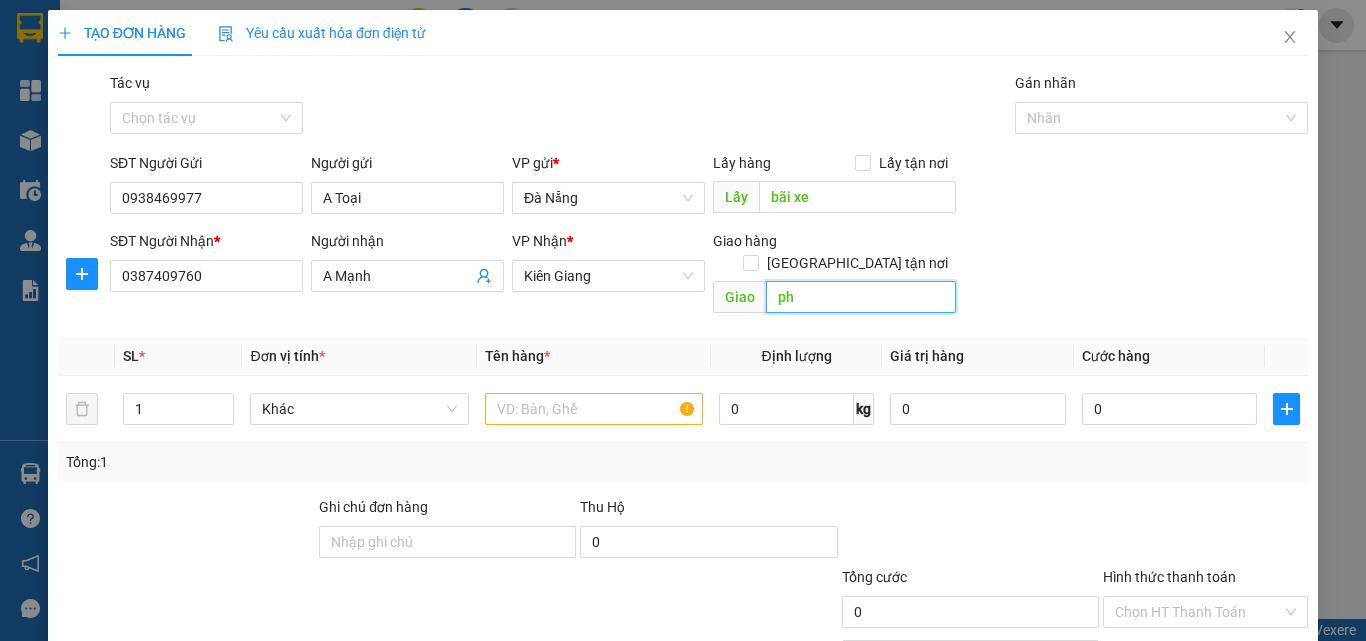 type on "p" 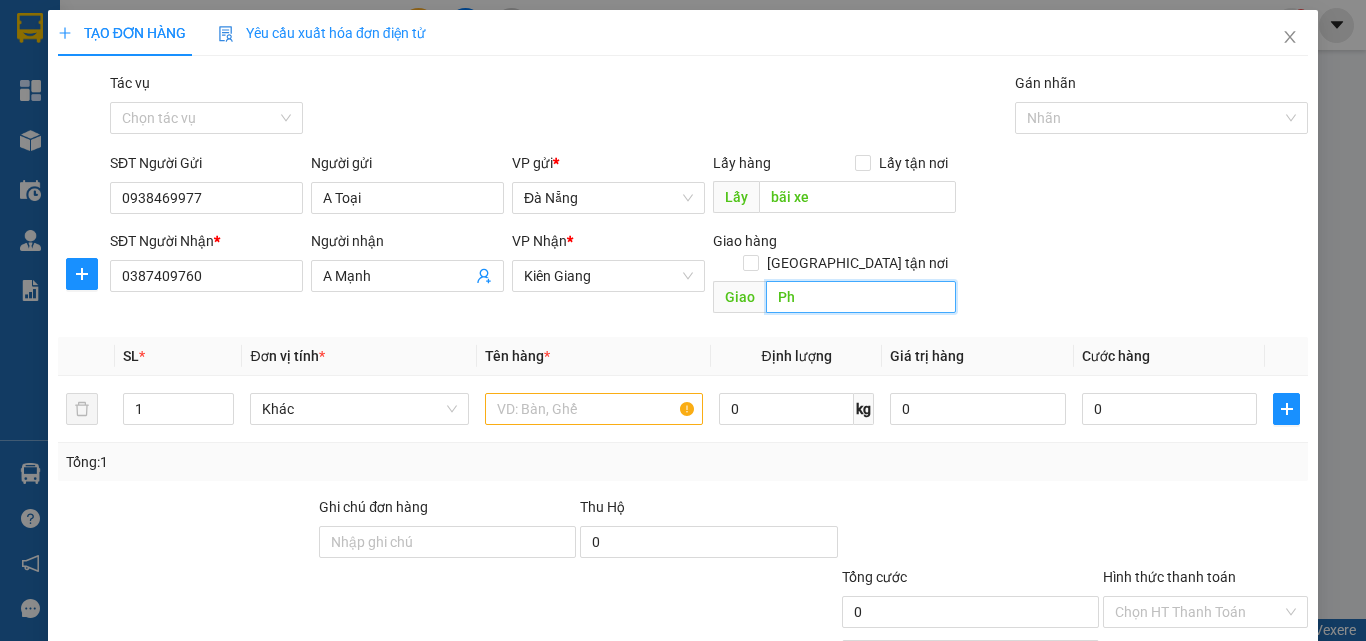 paste on "ú" 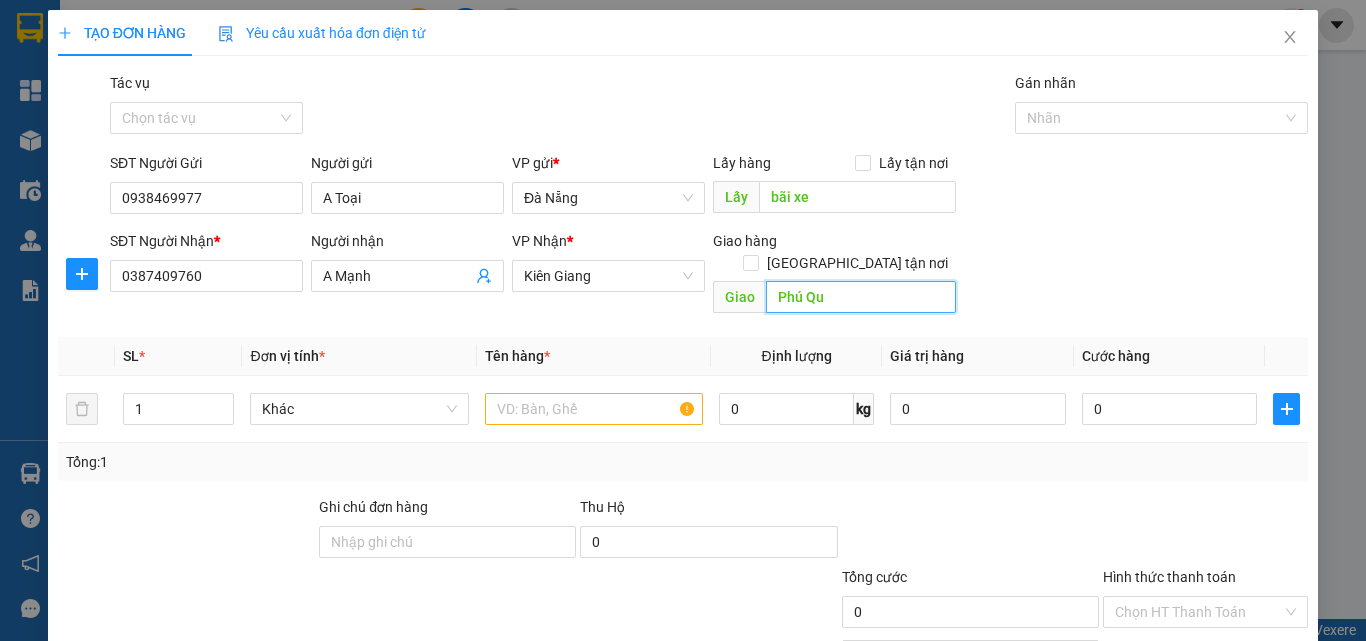 paste on "ôc" 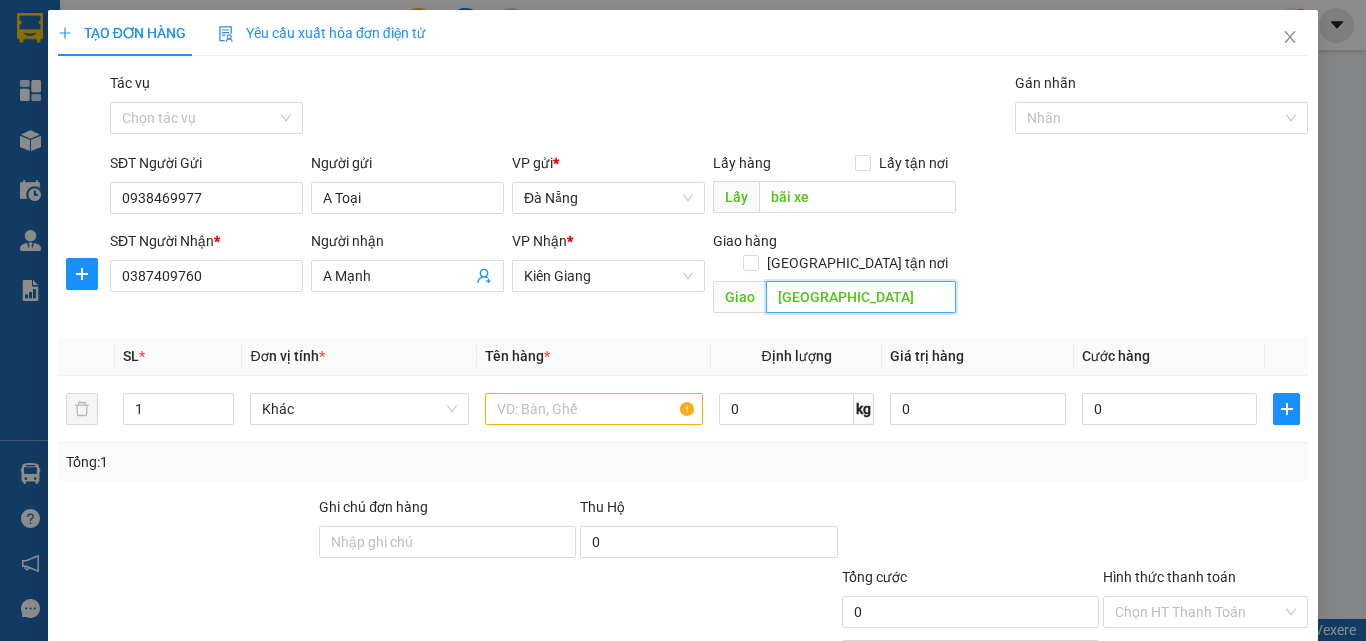 click on "[GEOGRAPHIC_DATA]" at bounding box center [861, 297] 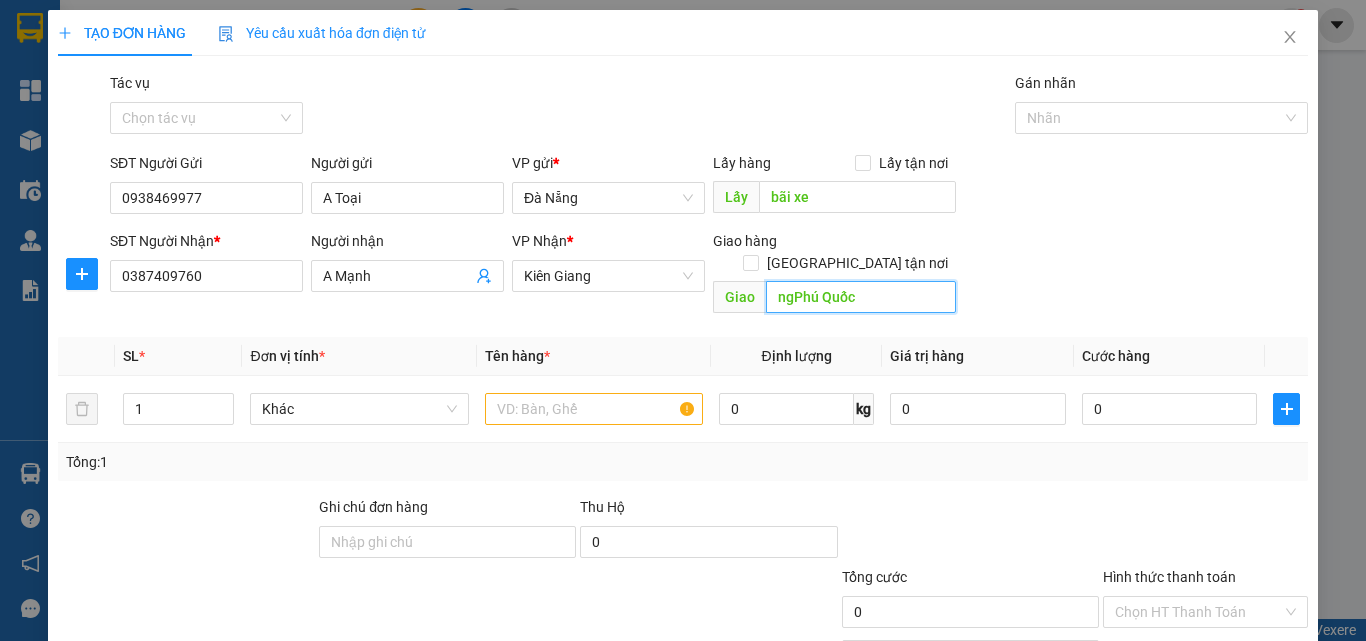 paste on "ã" 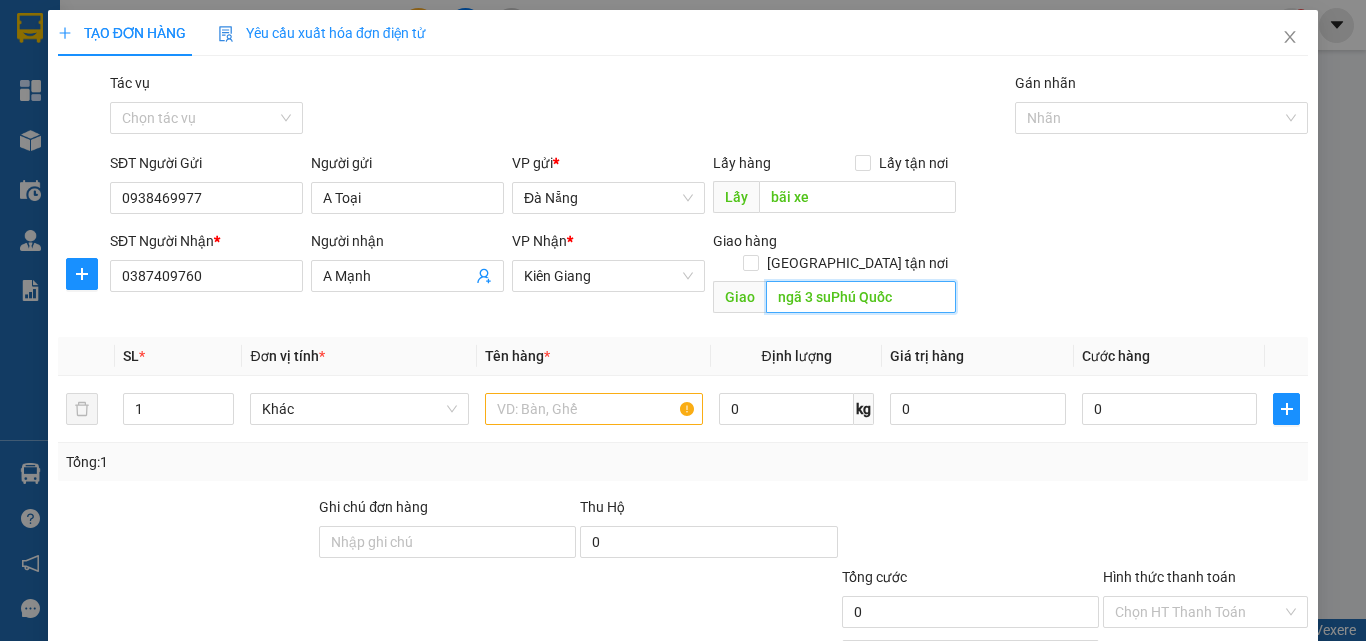 paste on "ôi" 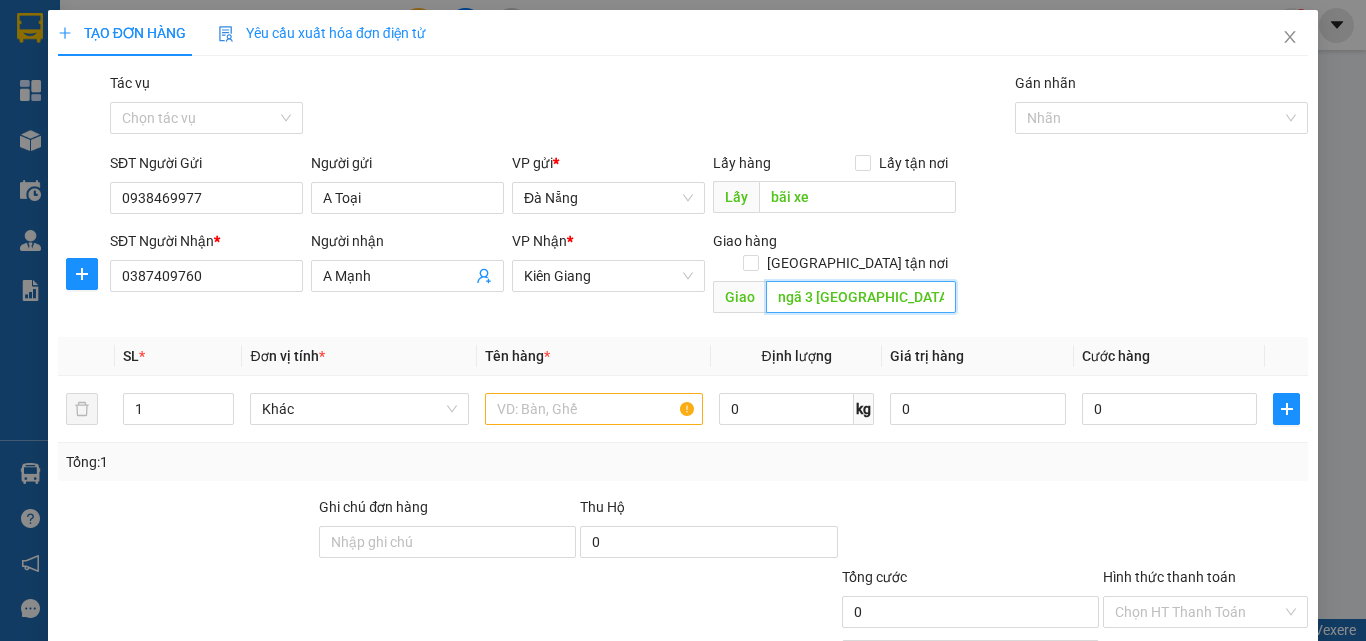 paste on "ương" 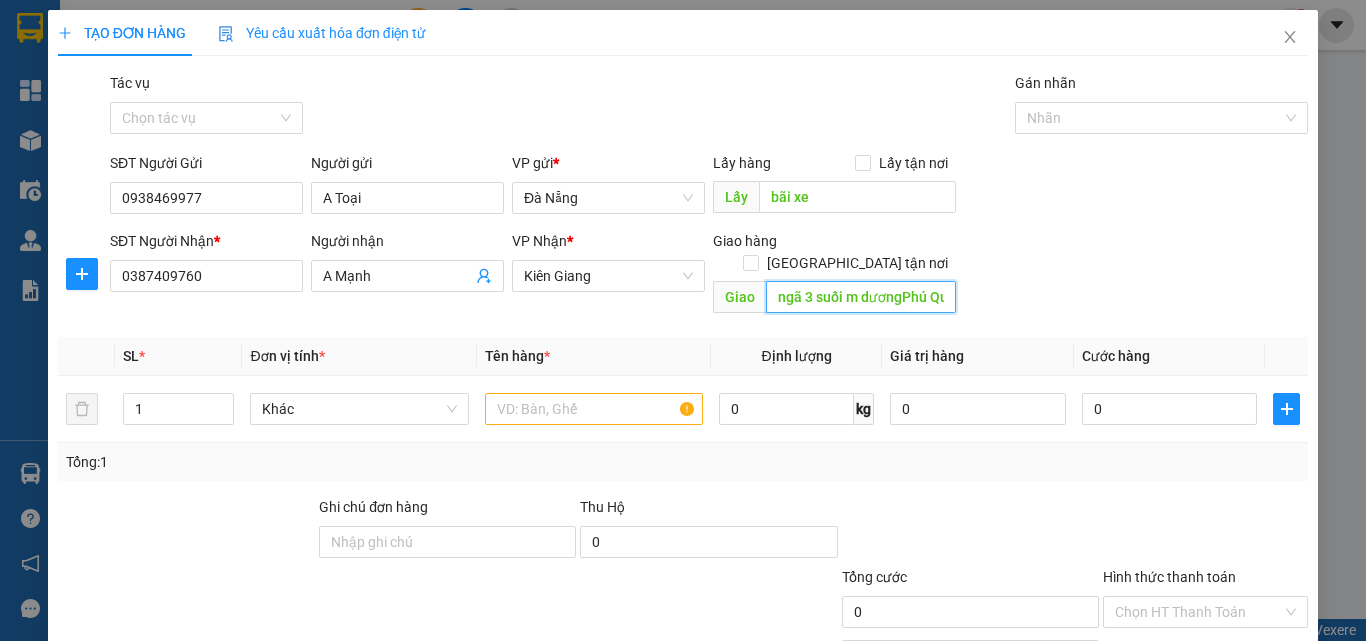 paste on "ây" 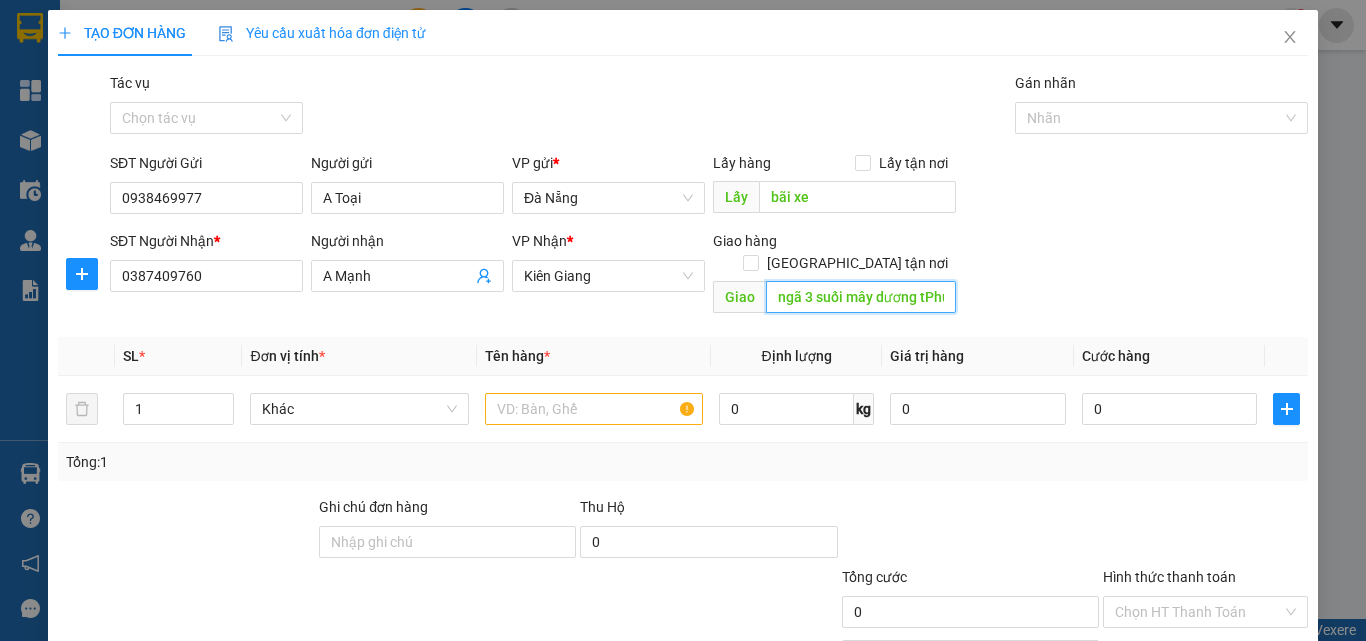 paste on "ơ" 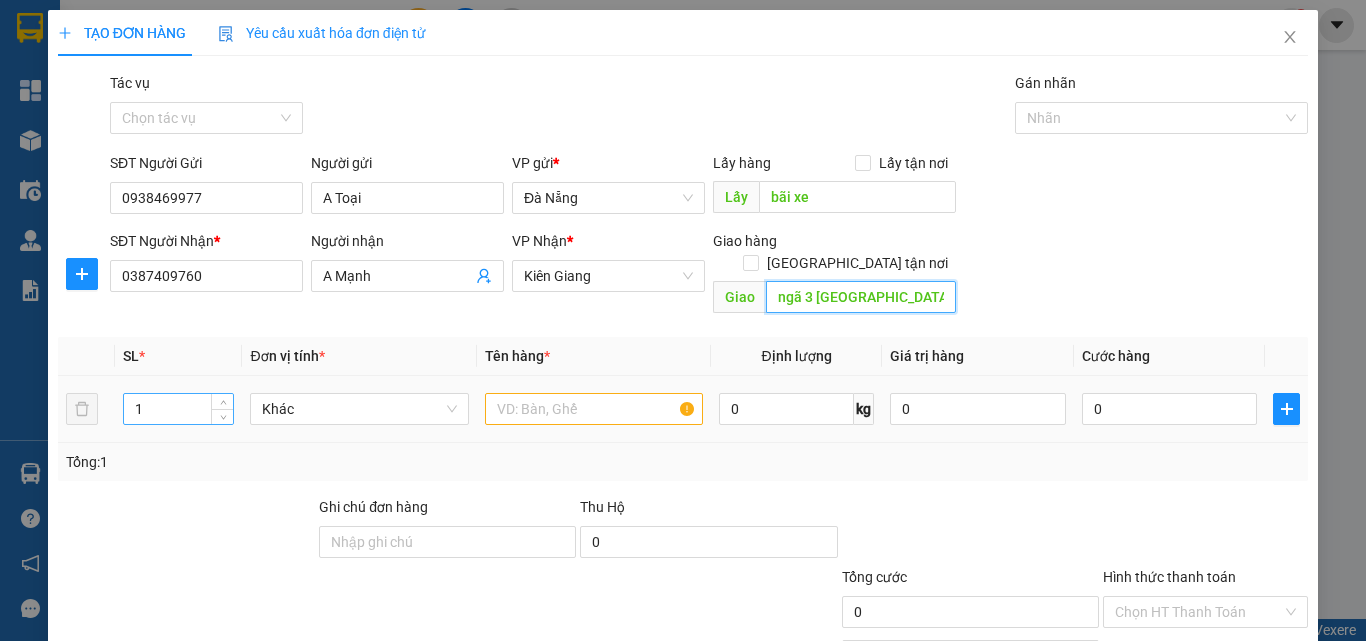 type on "ngã 3 [GEOGRAPHIC_DATA],[GEOGRAPHIC_DATA]" 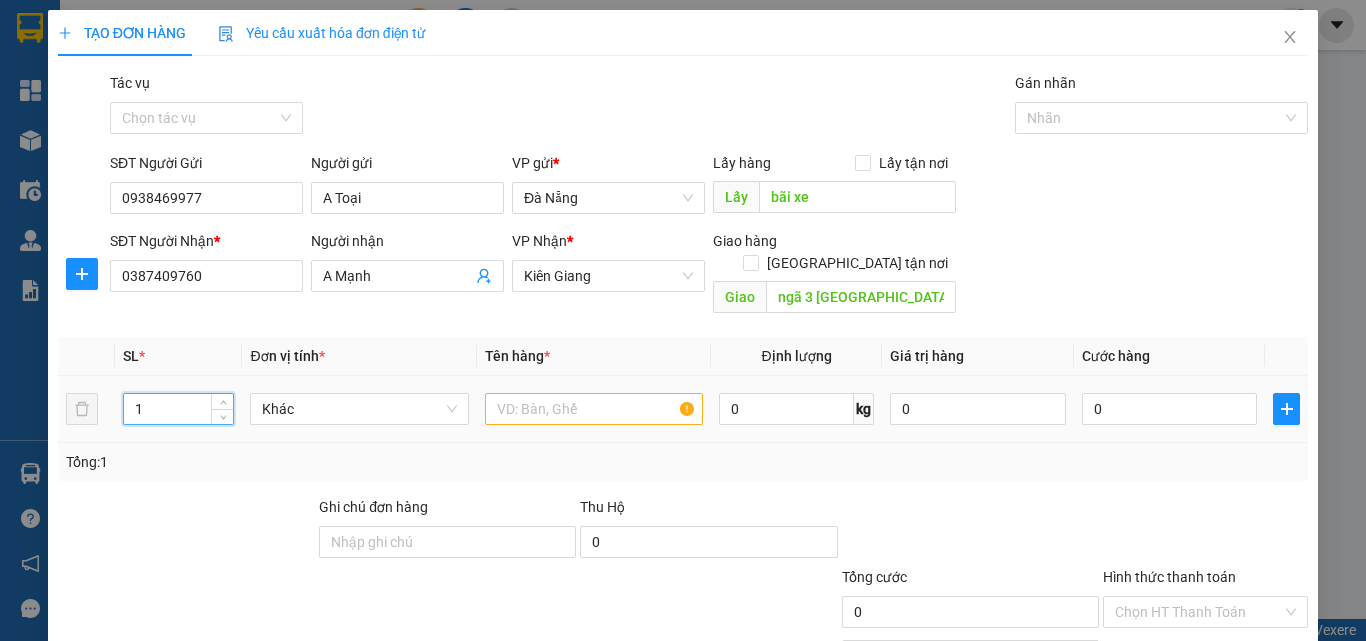 click on "1" at bounding box center [179, 409] 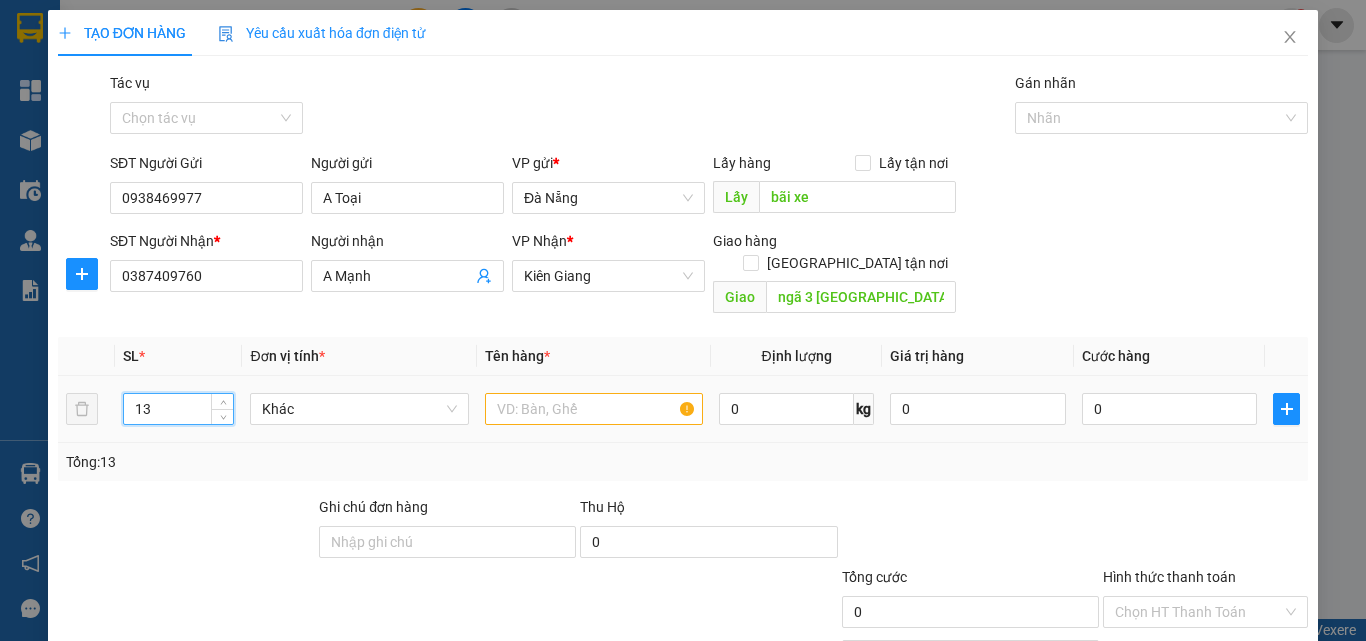 drag, startPoint x: 137, startPoint y: 382, endPoint x: 202, endPoint y: 395, distance: 66.287254 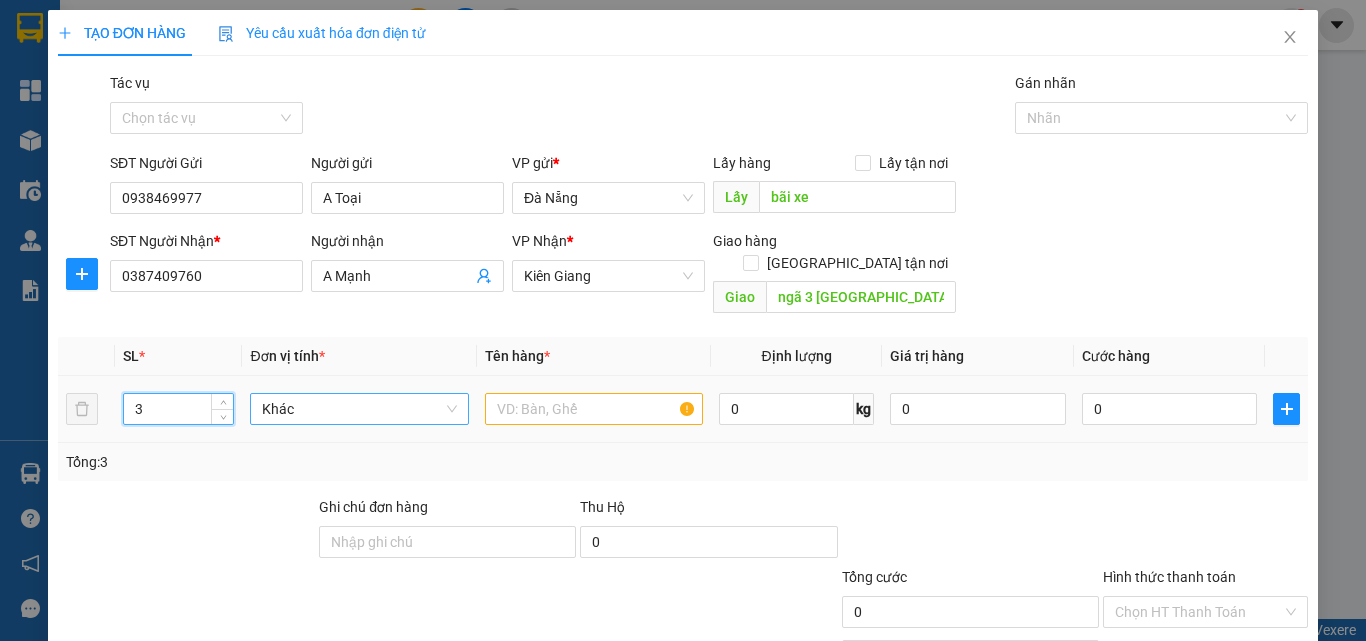click on "Khác" at bounding box center (359, 409) 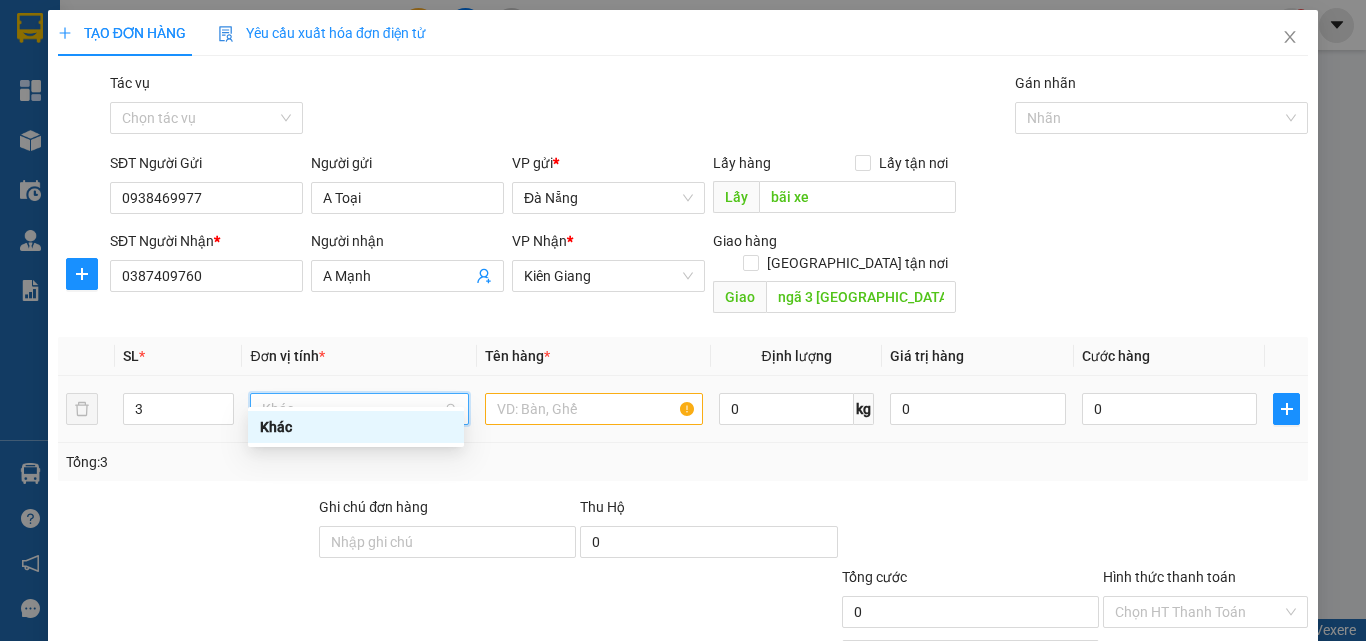 click on "Khác" at bounding box center [359, 409] 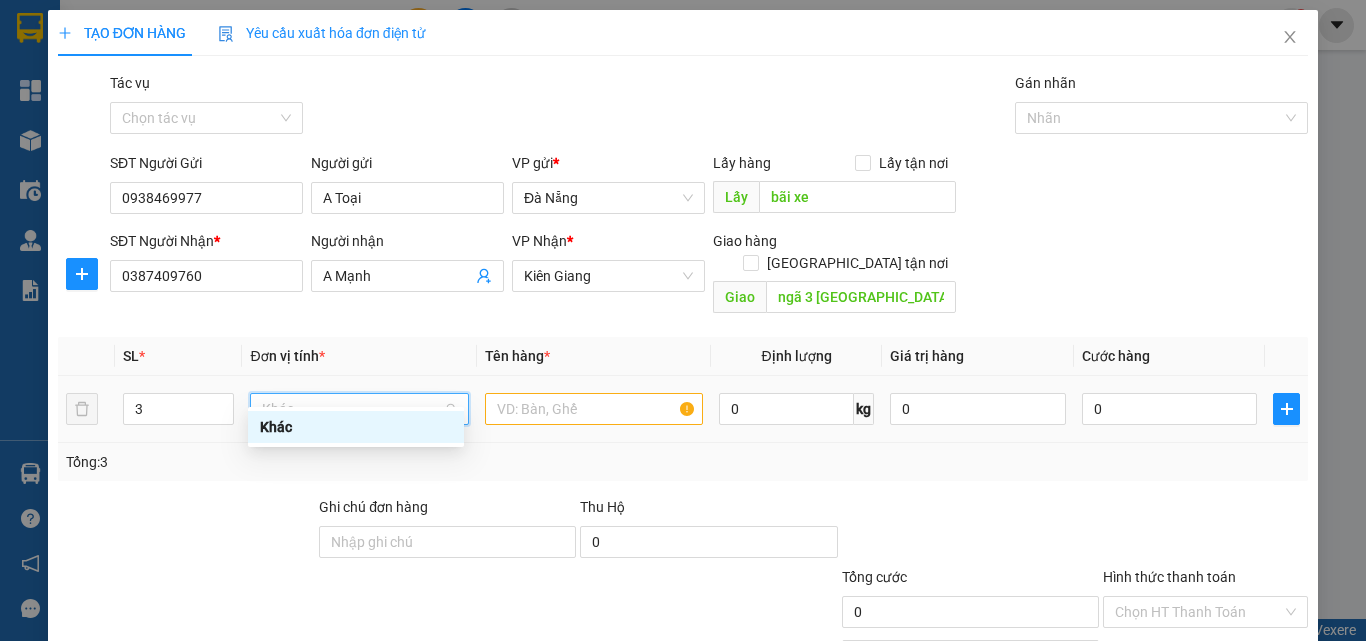 click on "Khác" at bounding box center (356, 427) 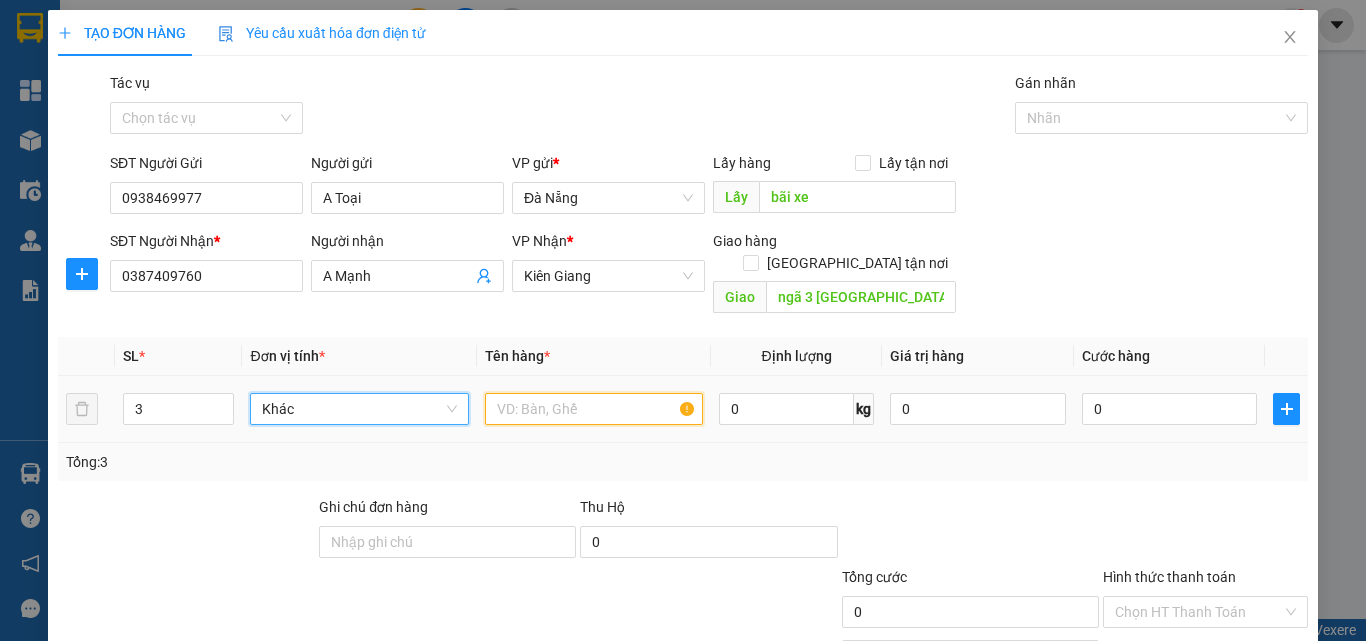 click at bounding box center [594, 409] 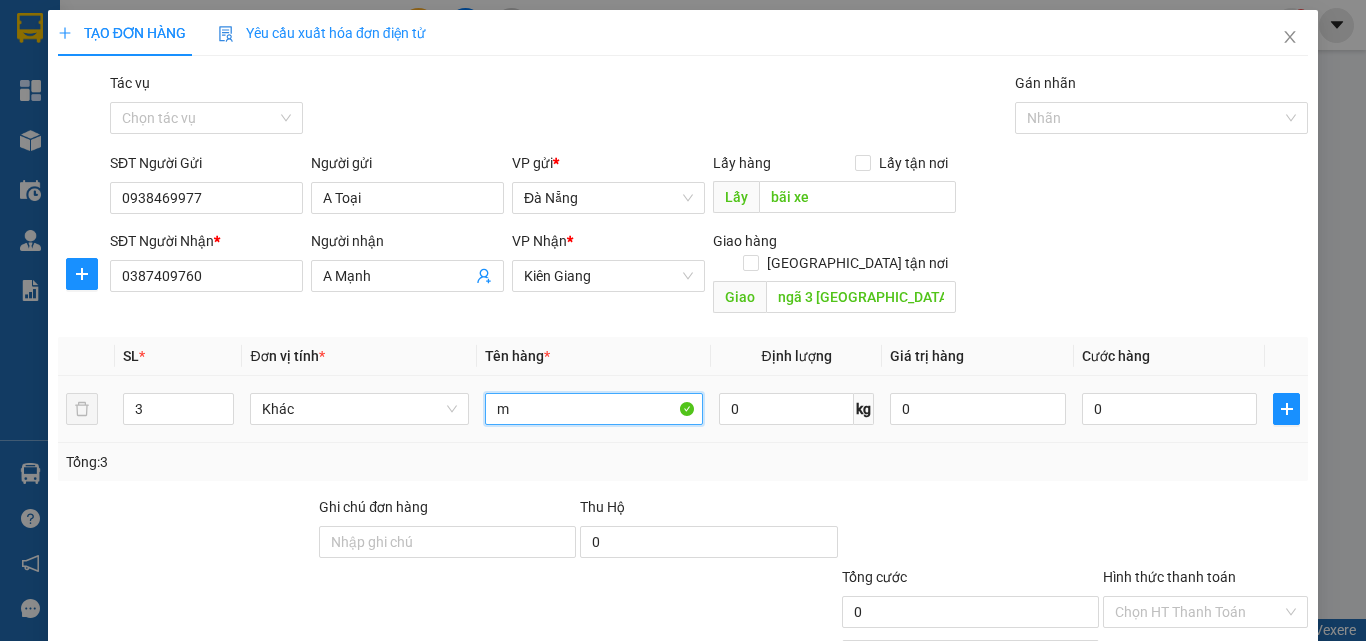 paste on "ỹ" 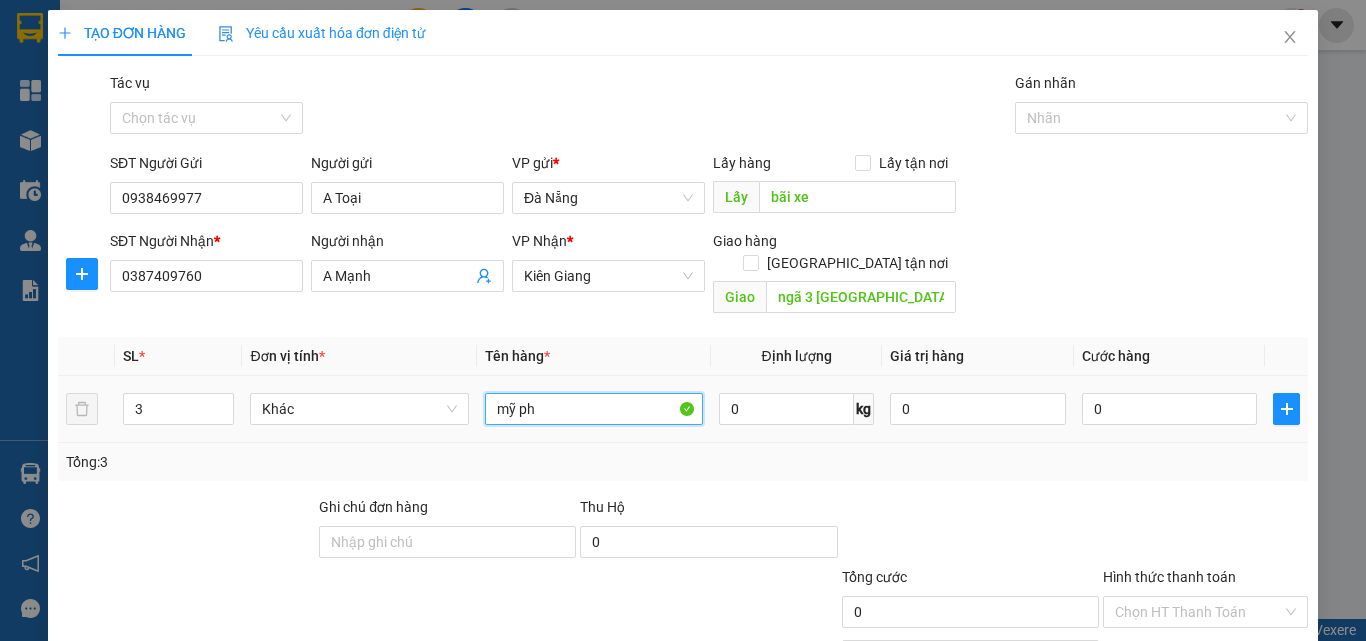 paste on "âm" 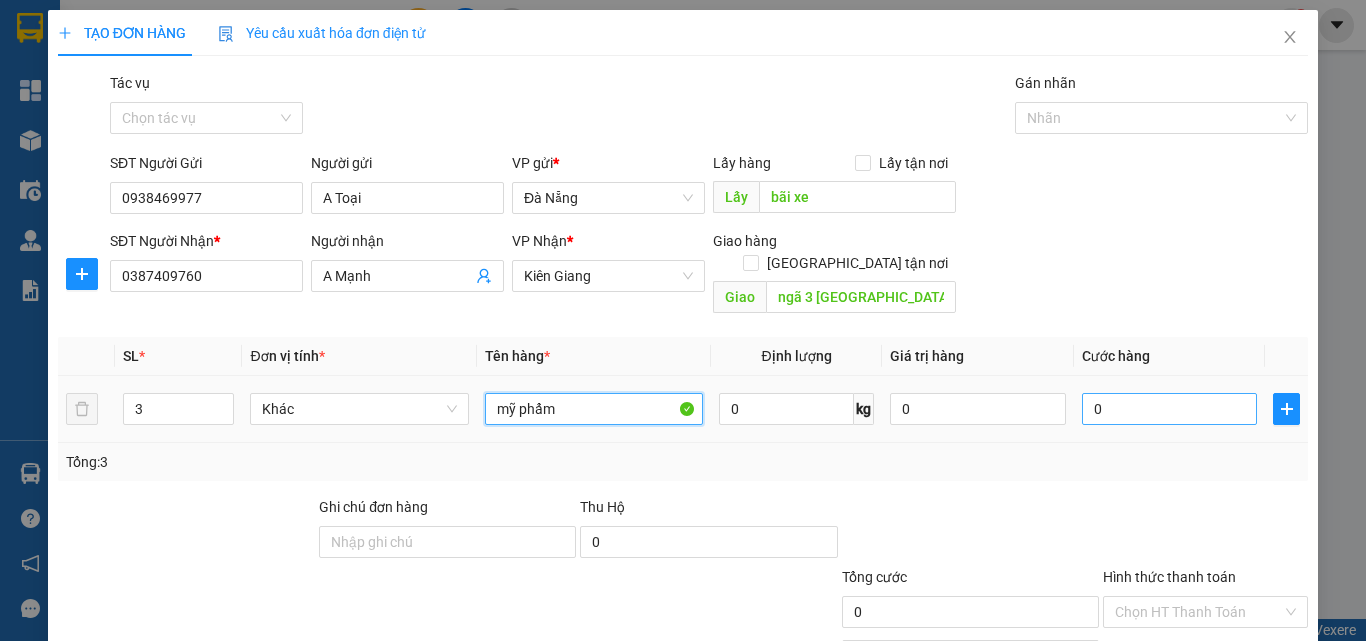 type on "mỹ phẩm" 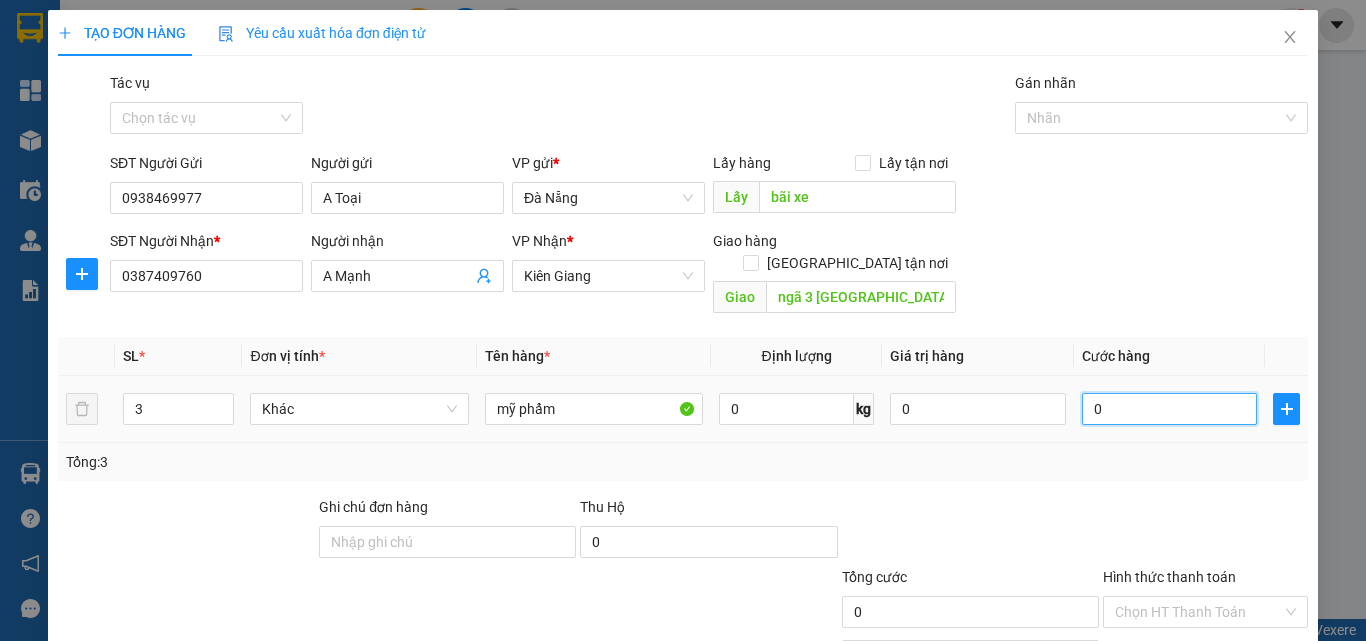 click on "0" at bounding box center [1170, 409] 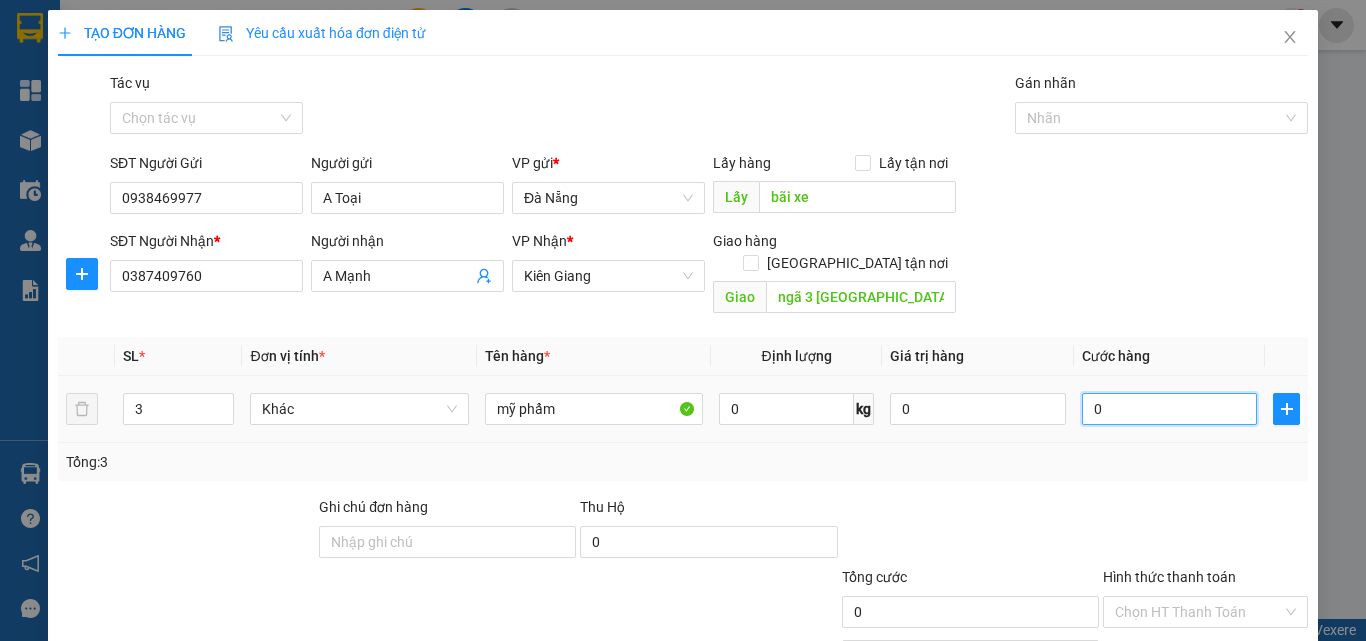 type on "1" 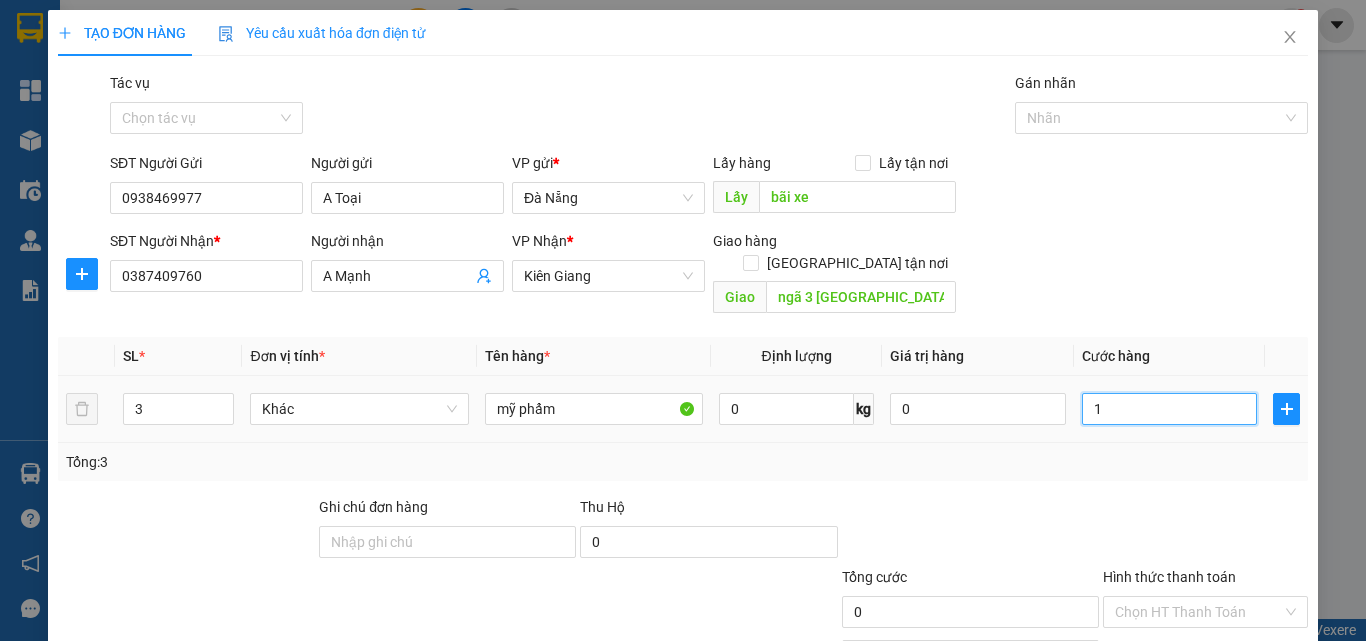 type on "1" 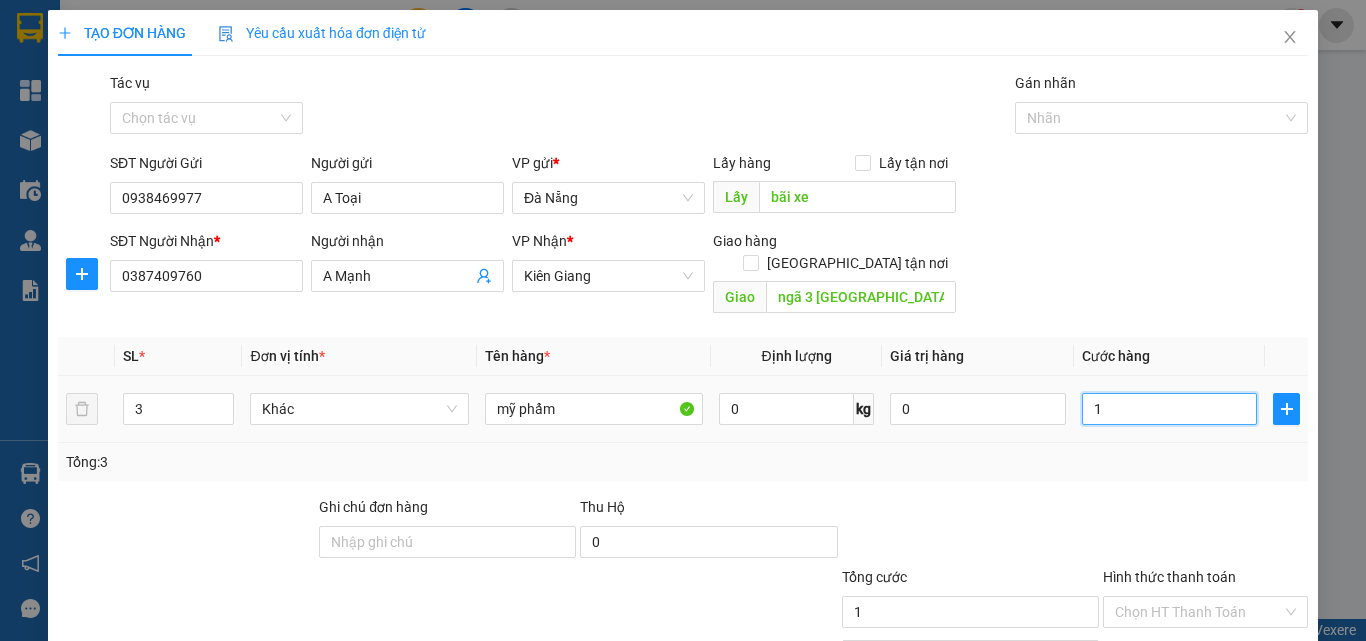 type on "12" 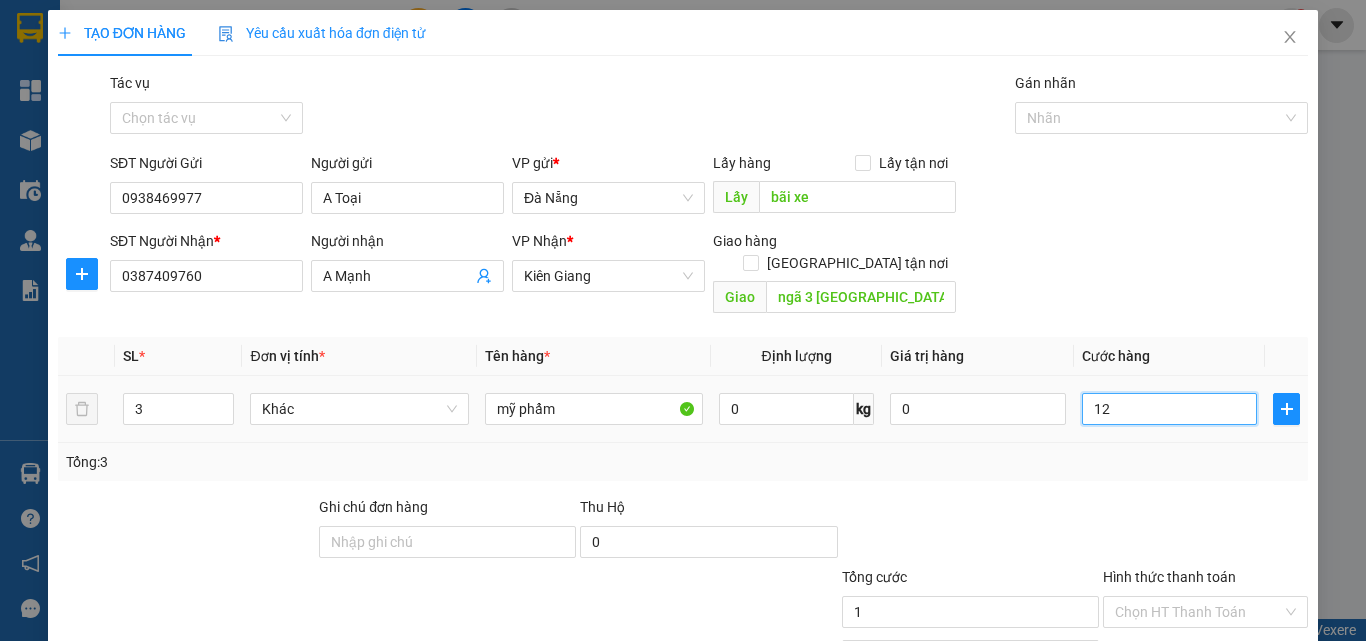 type on "12" 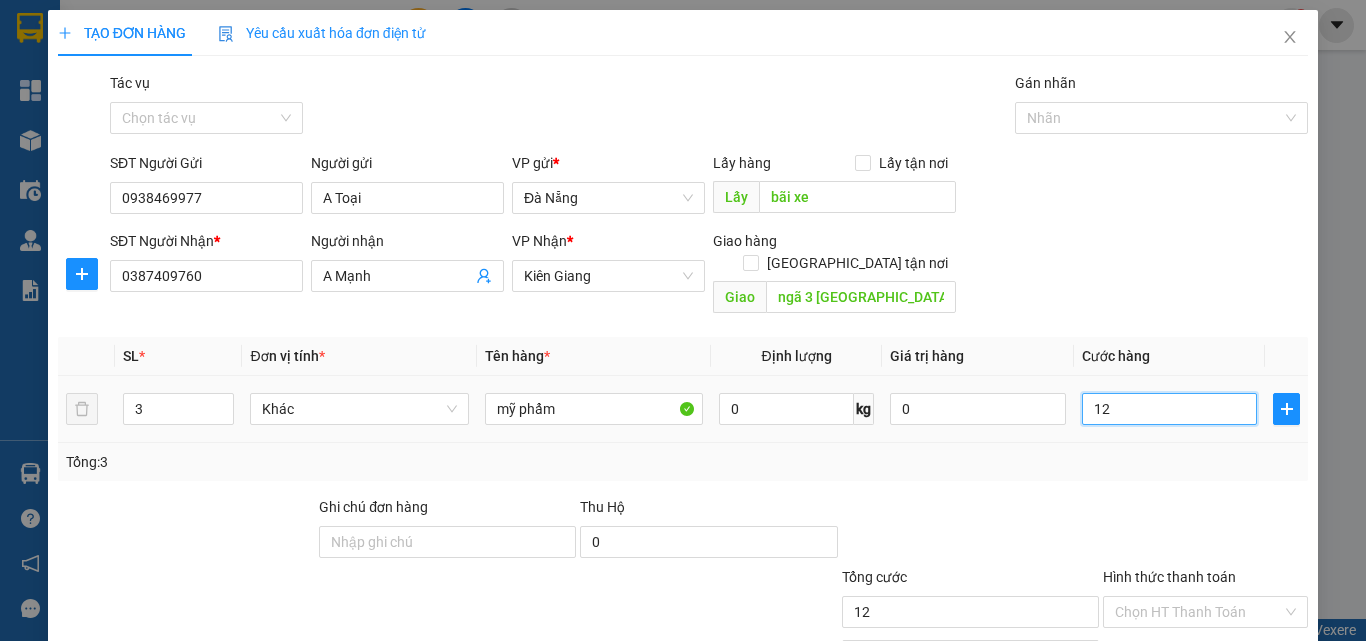 type on "120" 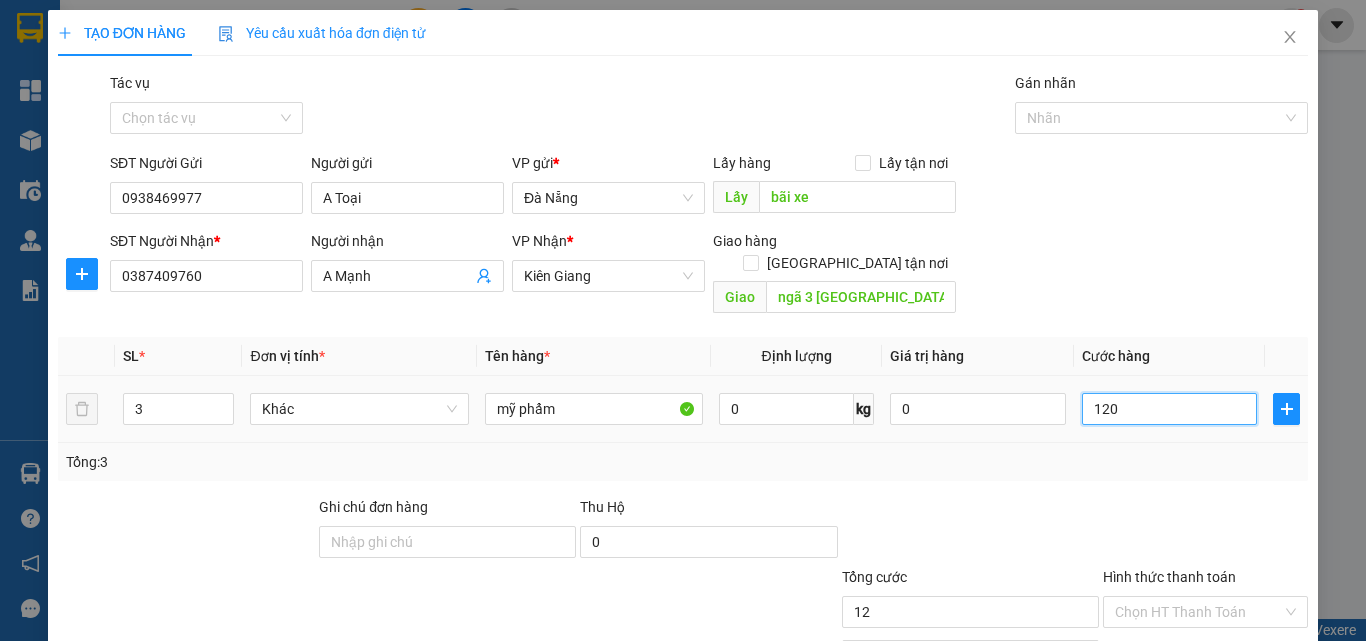 type on "120" 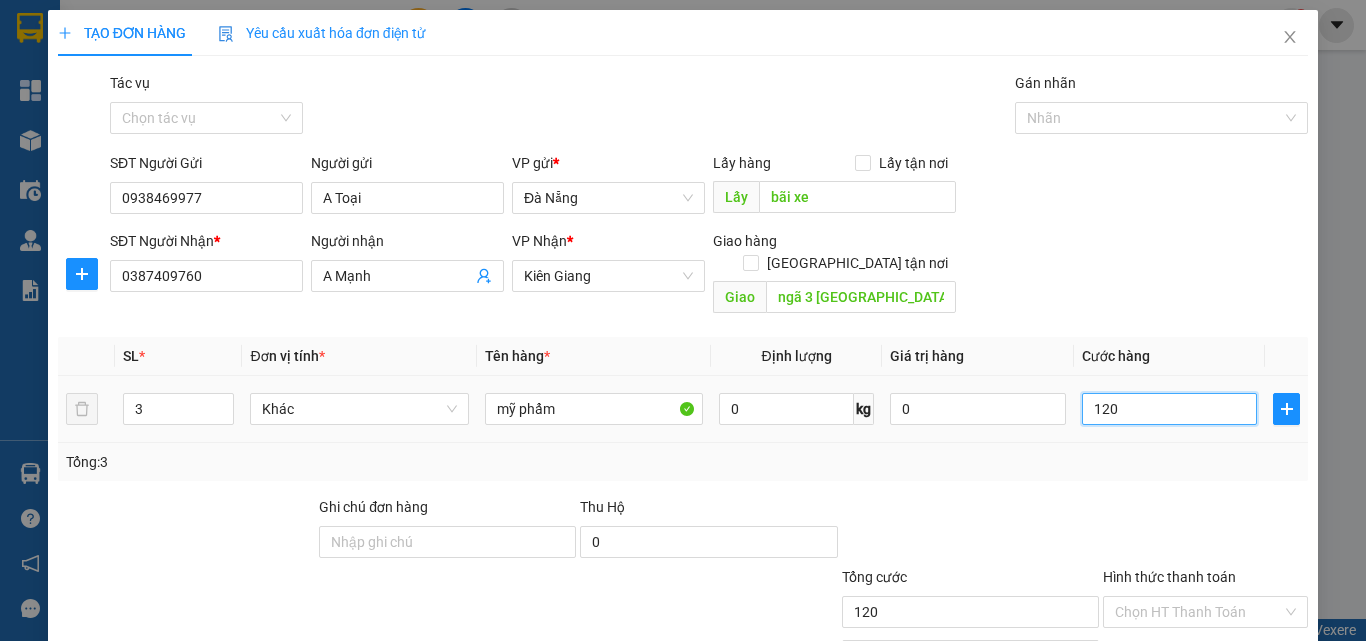 type on "1.200" 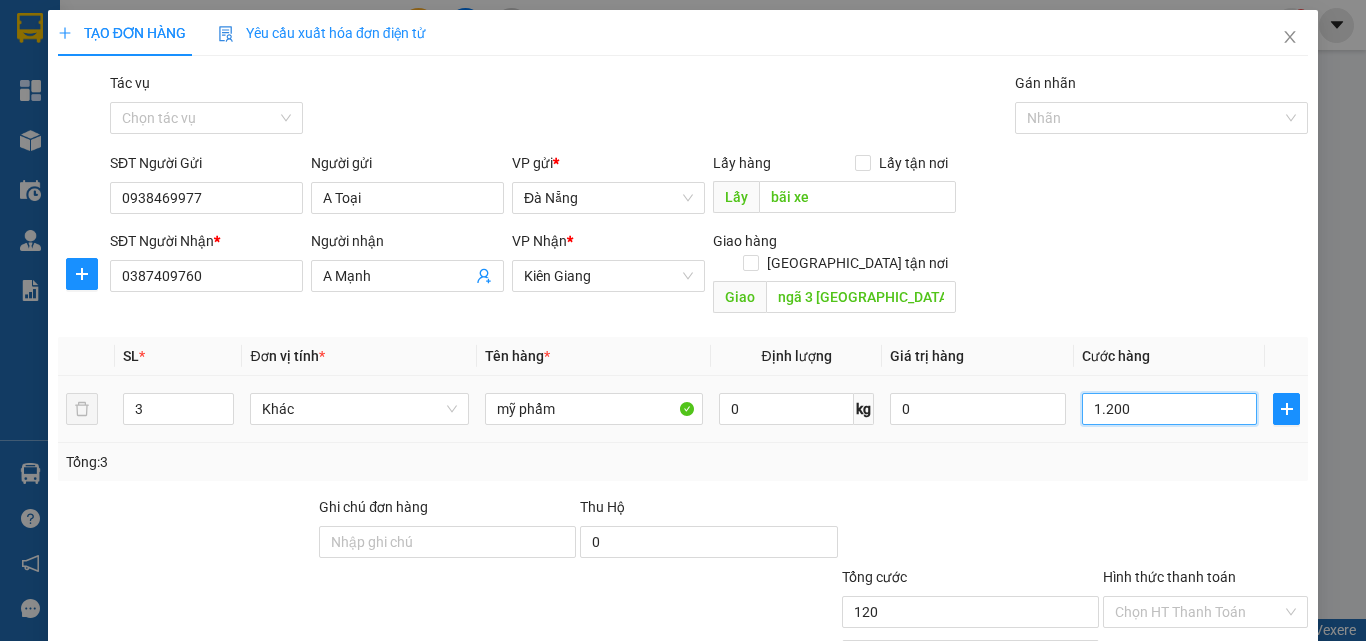 type on "1.200" 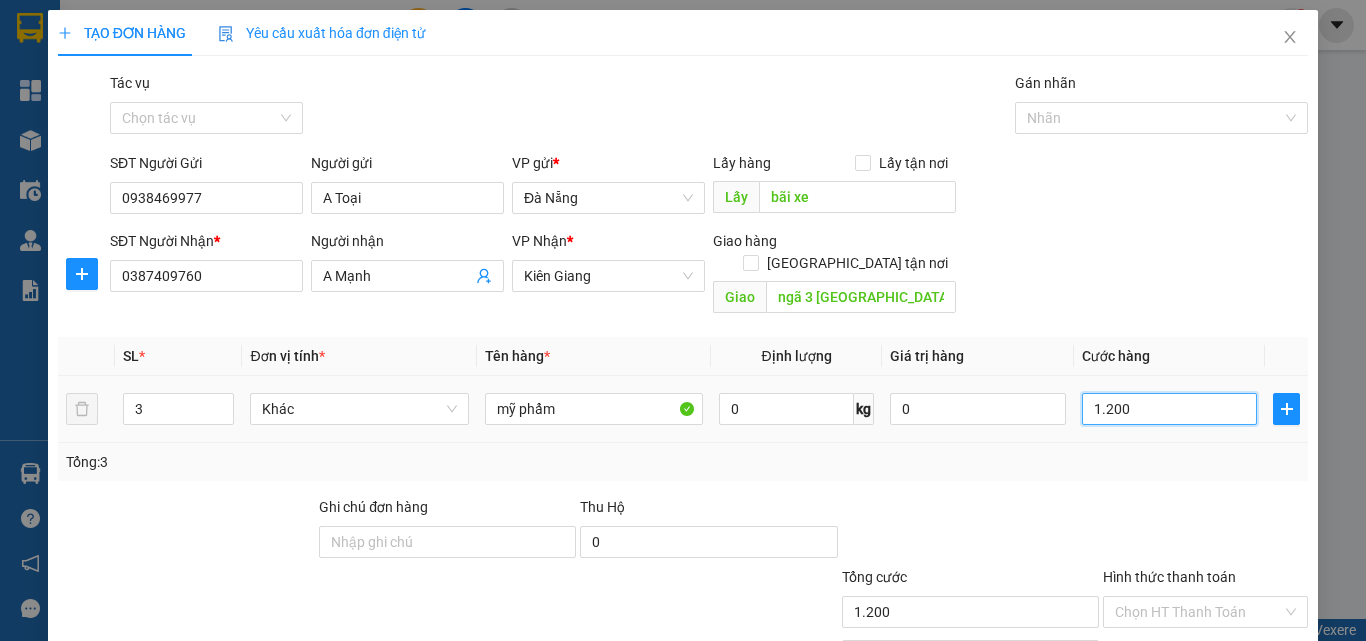 type on "12.000" 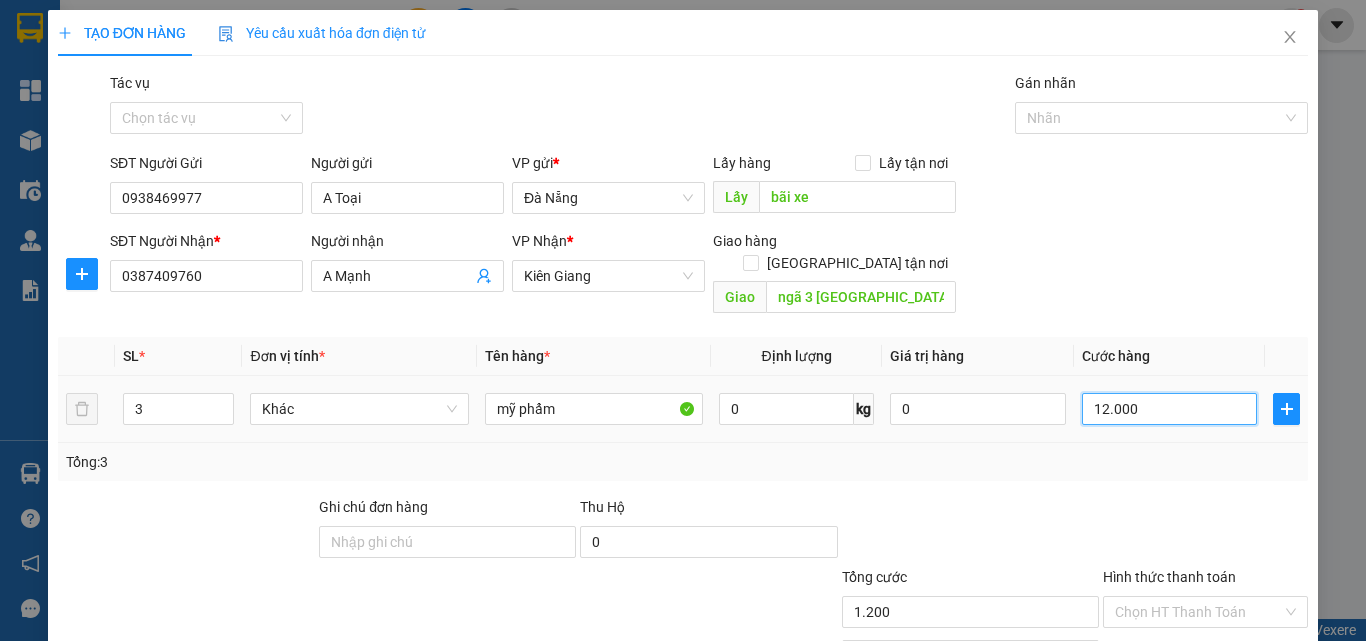 type on "12.000" 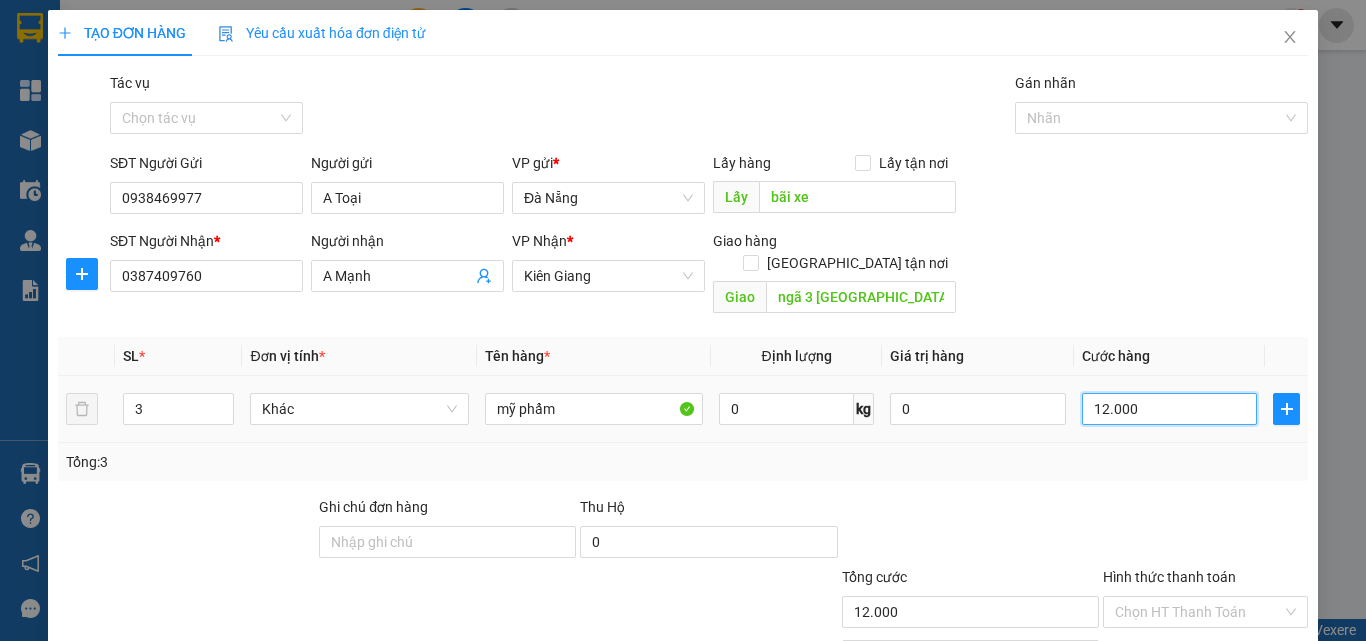 type on "12.000" 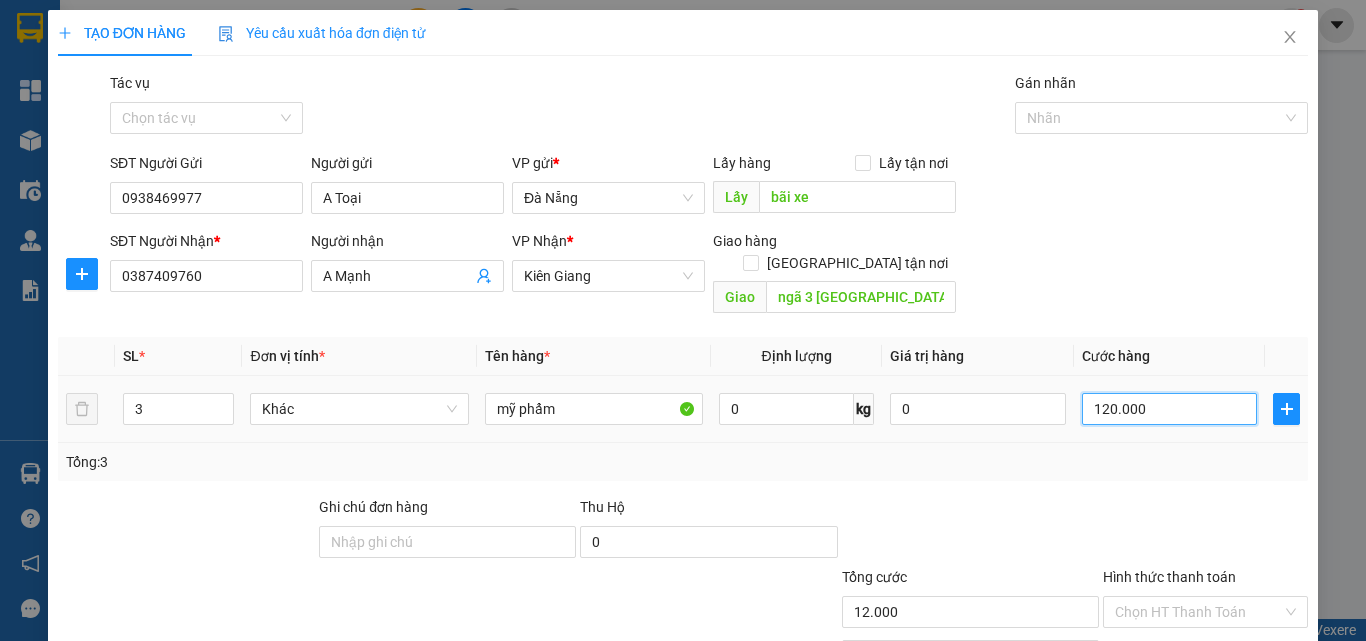 type on "120.000" 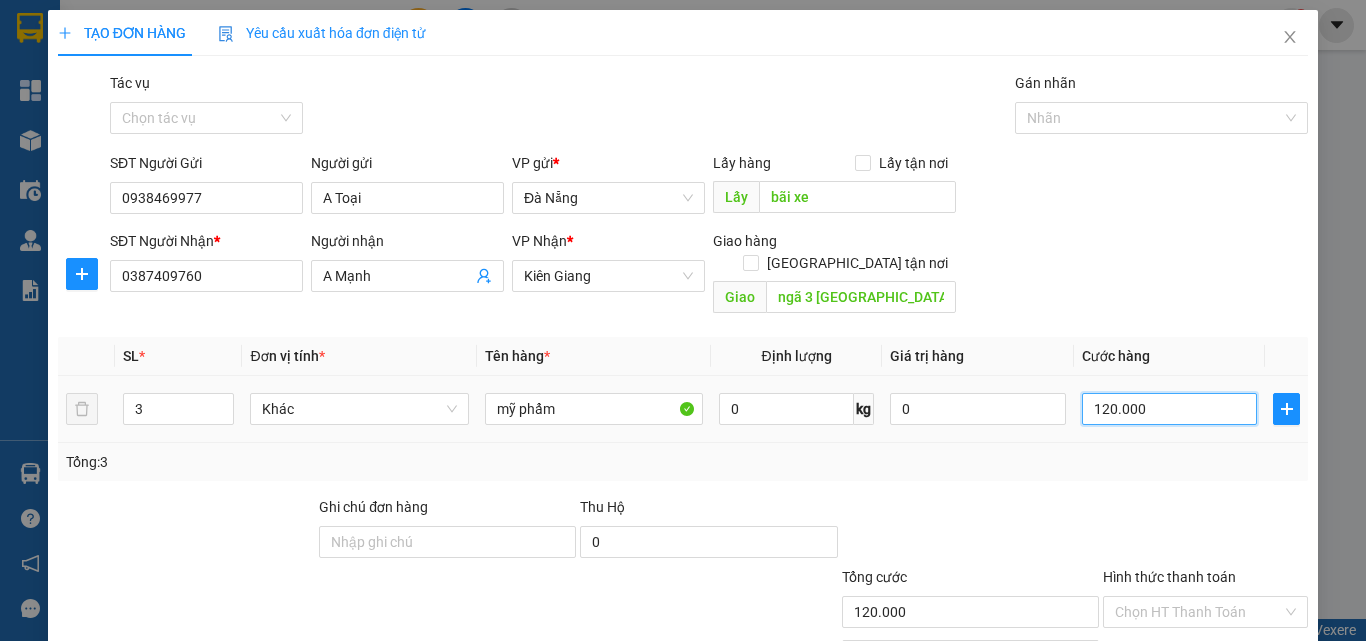 type on "1.200.000" 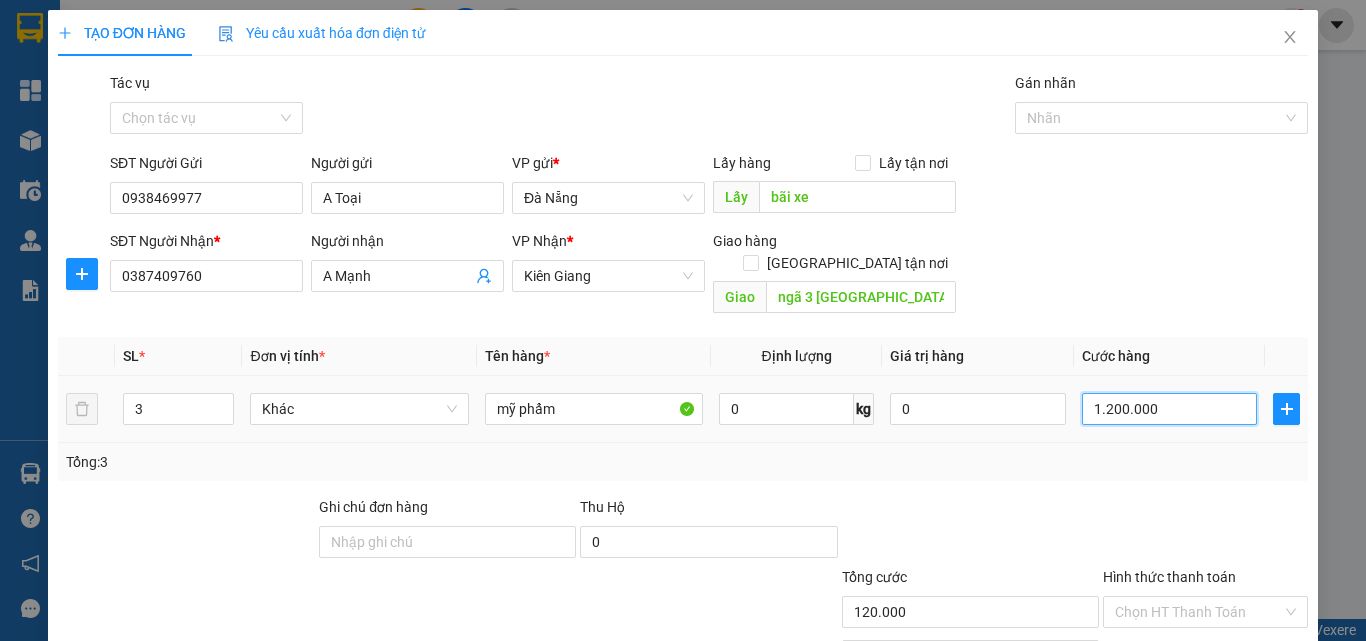 type on "1.200.000" 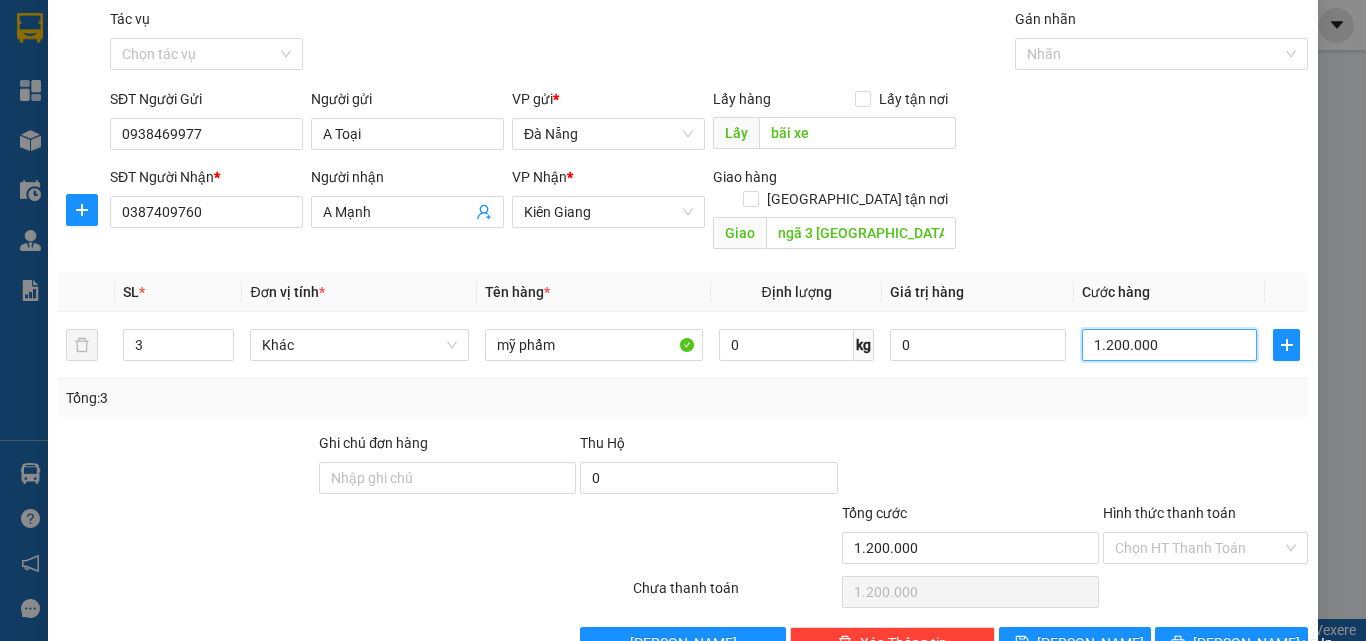 scroll, scrollTop: 99, scrollLeft: 0, axis: vertical 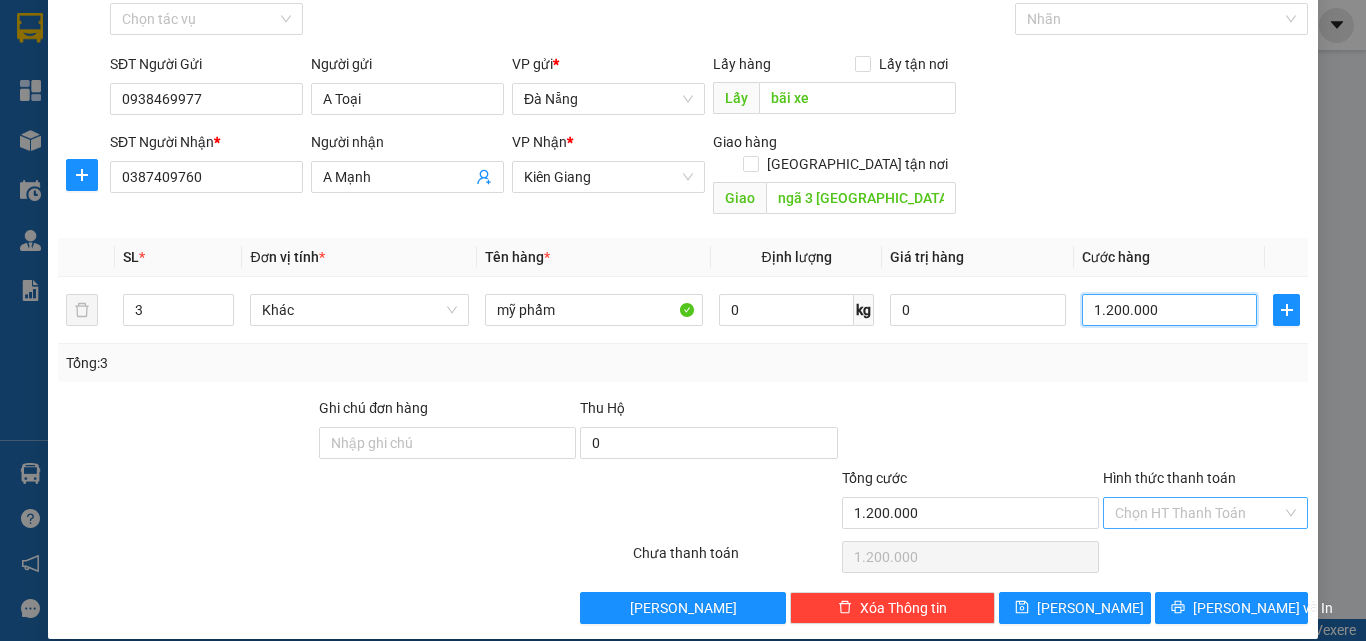 type on "1.200.000" 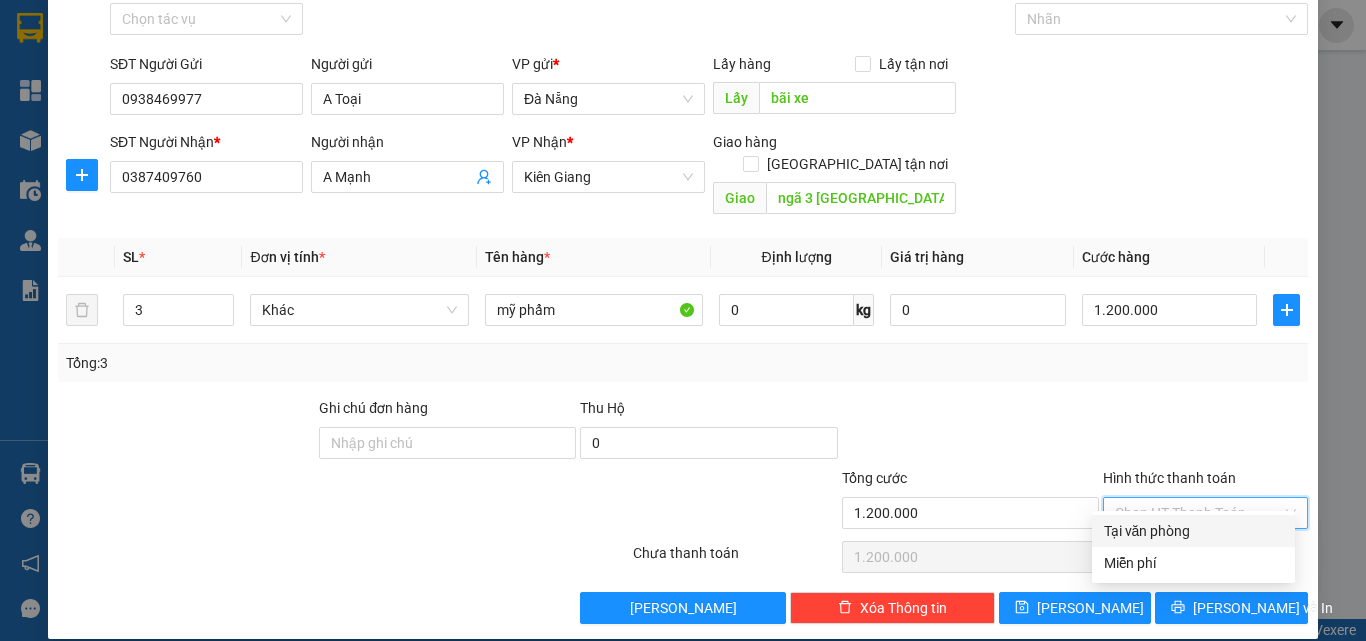 click on "Hình thức thanh toán" at bounding box center (1198, 513) 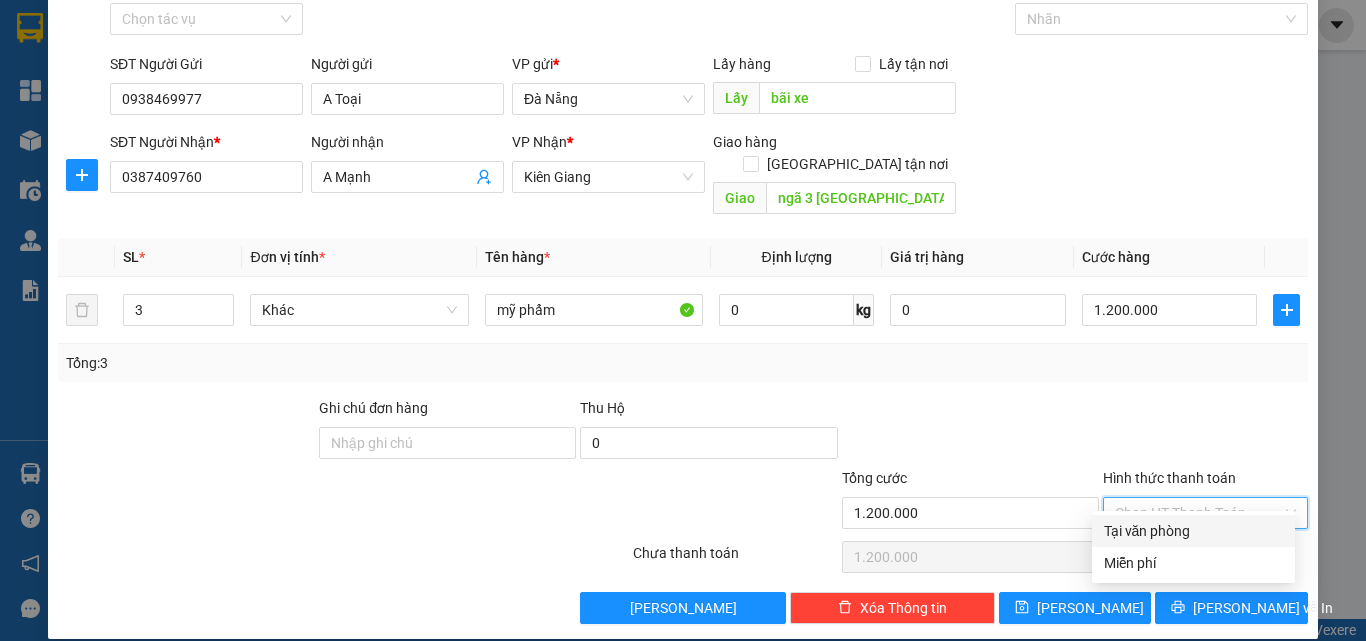 click at bounding box center [1205, 432] 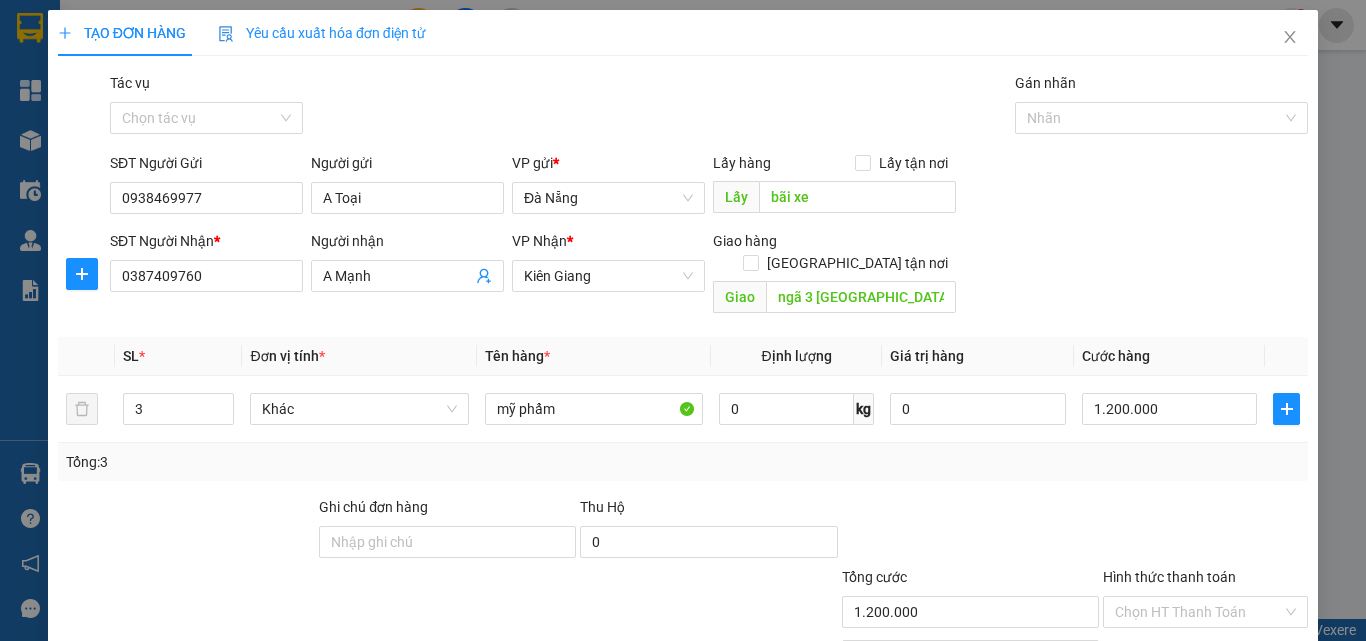scroll, scrollTop: 99, scrollLeft: 0, axis: vertical 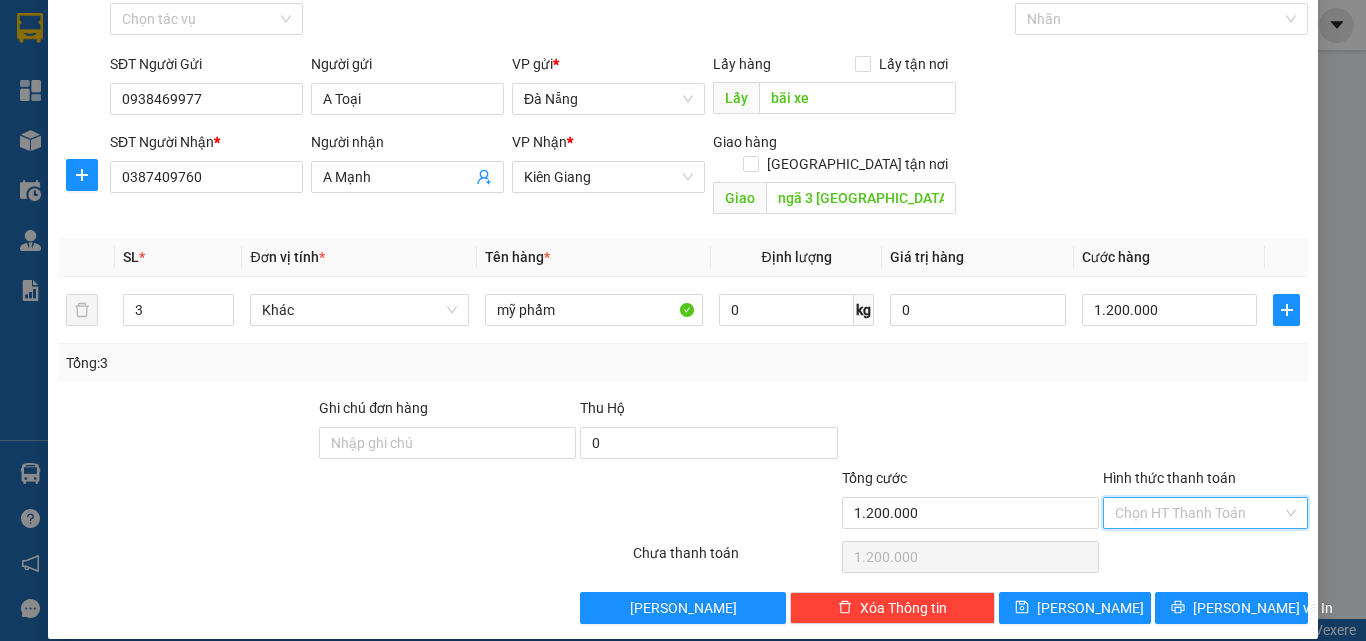 click on "Hình thức thanh toán" at bounding box center (1198, 513) 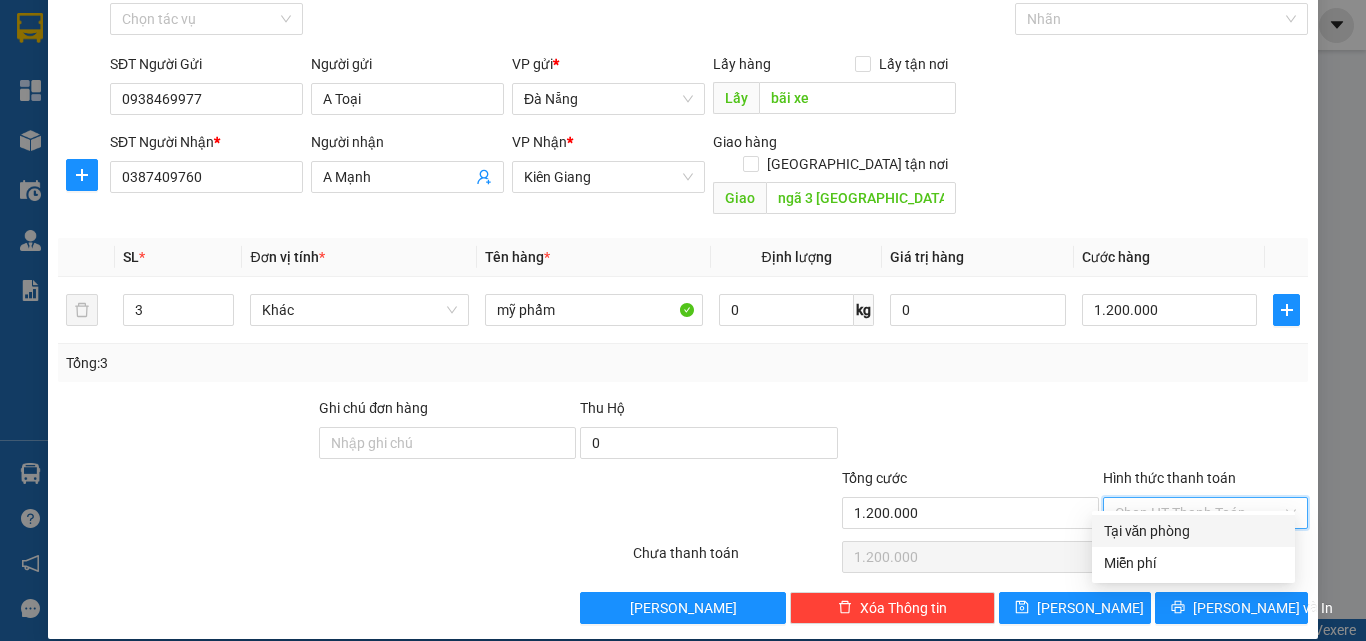 click on "Tại văn phòng" at bounding box center [1193, 531] 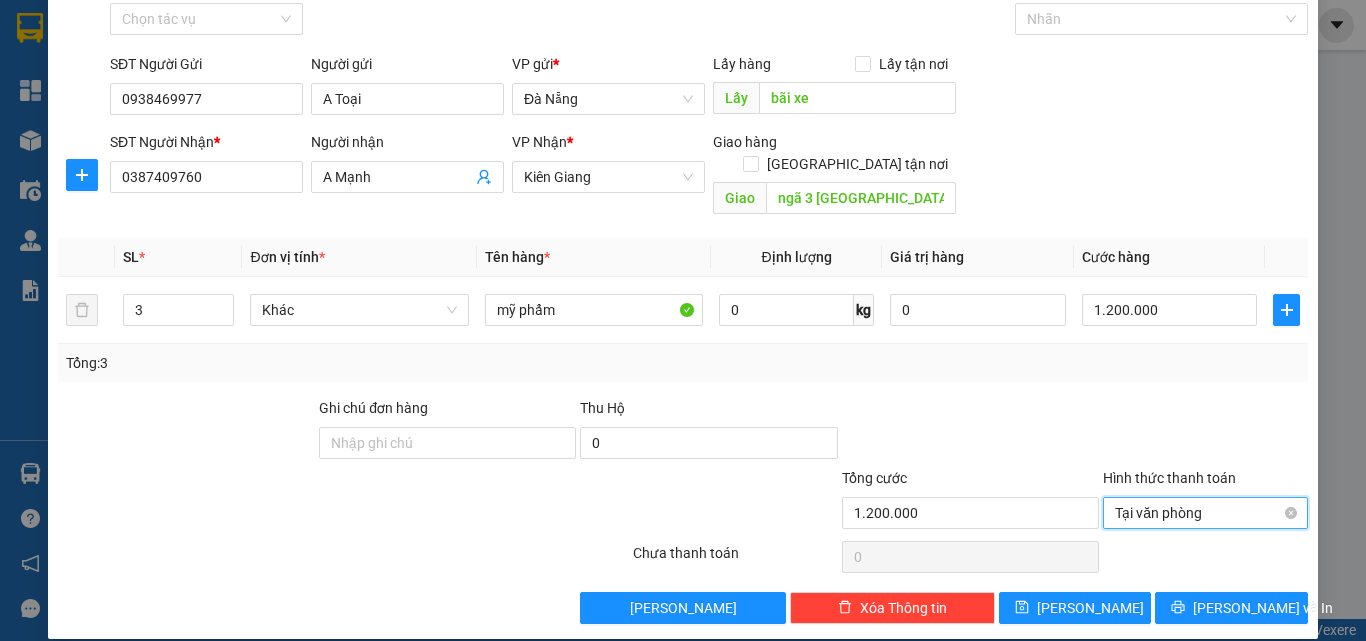 click on "Tại văn phòng" at bounding box center [1205, 513] 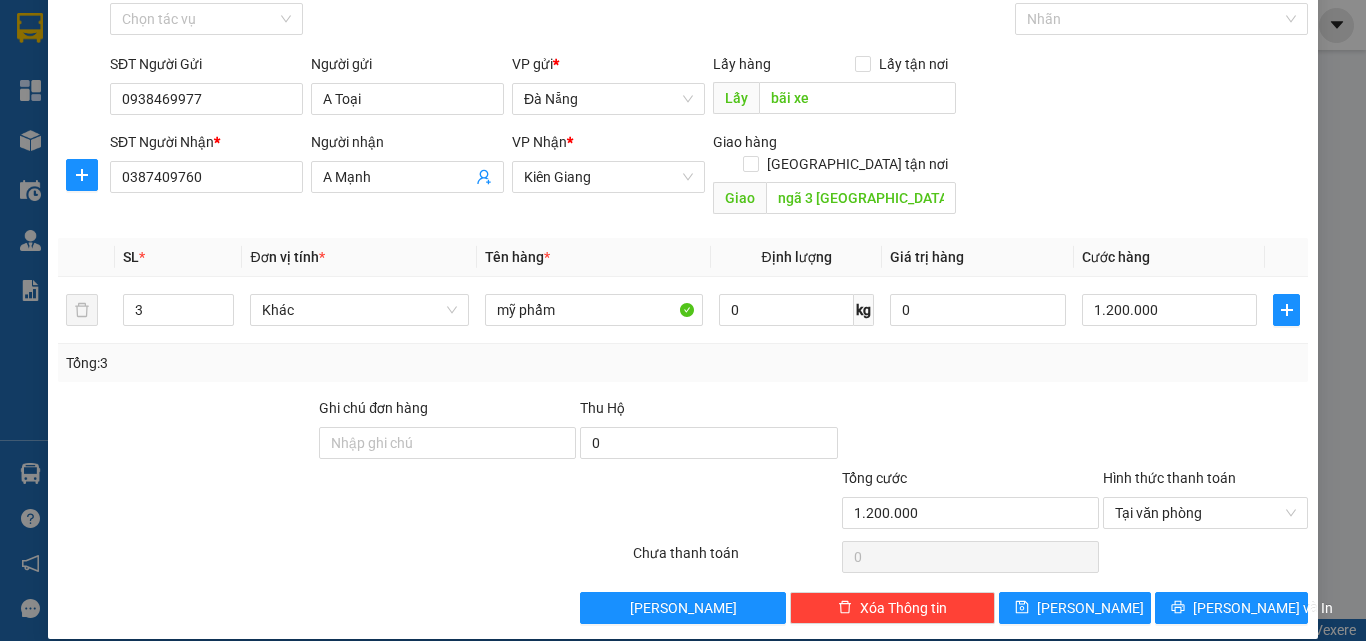click at bounding box center [1205, 432] 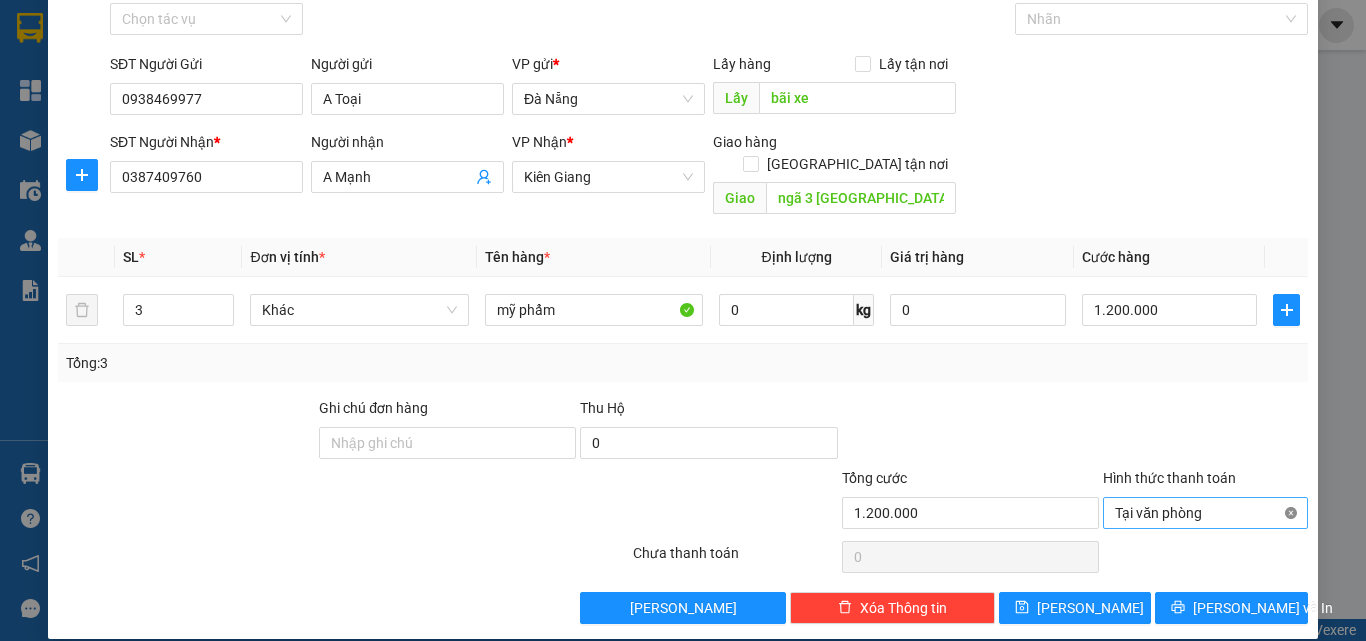 type on "1.200.000" 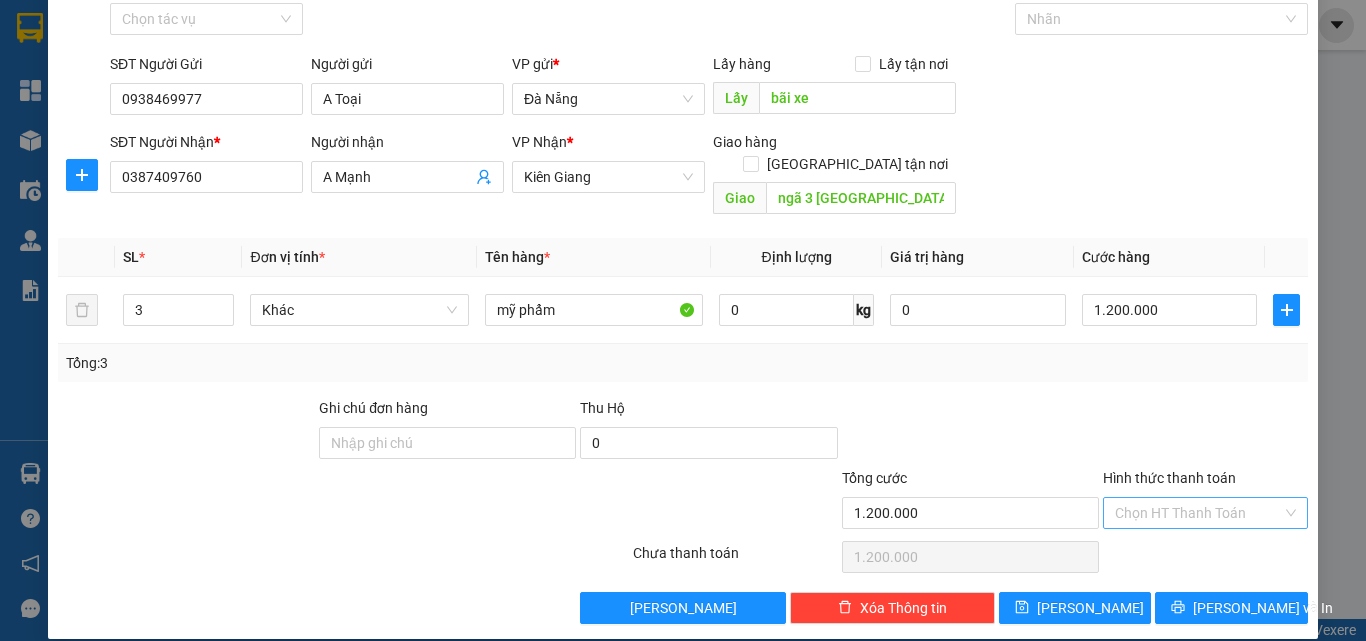 click at bounding box center (1205, 432) 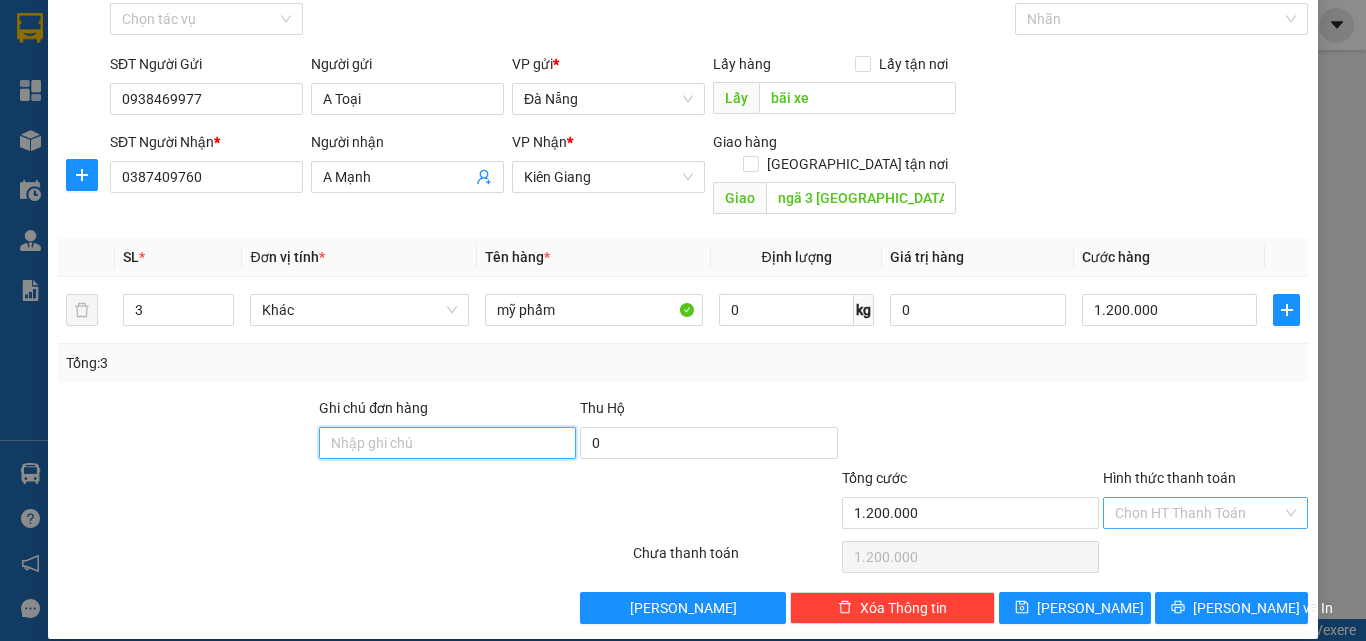 click on "Ghi chú đơn hàng" at bounding box center [447, 443] 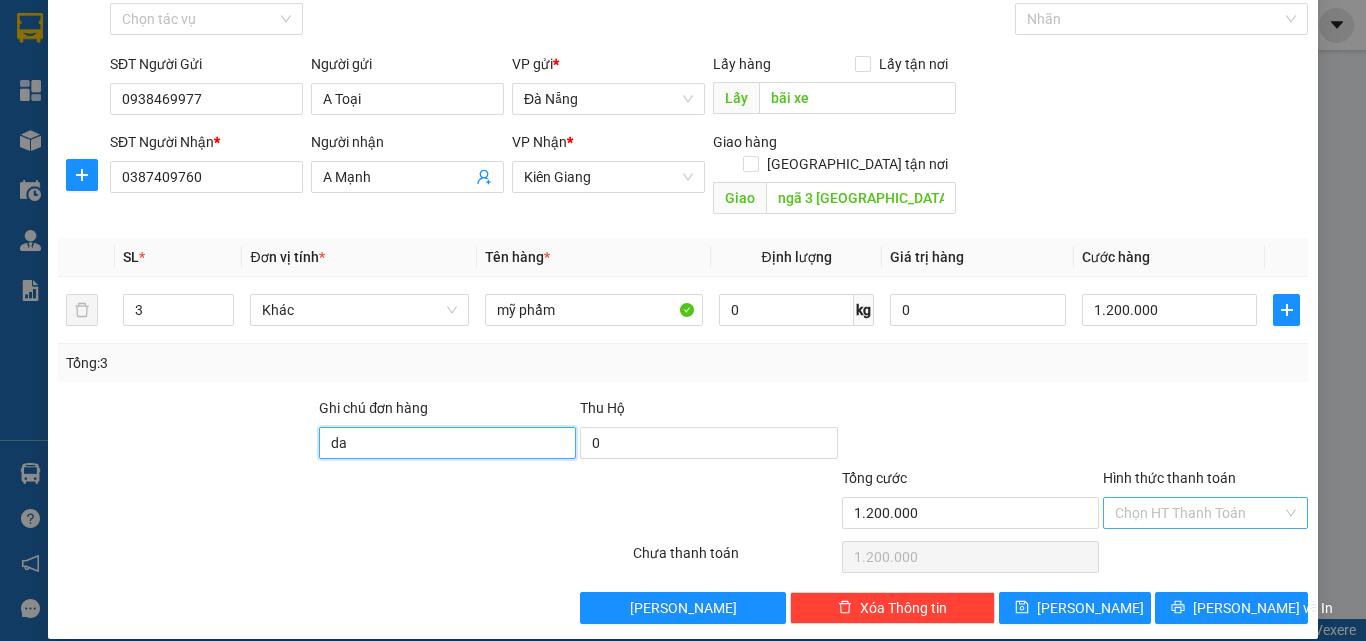 type on "d" 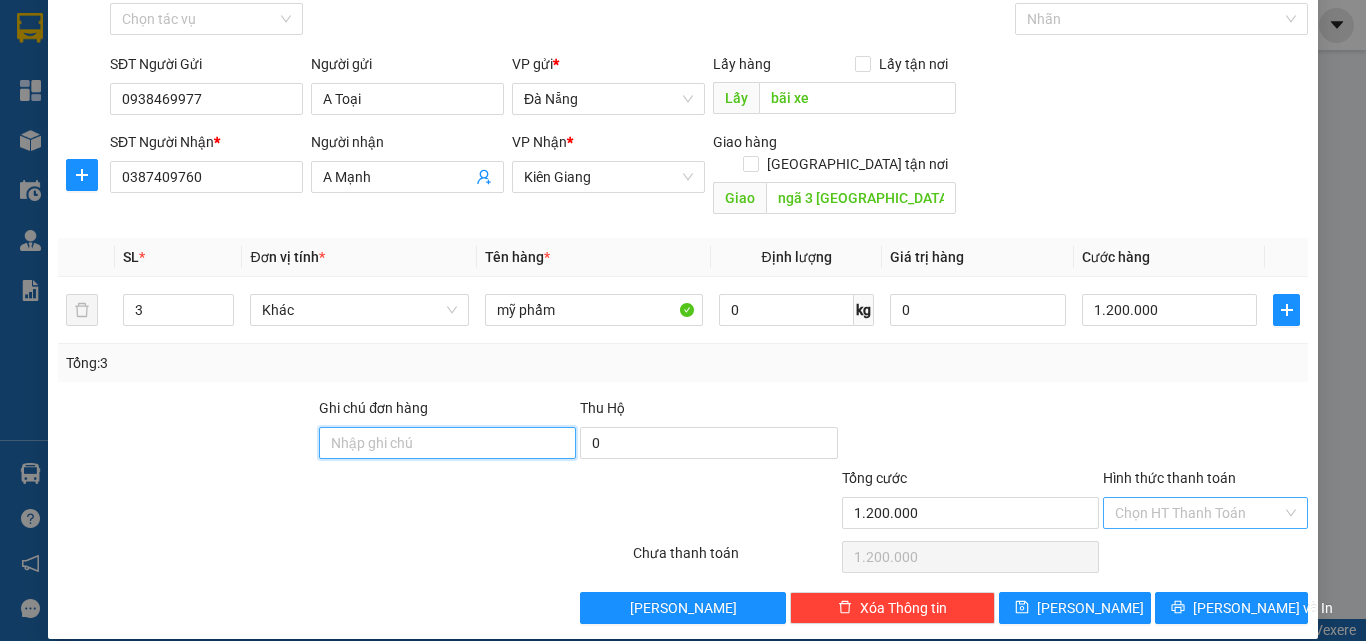 type on "D" 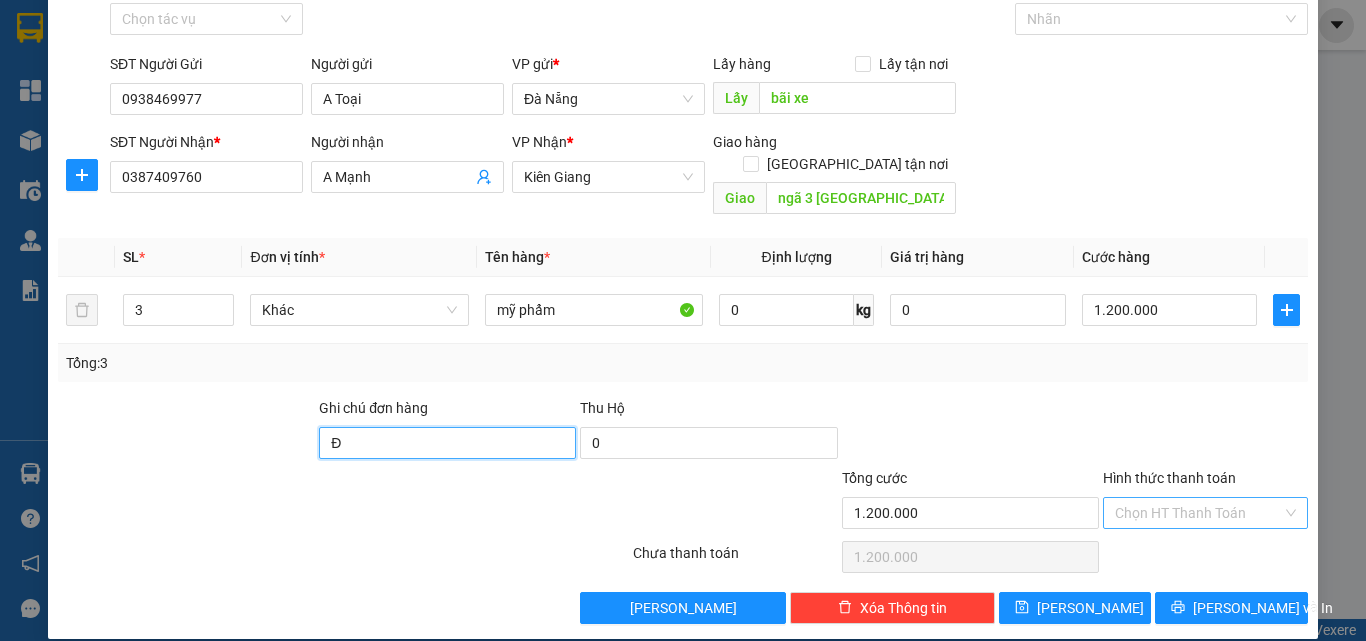 paste on "ã" 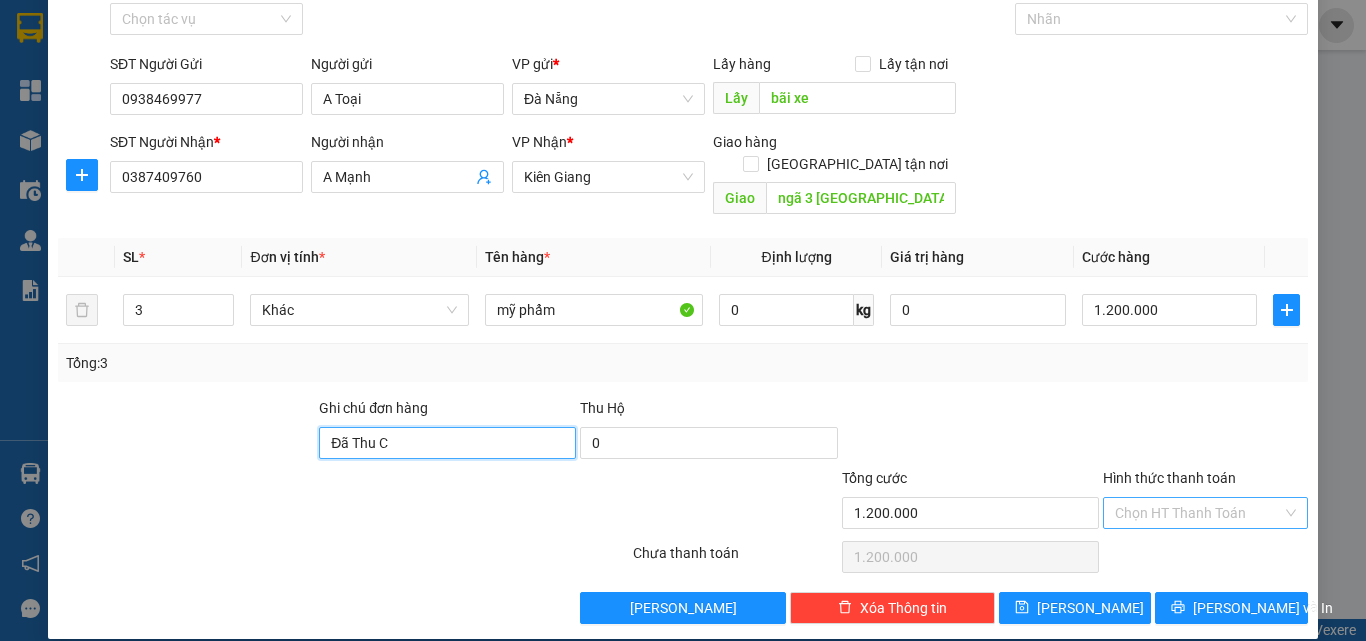paste on "ươc" 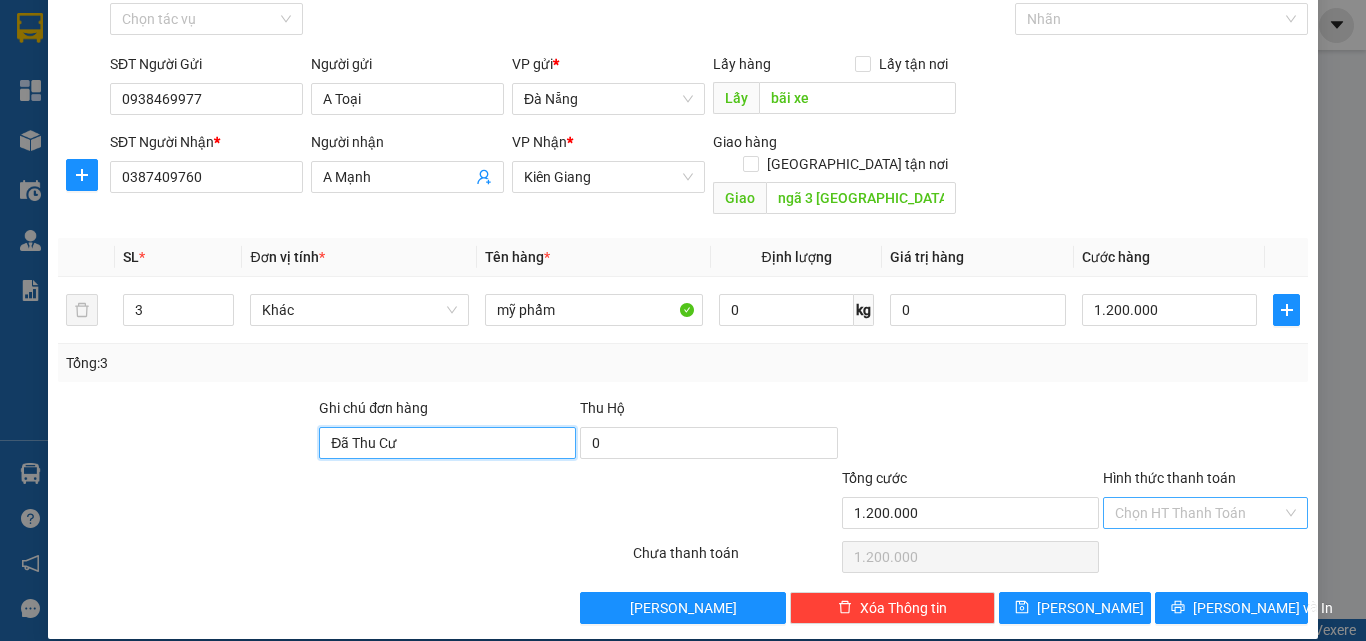 paste on "ớc" 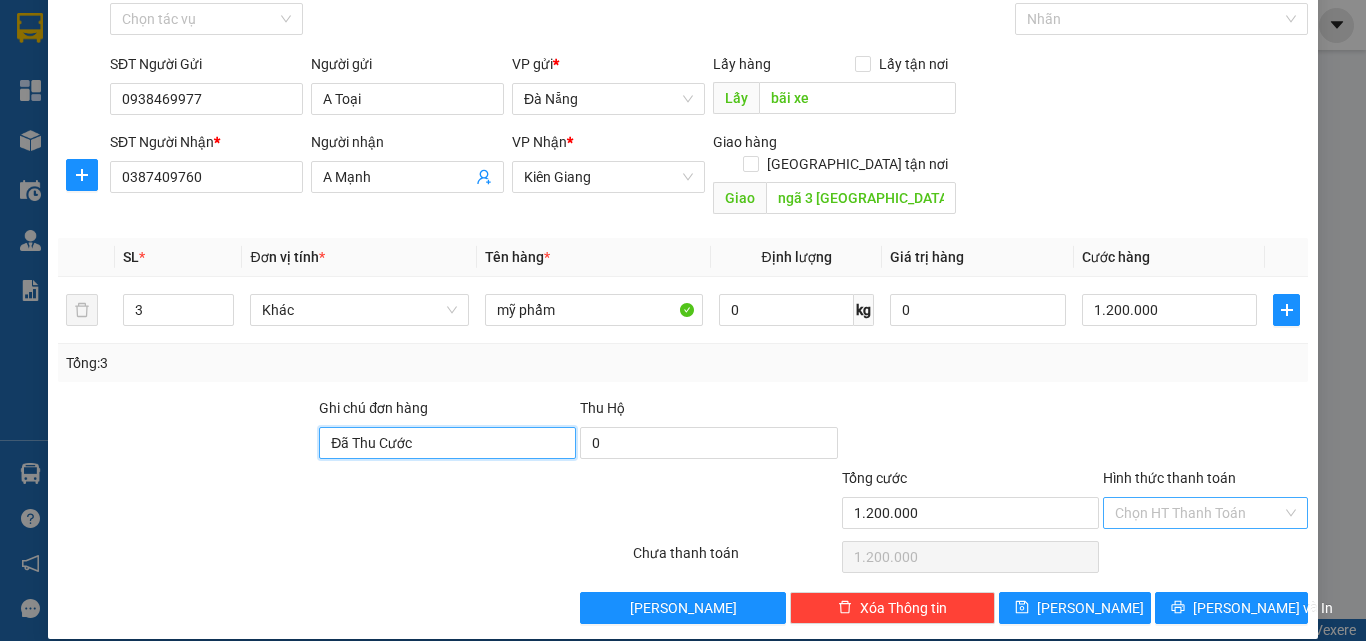 type on "Đã Thu Cước" 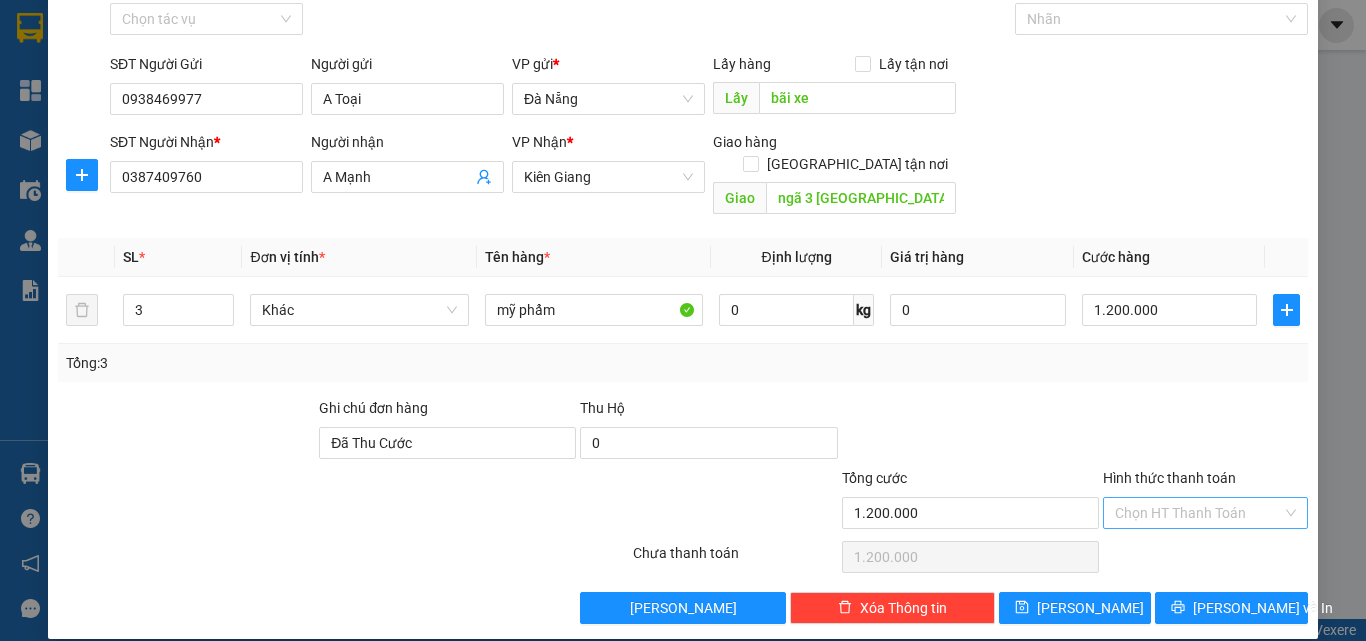 click at bounding box center (526, 502) 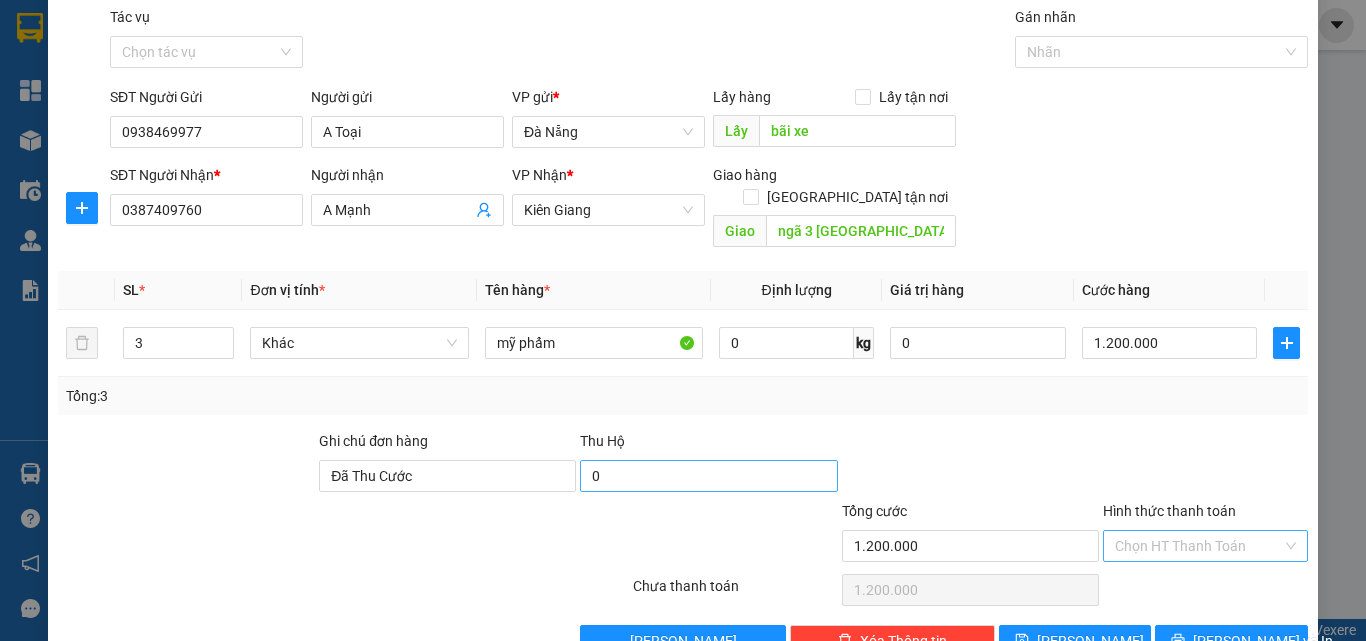 scroll, scrollTop: 99, scrollLeft: 0, axis: vertical 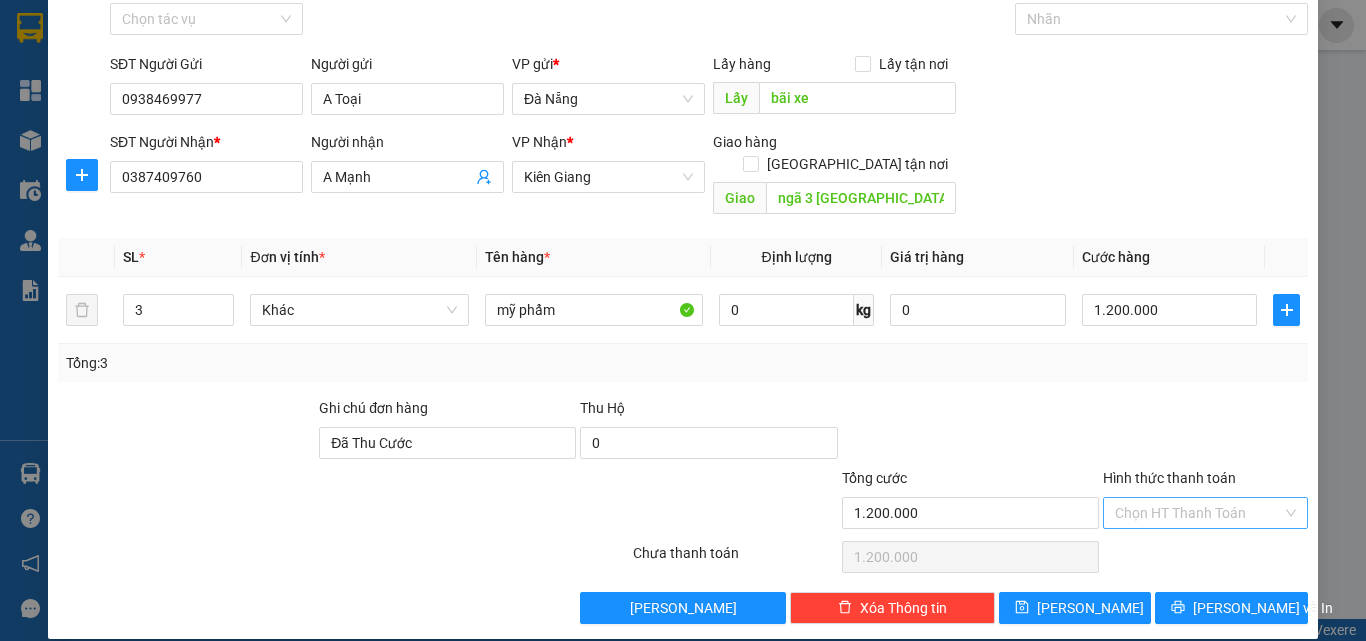 click on "Chọn HT Thanh Toán" at bounding box center [1205, 513] 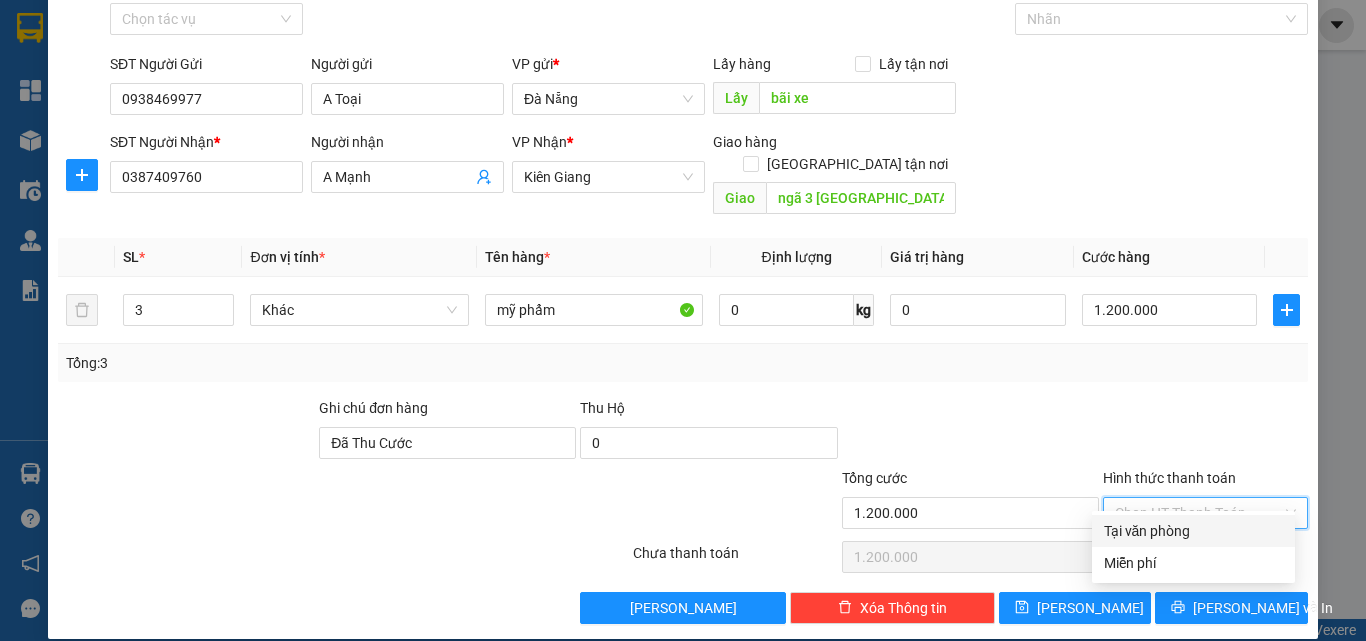 click on "Tại văn phòng" at bounding box center (1193, 531) 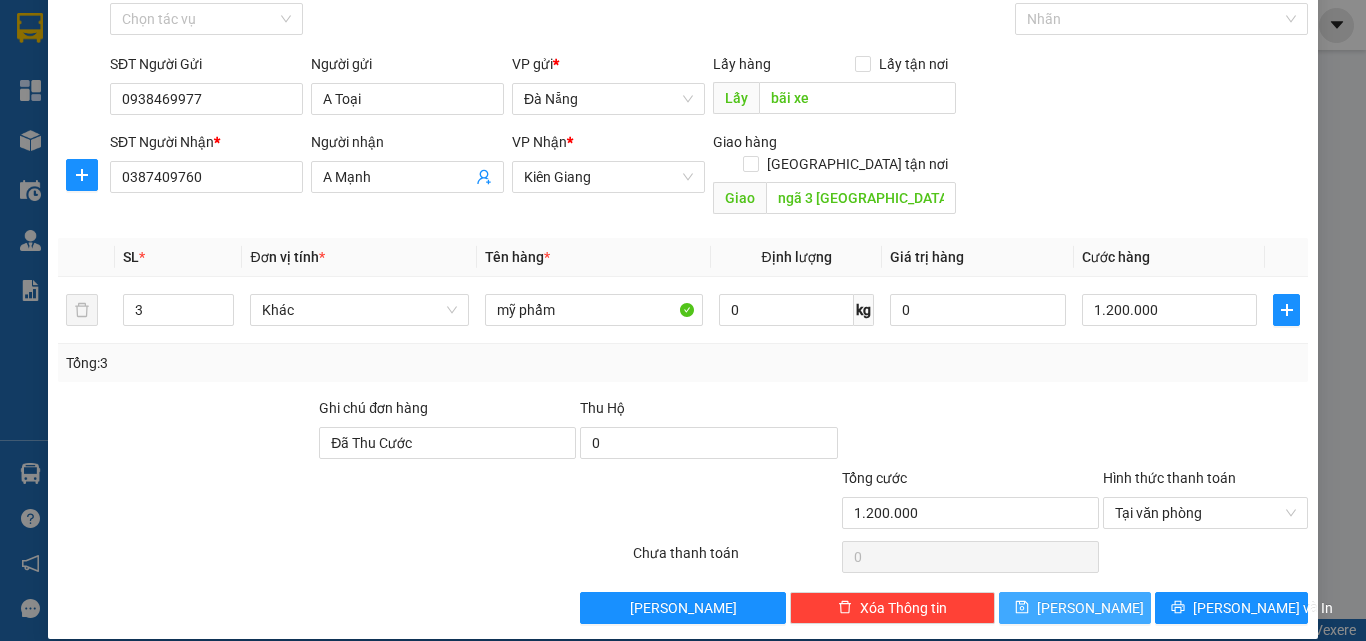 click on "[PERSON_NAME]" at bounding box center (1075, 608) 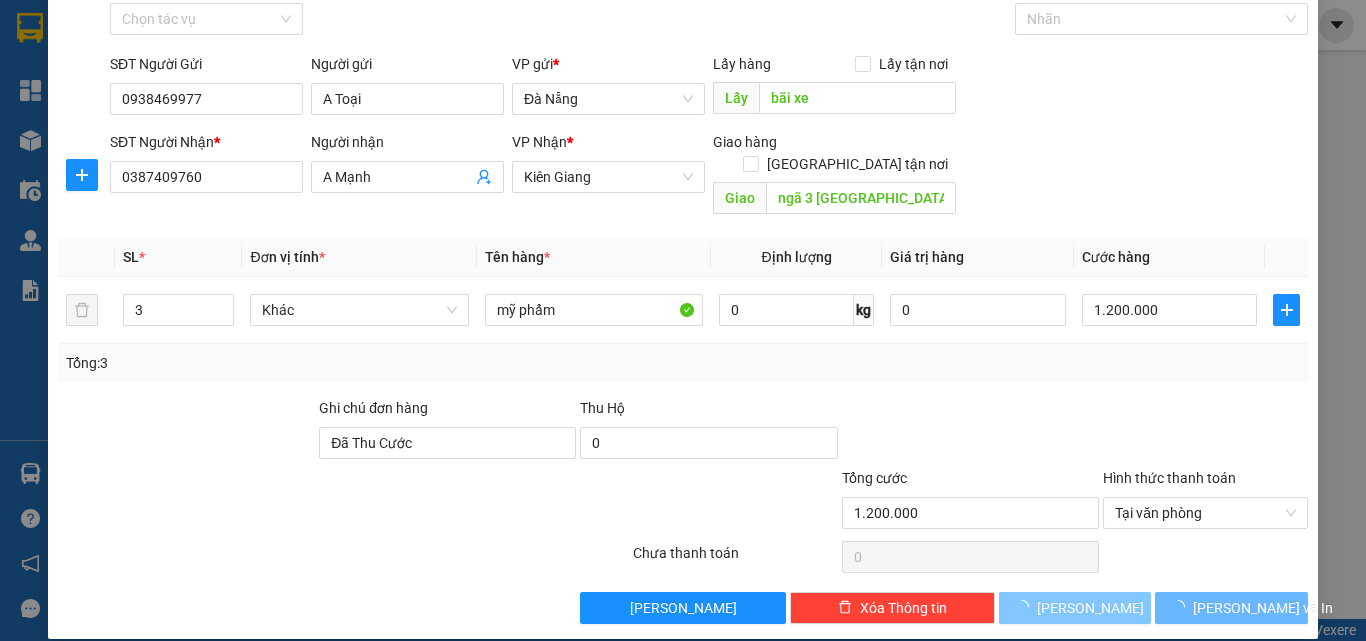 type 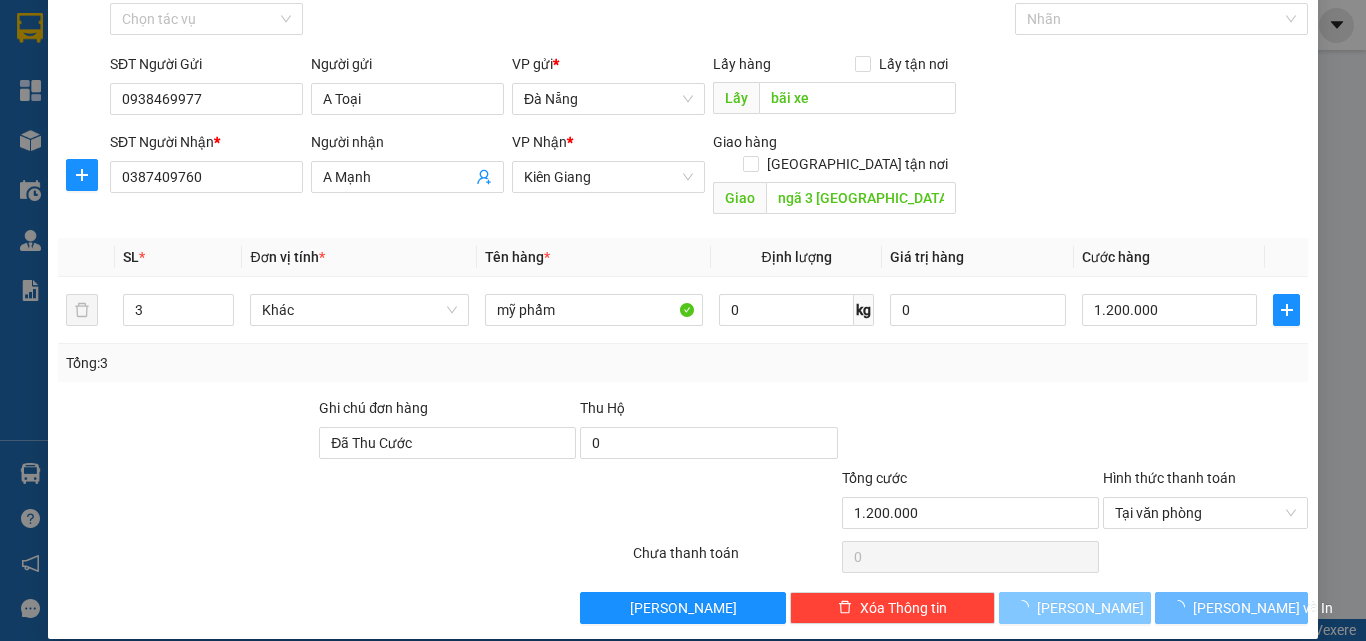 type 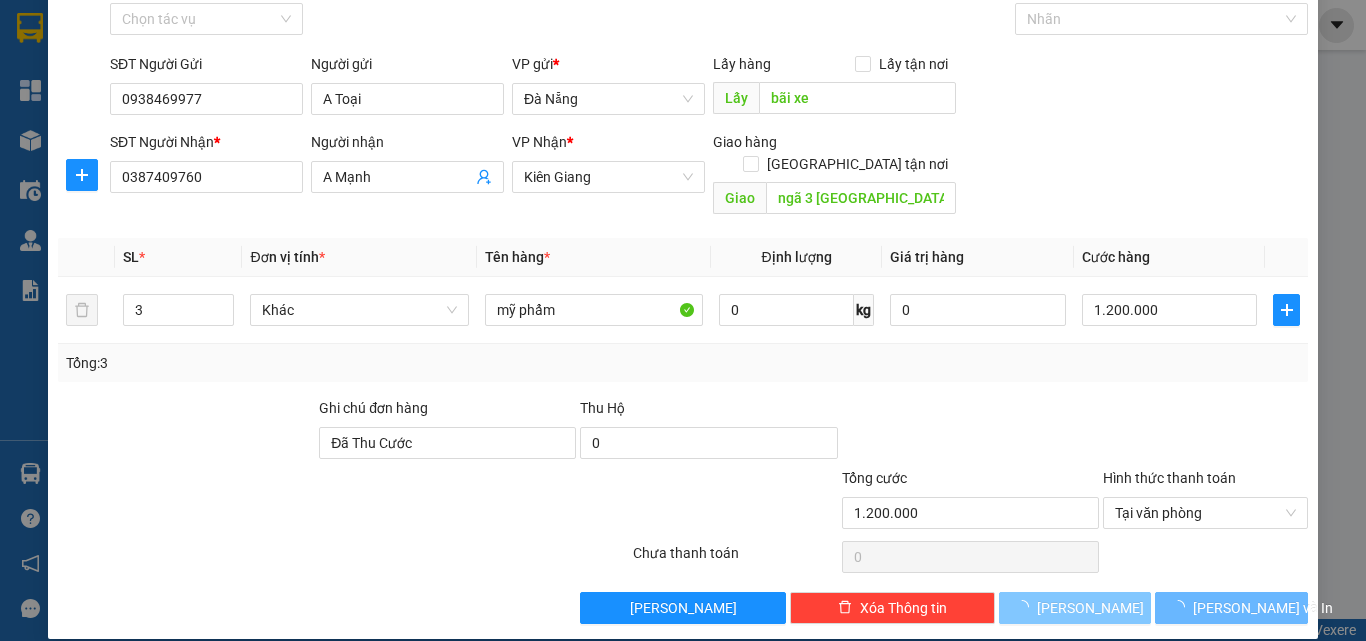 type 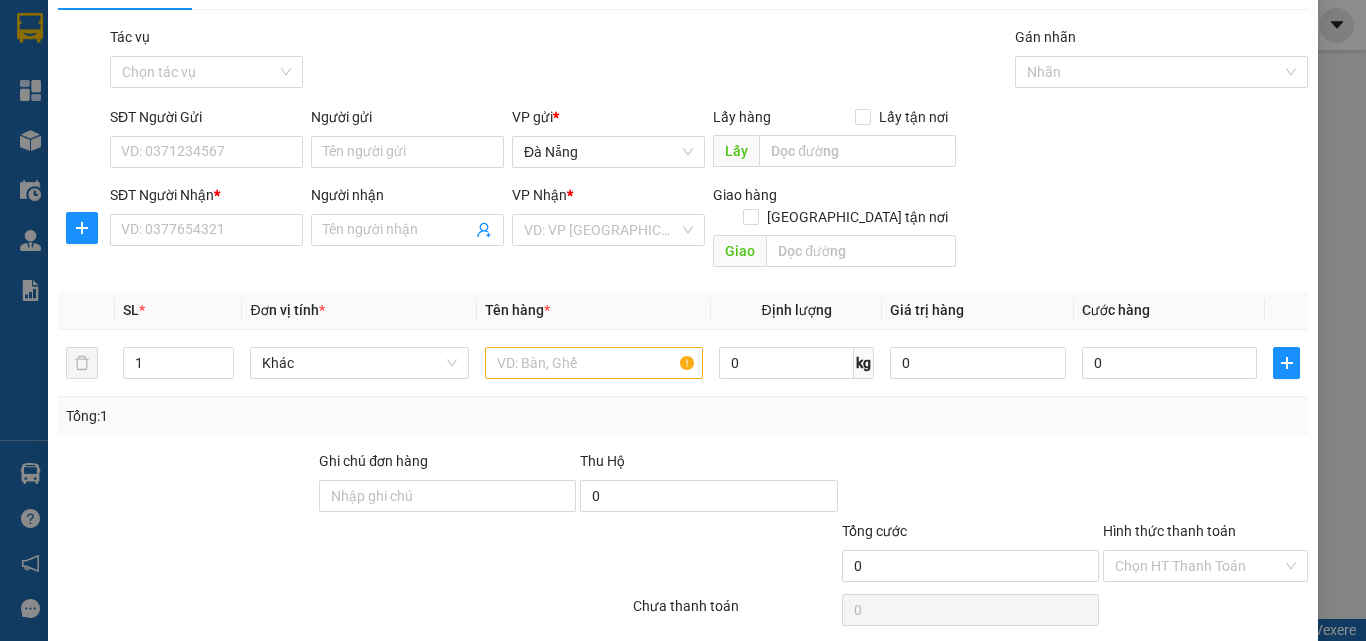 scroll, scrollTop: 0, scrollLeft: 0, axis: both 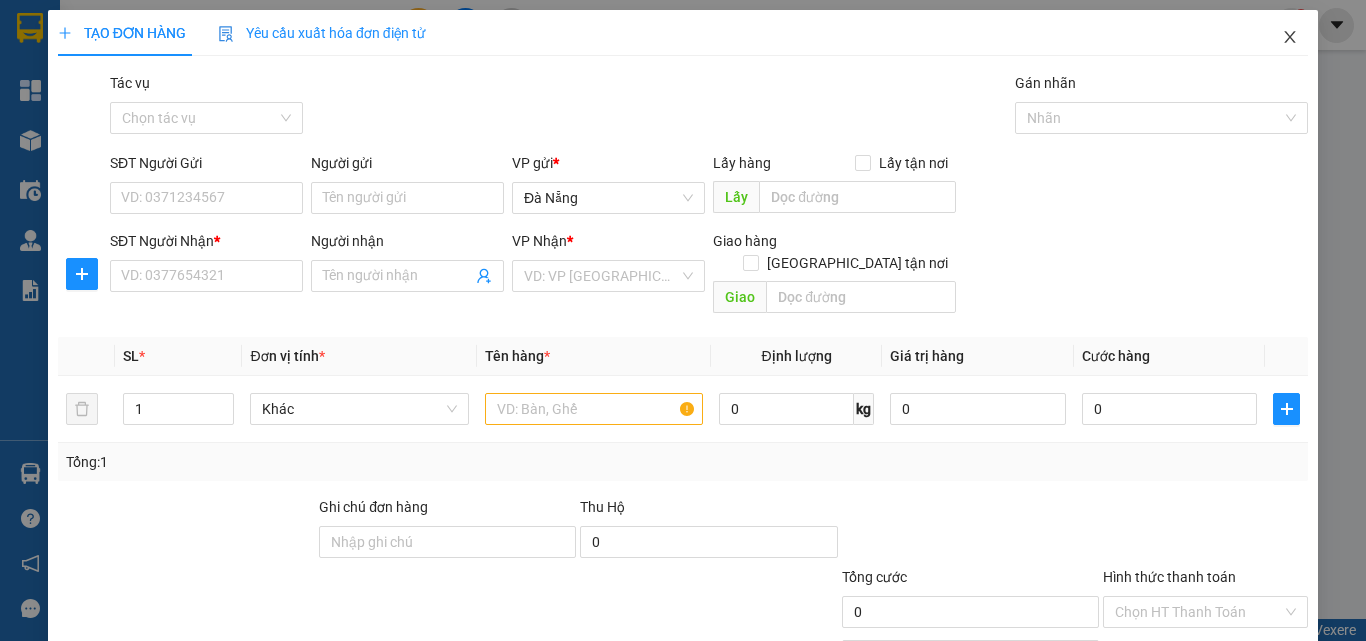 click at bounding box center [1290, 38] 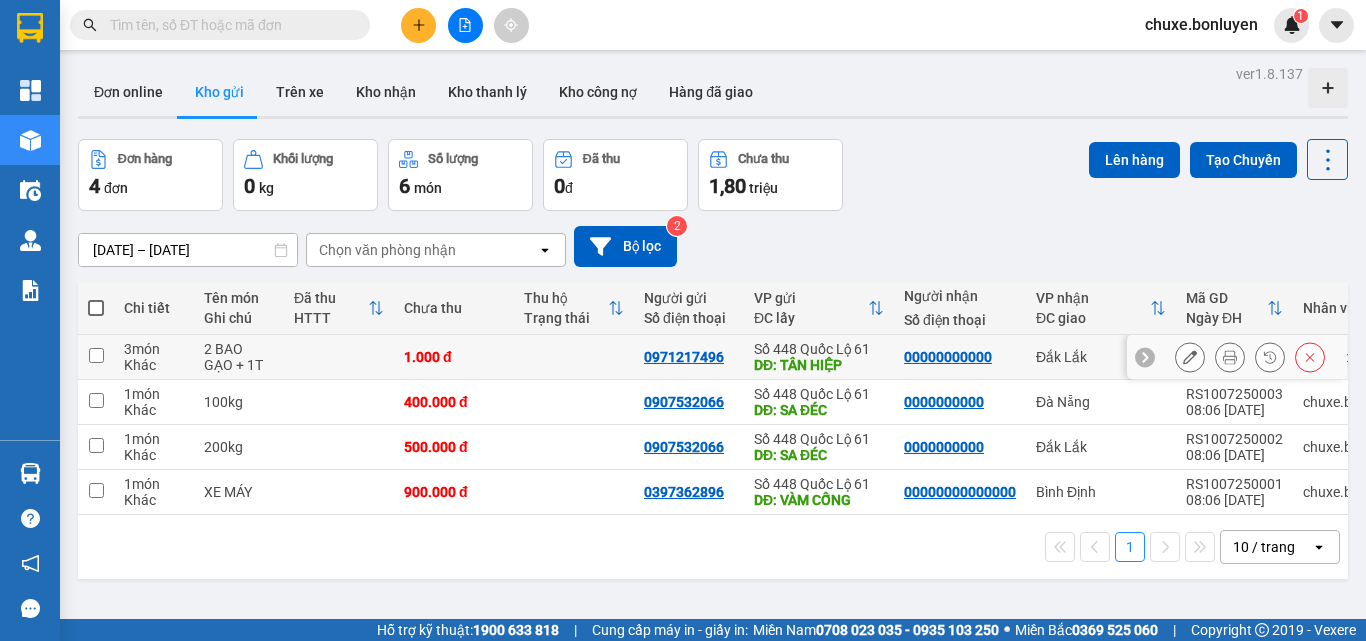scroll, scrollTop: 92, scrollLeft: 0, axis: vertical 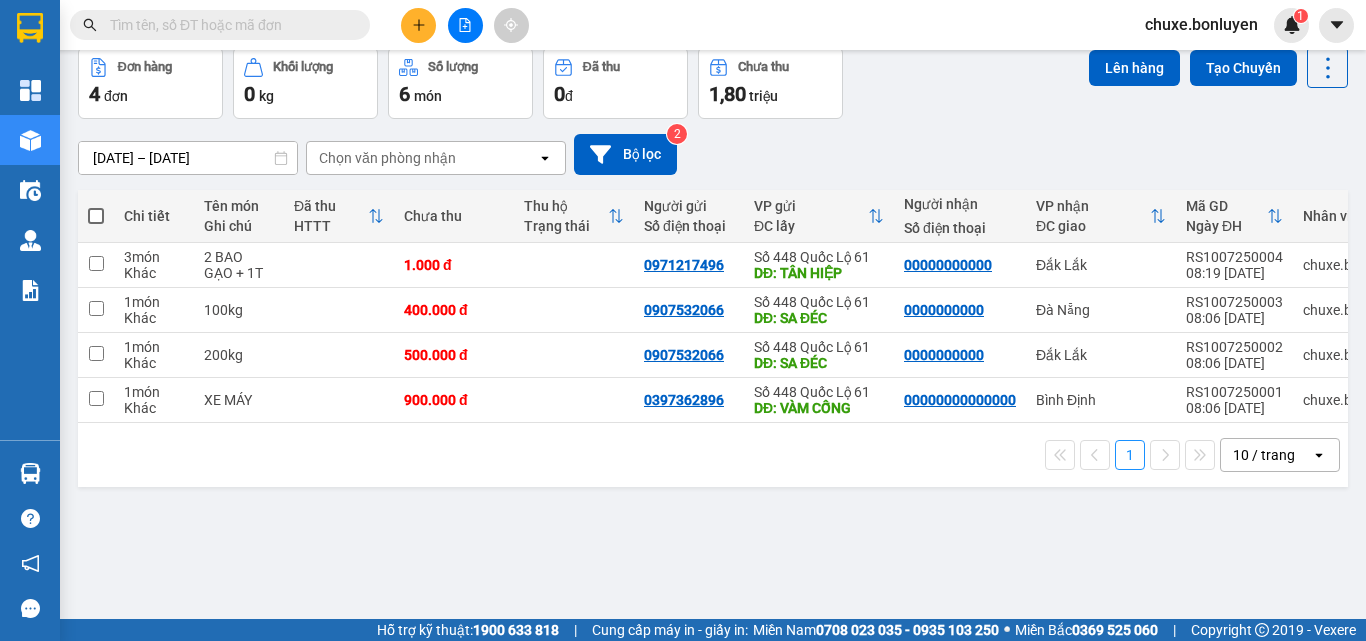 click on "1" at bounding box center (1130, 455) 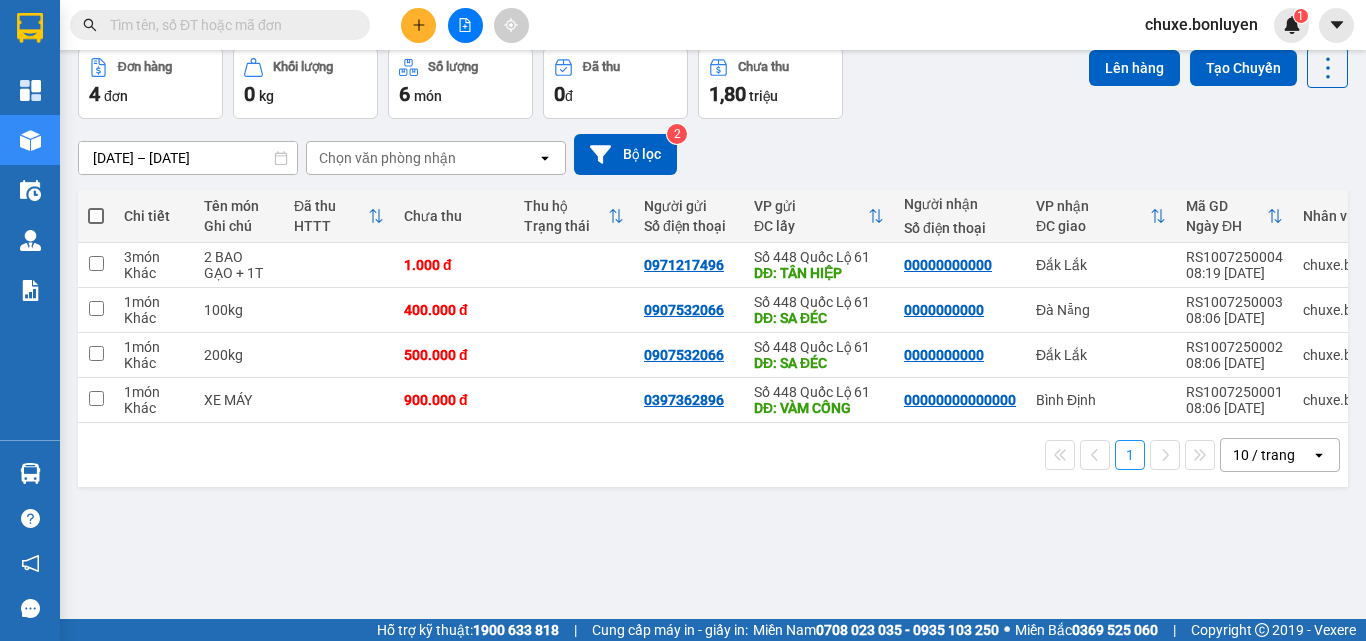 click on "1" at bounding box center [1130, 455] 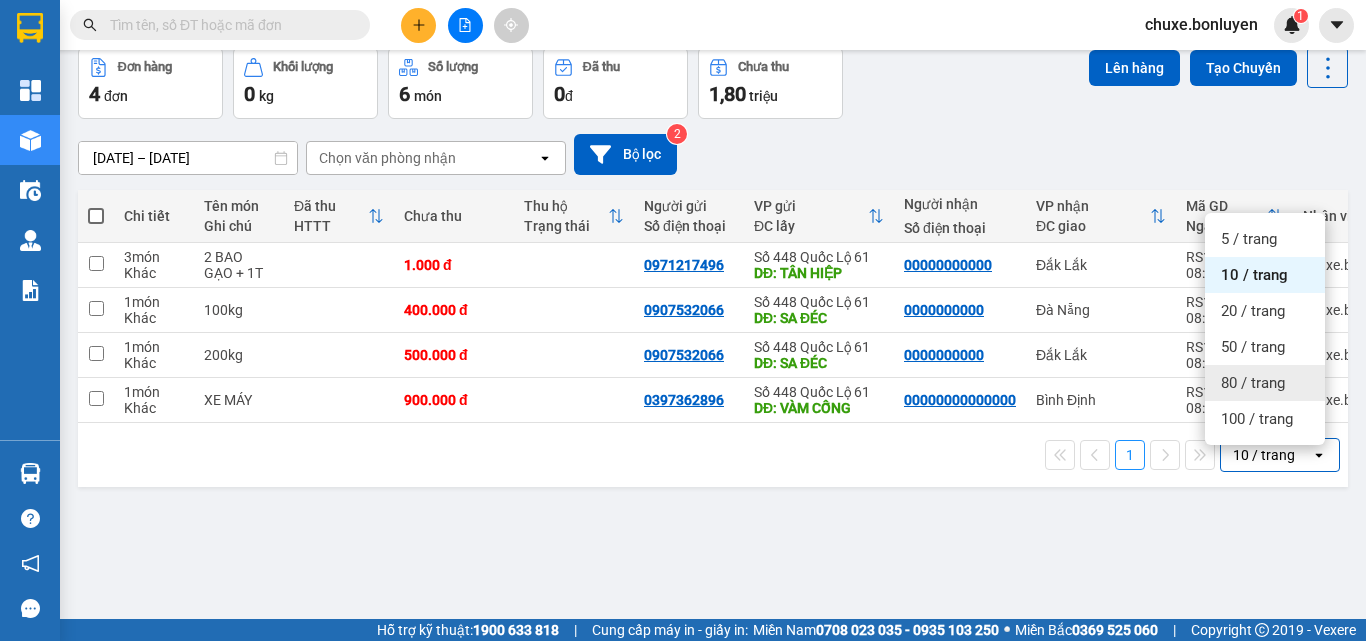 click on "ver  1.8.137 Đơn online Kho gửi Trên xe Kho nhận Kho thanh lý Kho công nợ Hàng đã giao Đơn hàng 4 đơn Khối lượng 0 kg Số lượng 6 món Đã thu 0  đ Chưa thu 1,80   [PERSON_NAME] hàng Tạo Chuyến [DATE] – [DATE] Press the down arrow key to interact with the calendar and select a date. Press the escape button to close the calendar. Selected date range is from [DATE] to [DATE]. Chọn văn phòng nhận open Bộ lọc 2 Chi tiết Tên món Ghi chú Đã thu HTTT Chưa thu Thu hộ Trạng thái Người gửi Số điện thoại VP gửi ĐC lấy Người nhận Số điện thoại VP nhận ĐC giao Mã GD Ngày ĐH Nhân viên 3  món Khác 2 BAO GẠO + 1T 1.000 đ 0971217496 Số 448 Quốc Lộ 61 DĐ: TÂN HIỆP  00000000000 Đắk Lắk RS1007250004 08:19 [DATE] chuxe.bonluyen 1  món Khác 100kg 400.000 đ 0907532066 Số 448 Quốc Lộ 61 DĐ: SA ĐÉC 0000000000 Đà Nẵng RS1007250003 08:06 [DATE] chuxe.bonluyen 1  món Khác 200kg 500.000 đ" at bounding box center (713, 288) 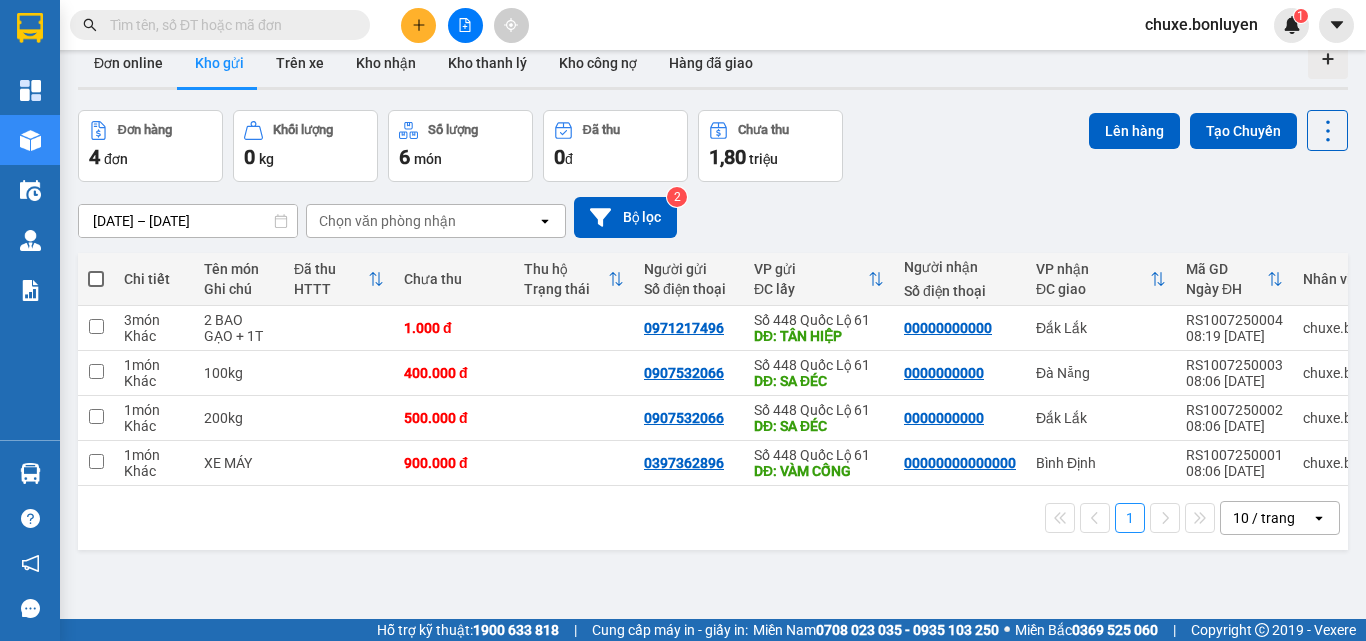 scroll, scrollTop: 0, scrollLeft: 0, axis: both 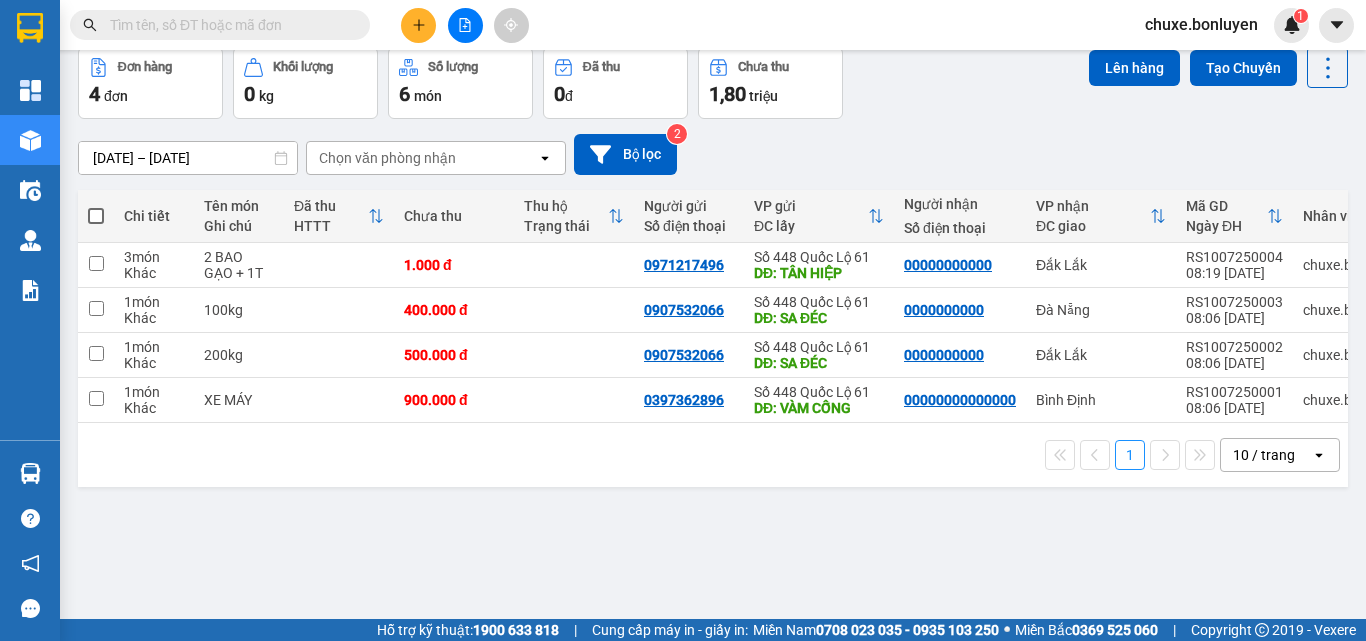 click on "Chọn văn phòng nhận" at bounding box center (422, 158) 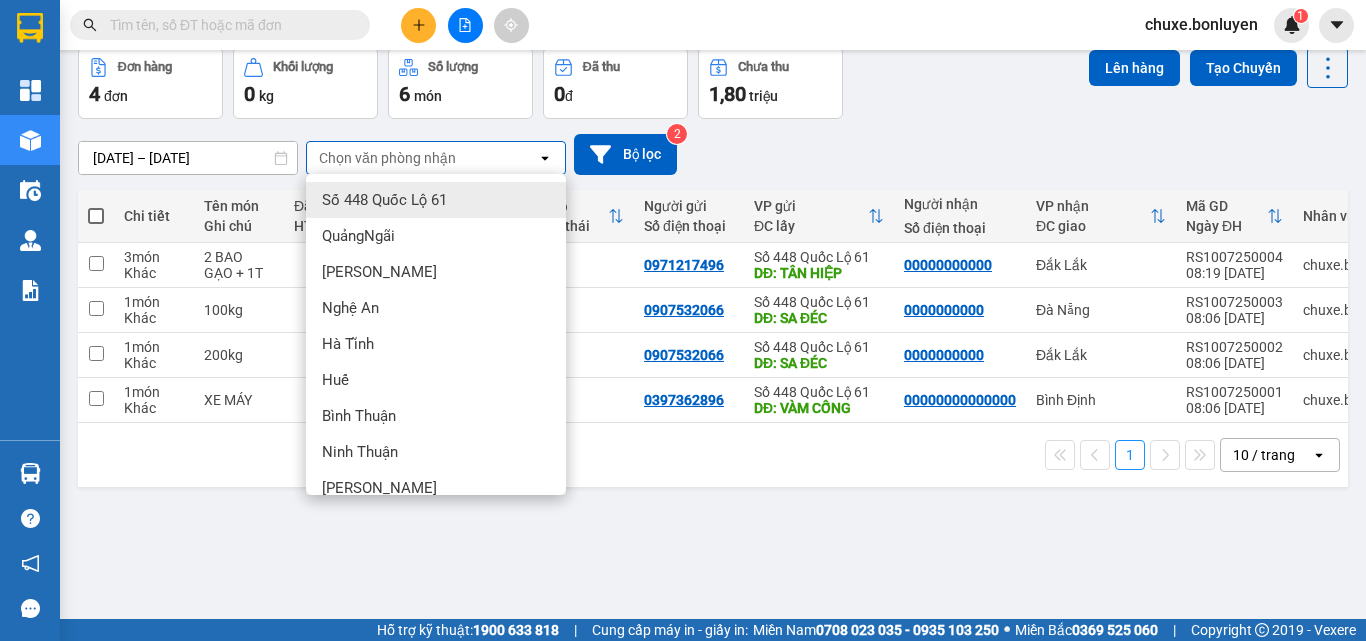 click on "open" 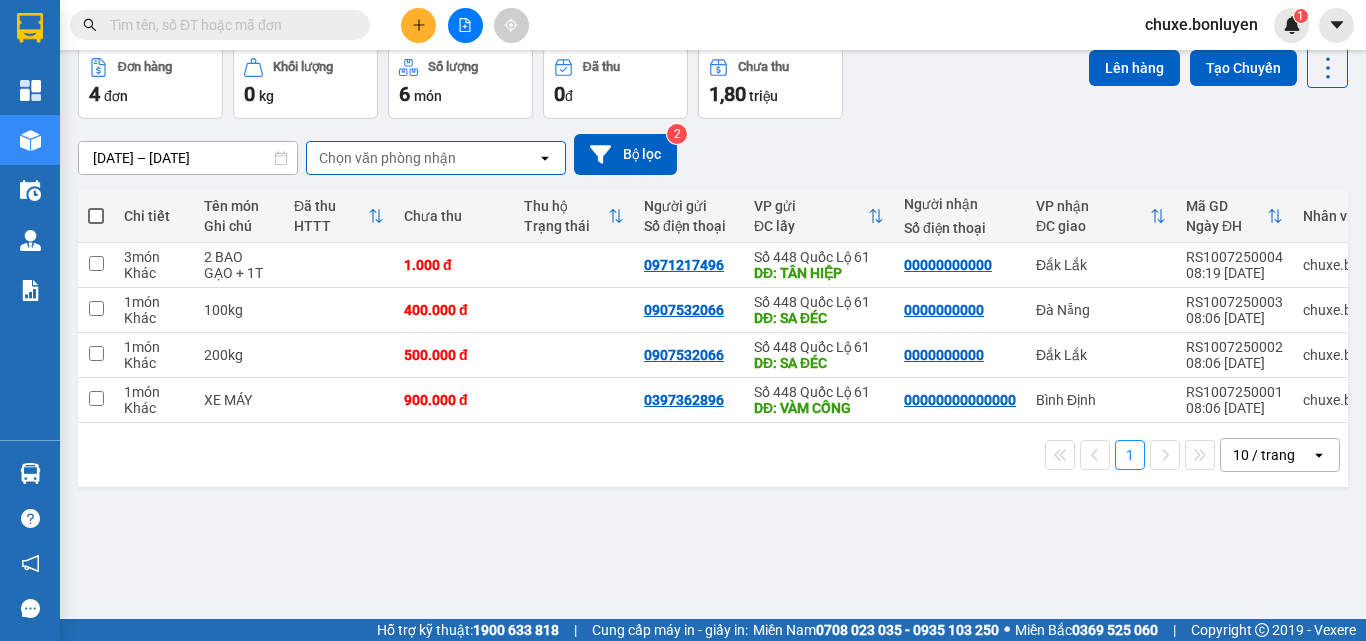 click on "open" 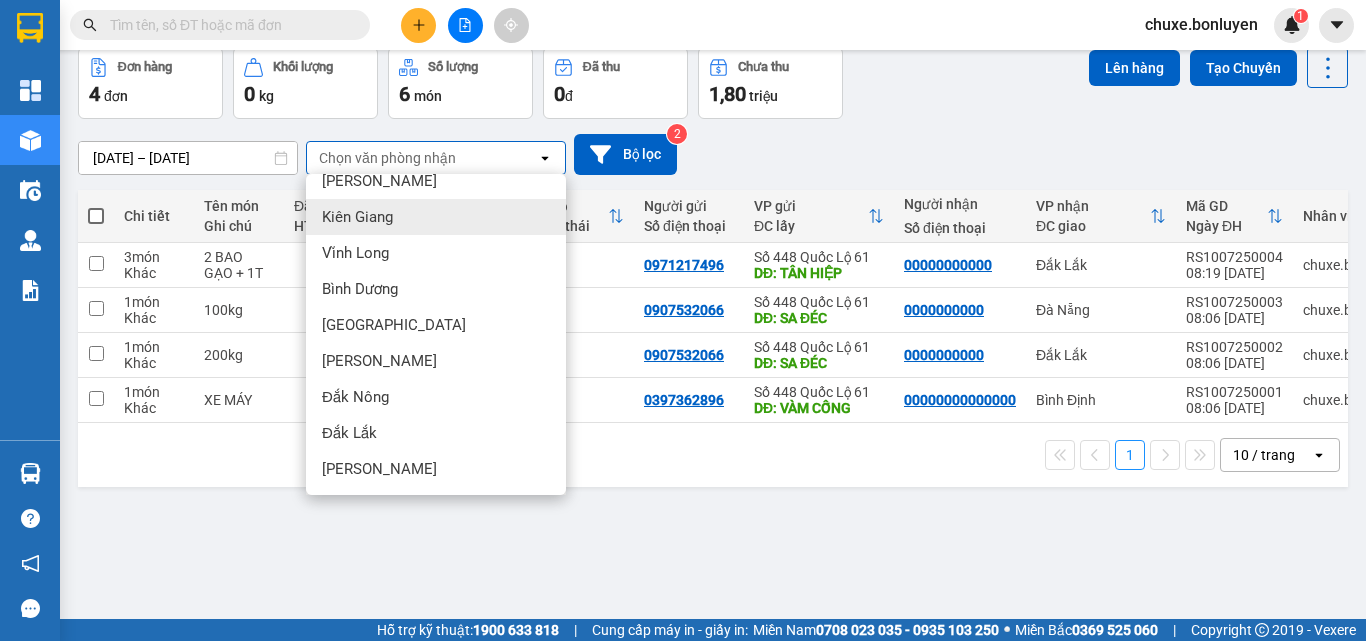 scroll, scrollTop: 919, scrollLeft: 0, axis: vertical 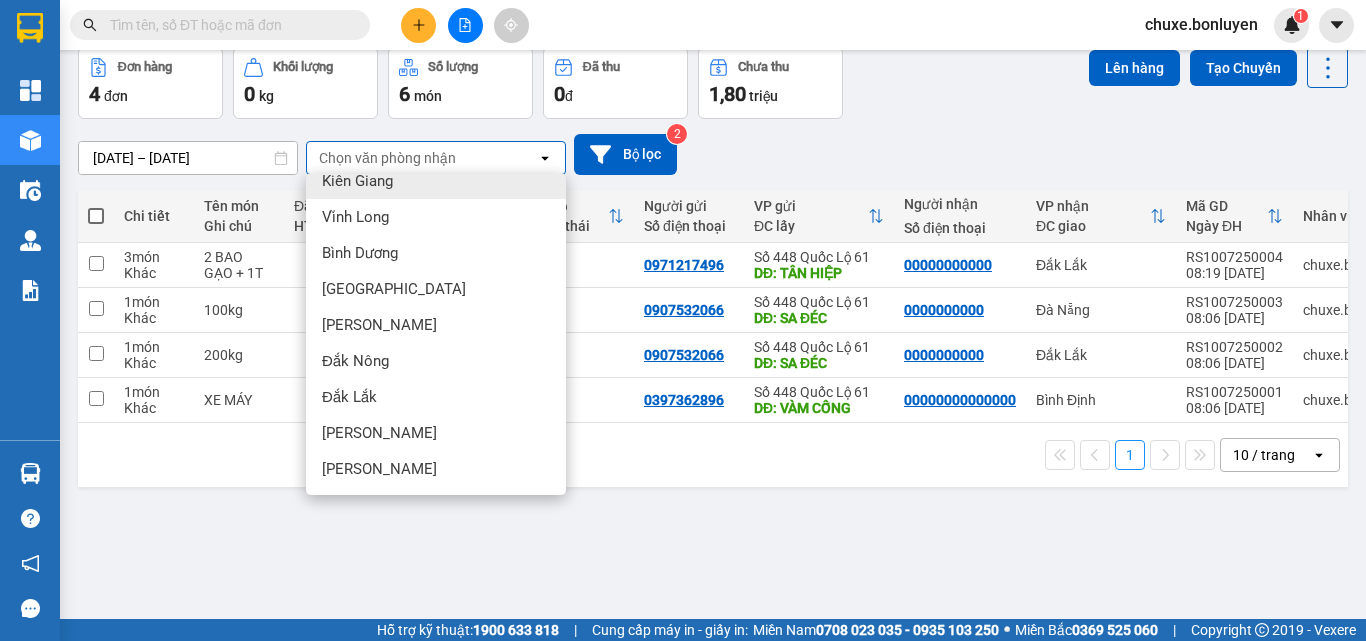 click on "Kiên Giang" at bounding box center (436, 181) 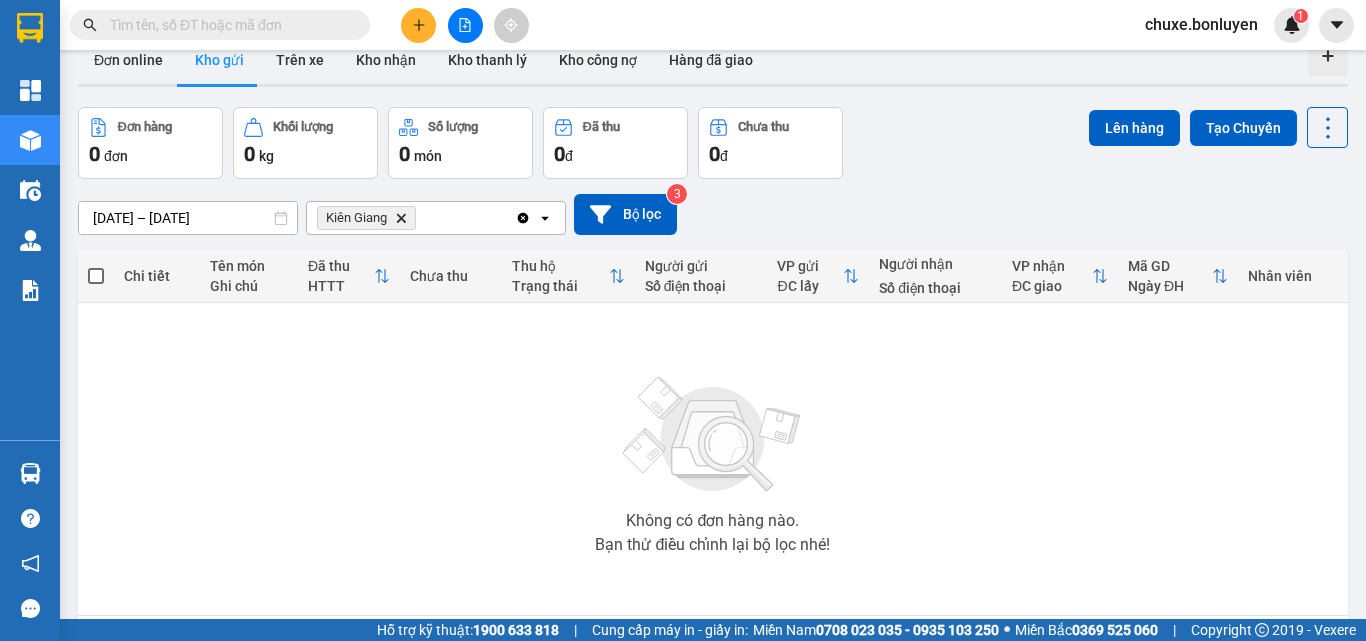 scroll, scrollTop: 0, scrollLeft: 0, axis: both 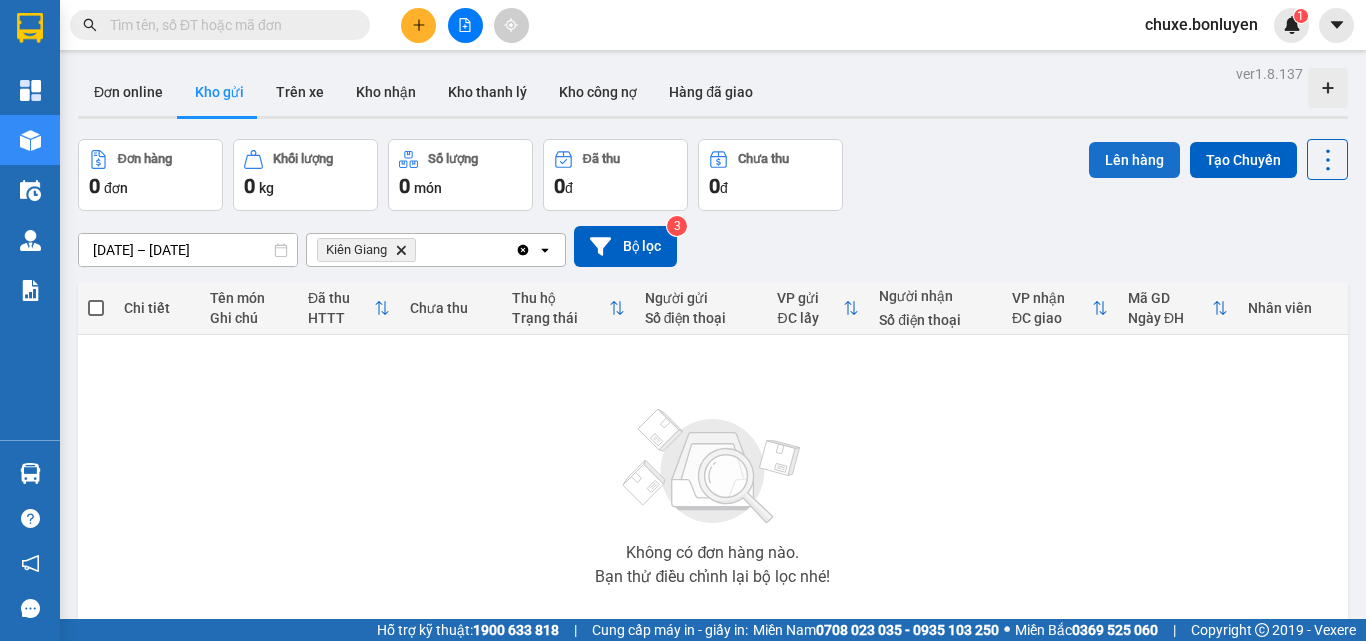 click on "Lên hàng" at bounding box center [1134, 160] 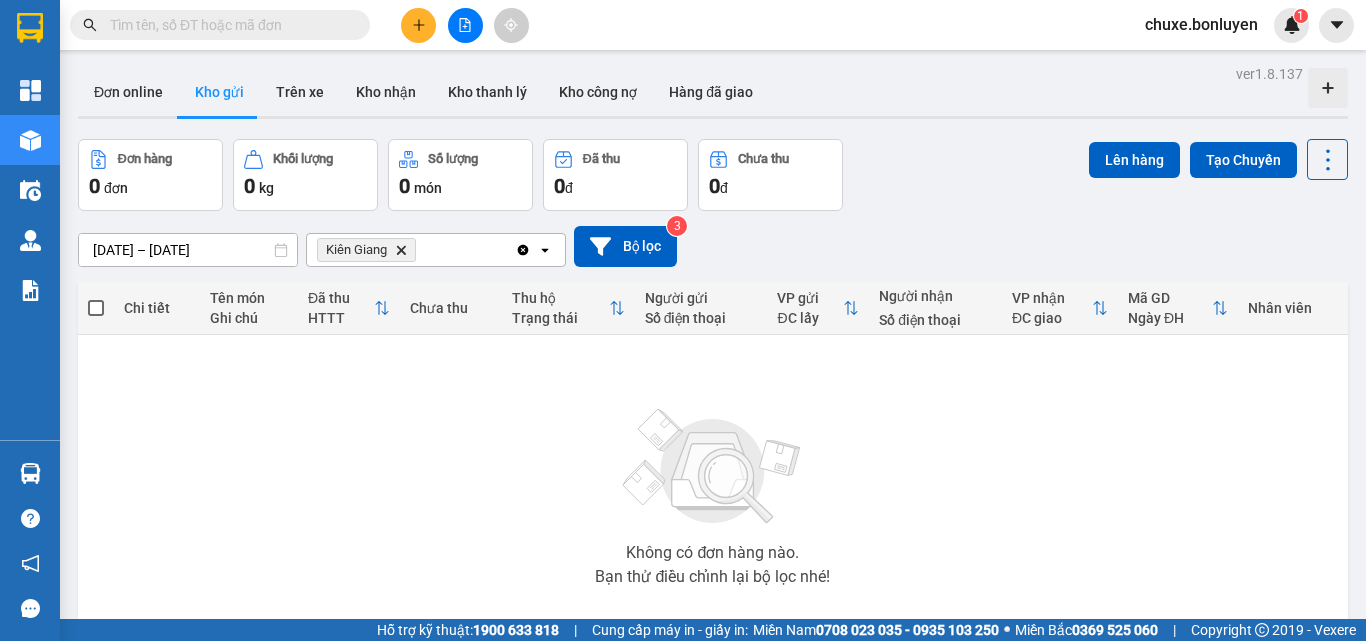 click on "Đơn hàng 0 đơn" at bounding box center (150, 175) 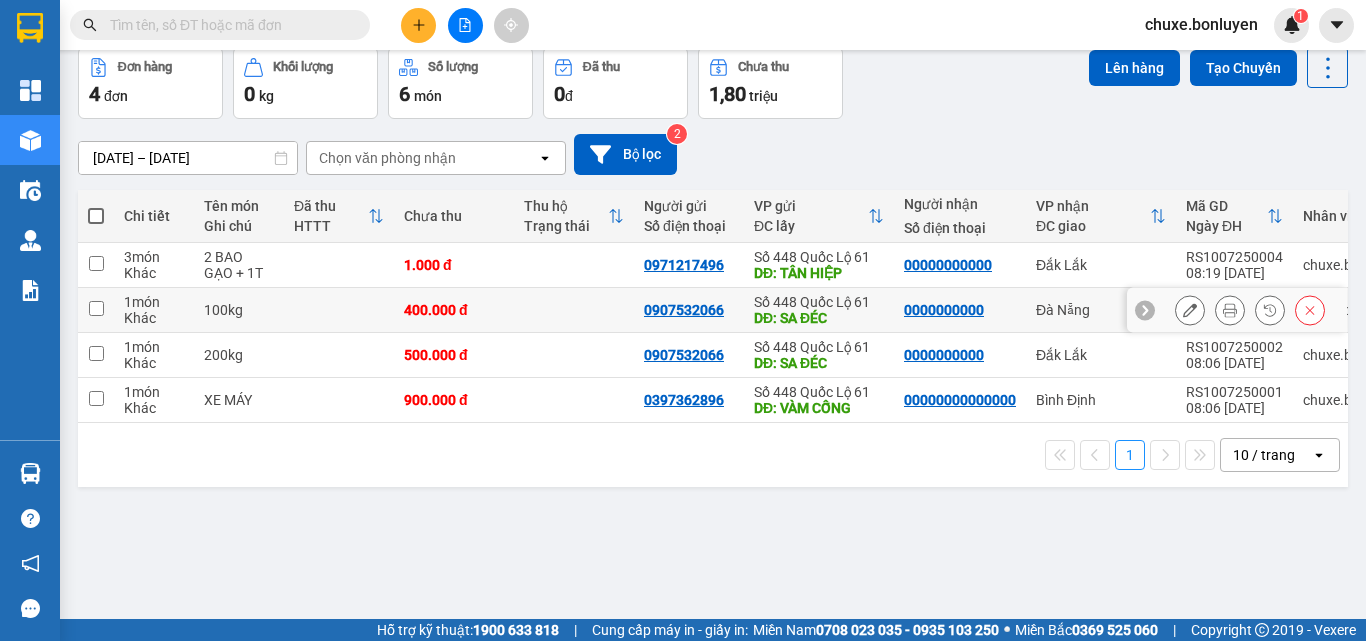 scroll, scrollTop: 0, scrollLeft: 0, axis: both 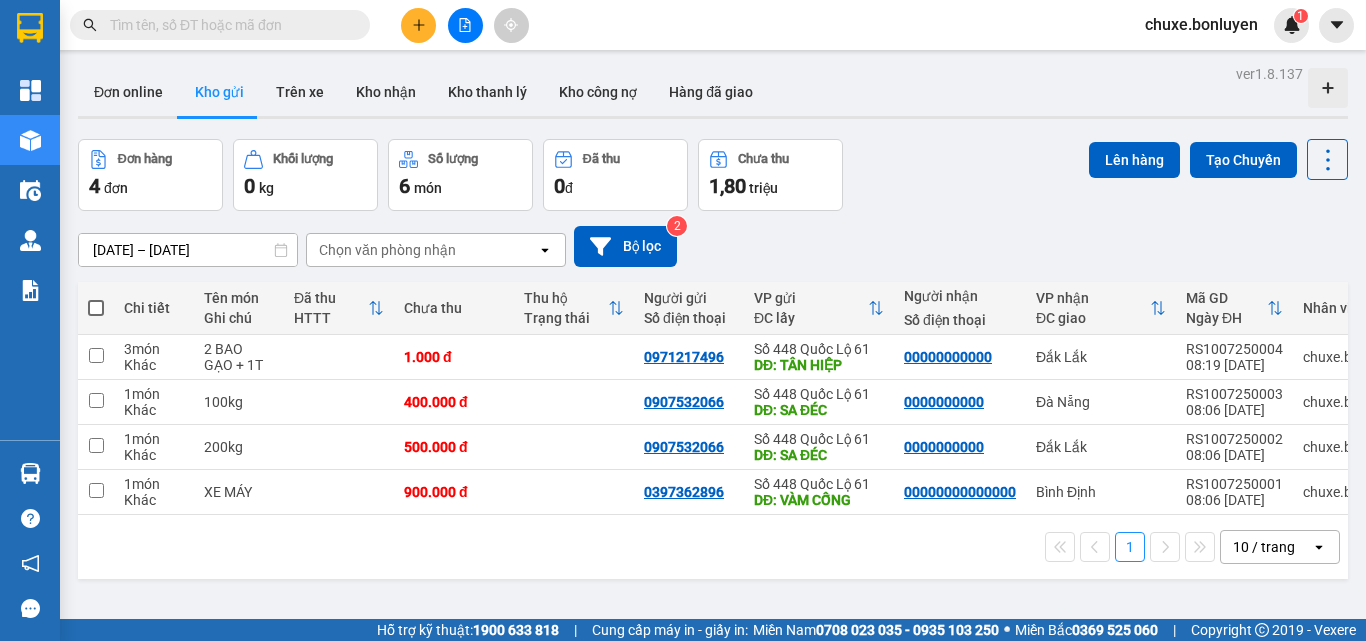 click on "món" at bounding box center (428, 188) 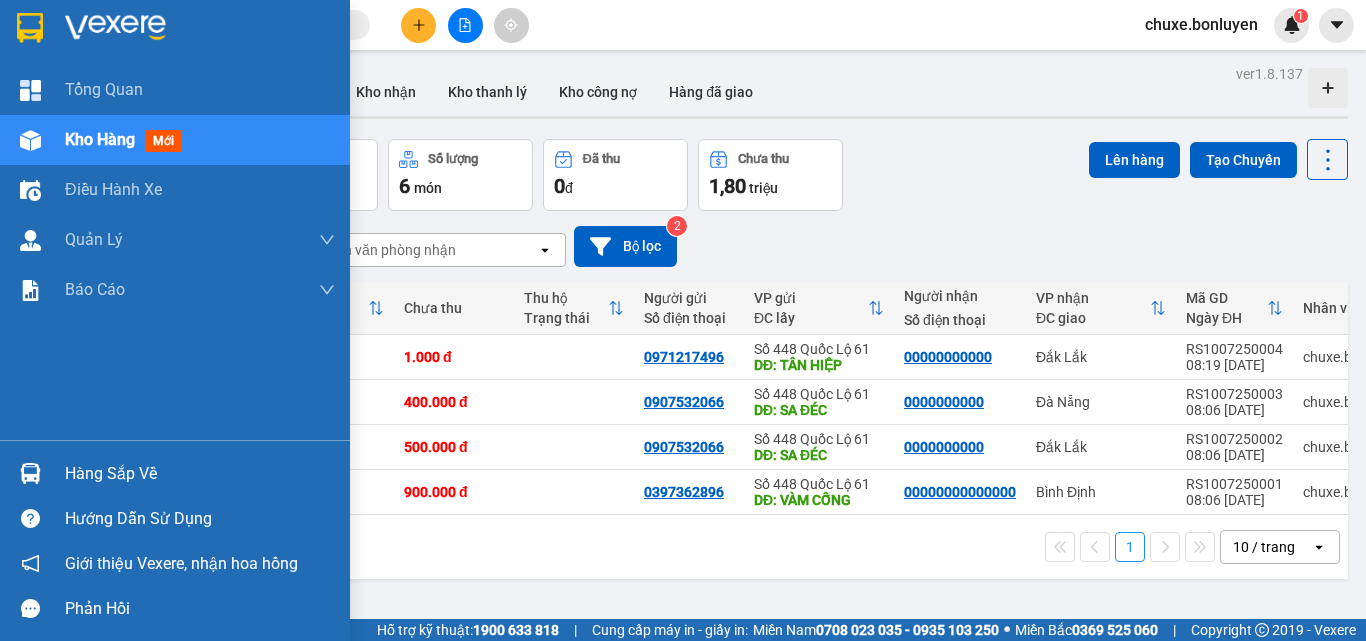 click on "Kho hàng" at bounding box center [100, 139] 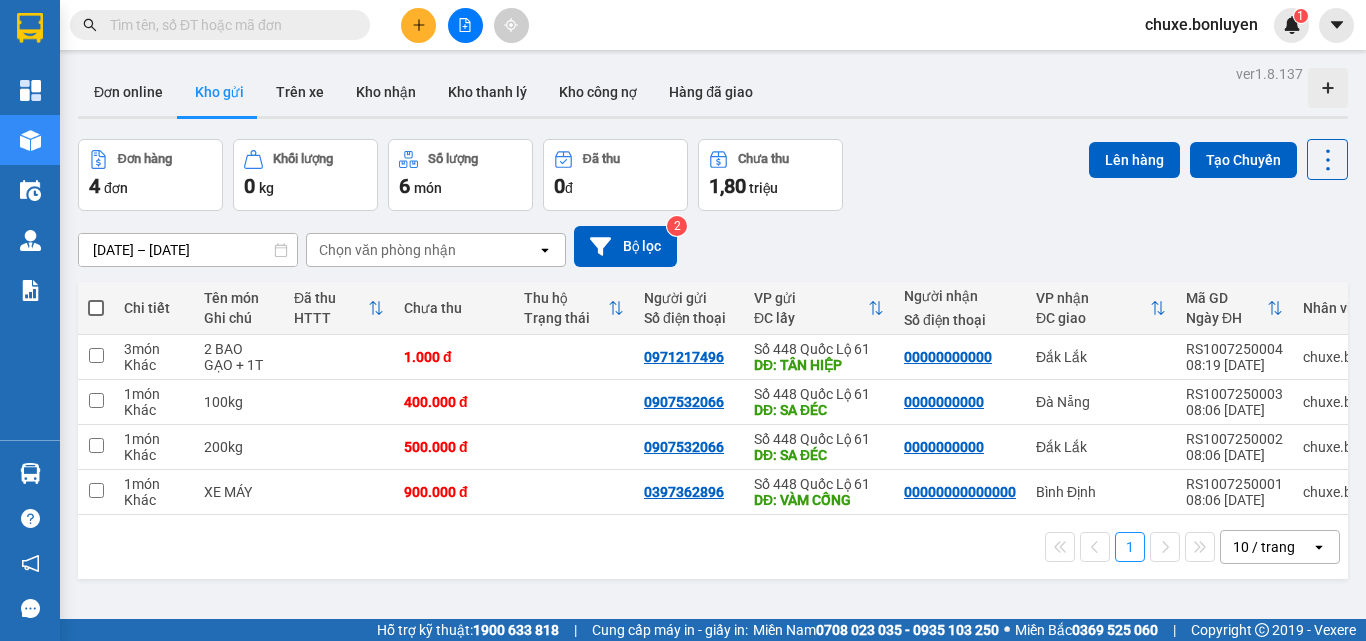 click on "Kho gửi" at bounding box center [219, 92] 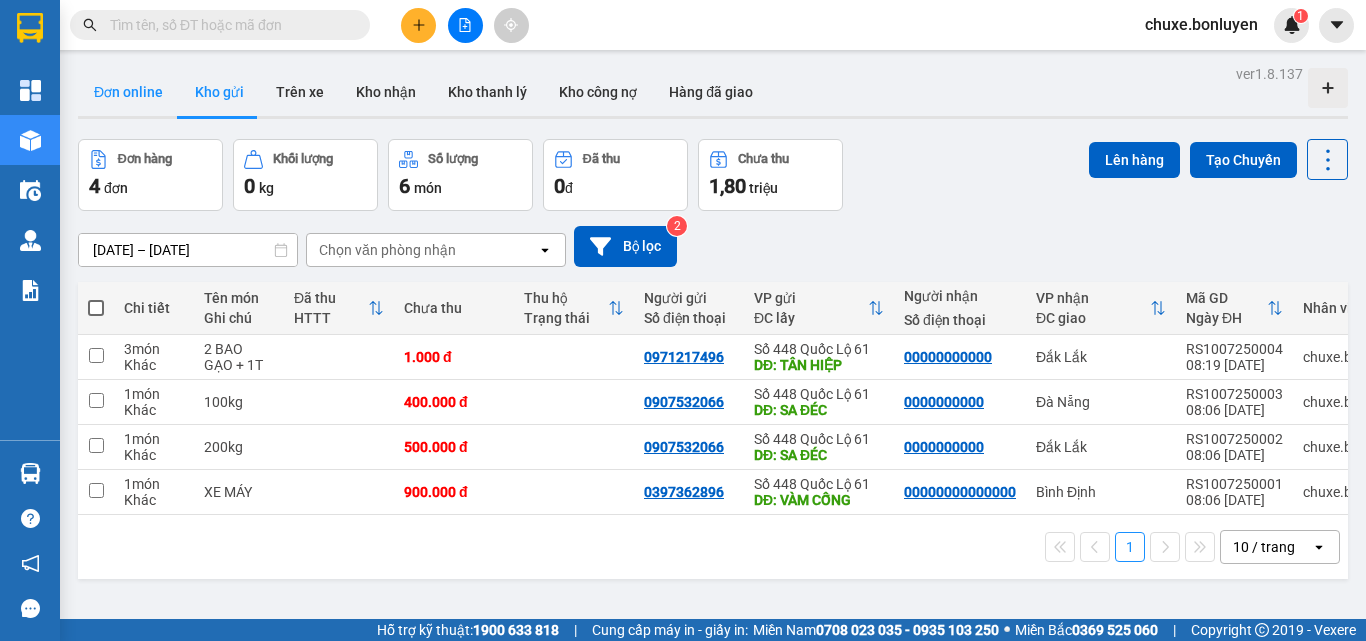 click on "Đơn online" at bounding box center [128, 92] 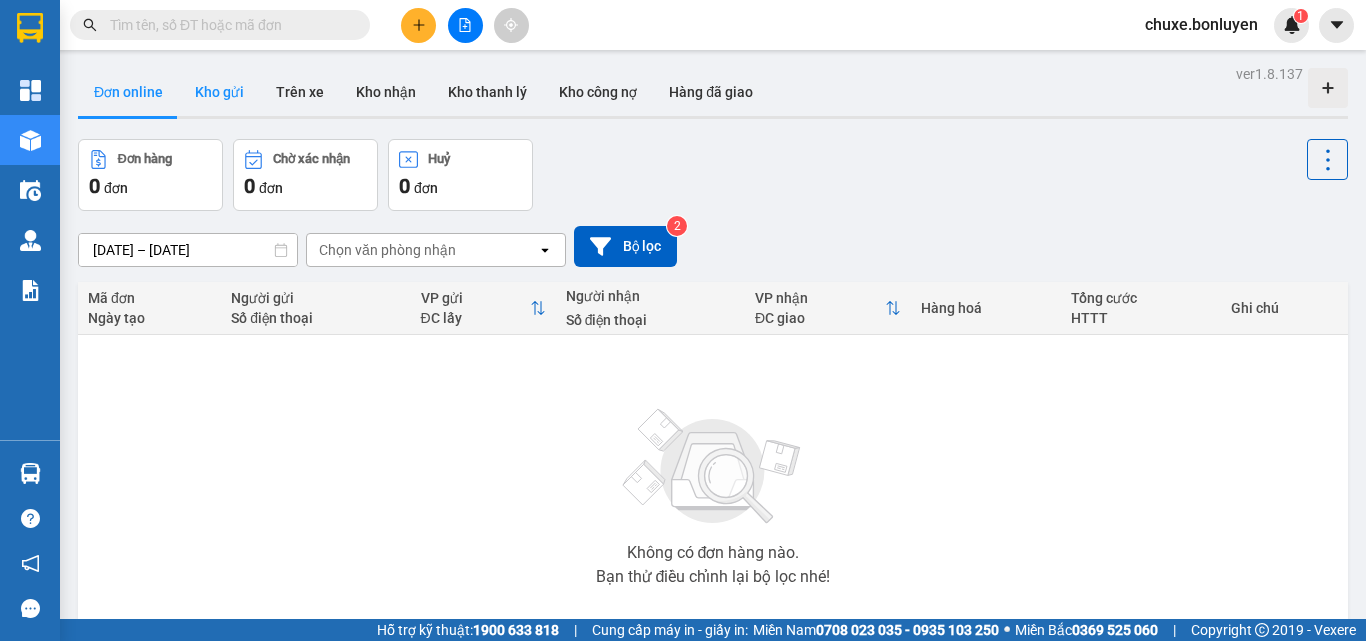 click on "Kho gửi" at bounding box center (219, 92) 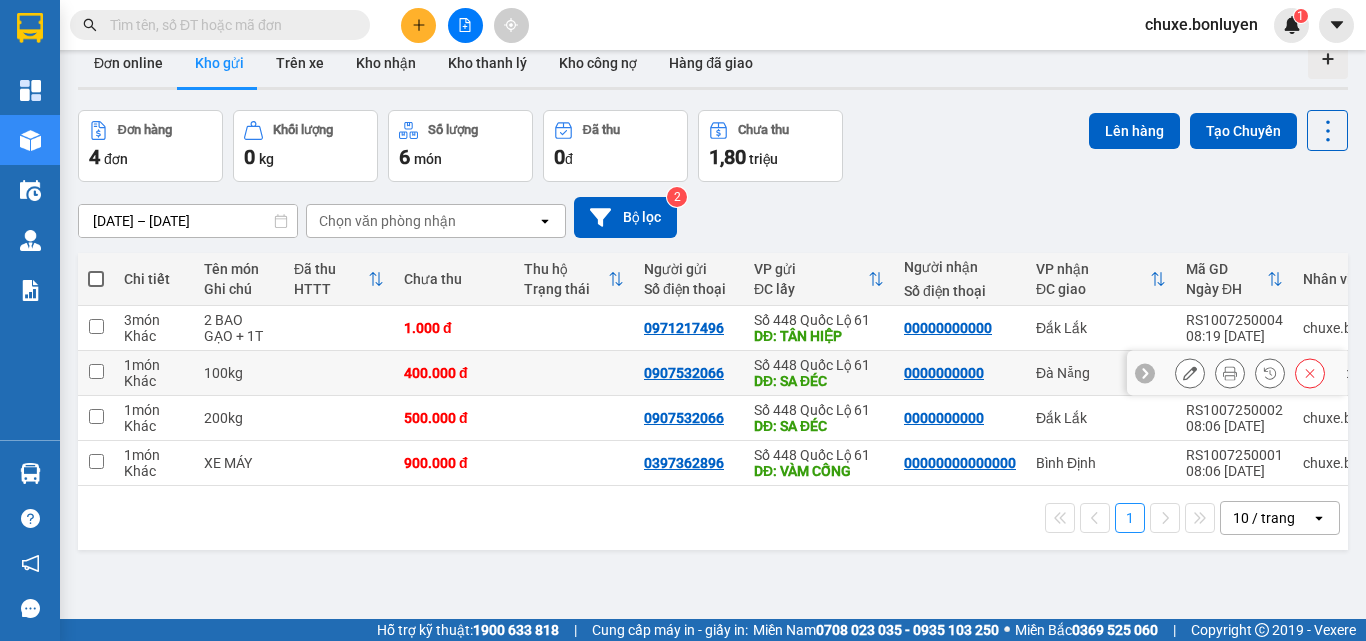 scroll, scrollTop: 0, scrollLeft: 0, axis: both 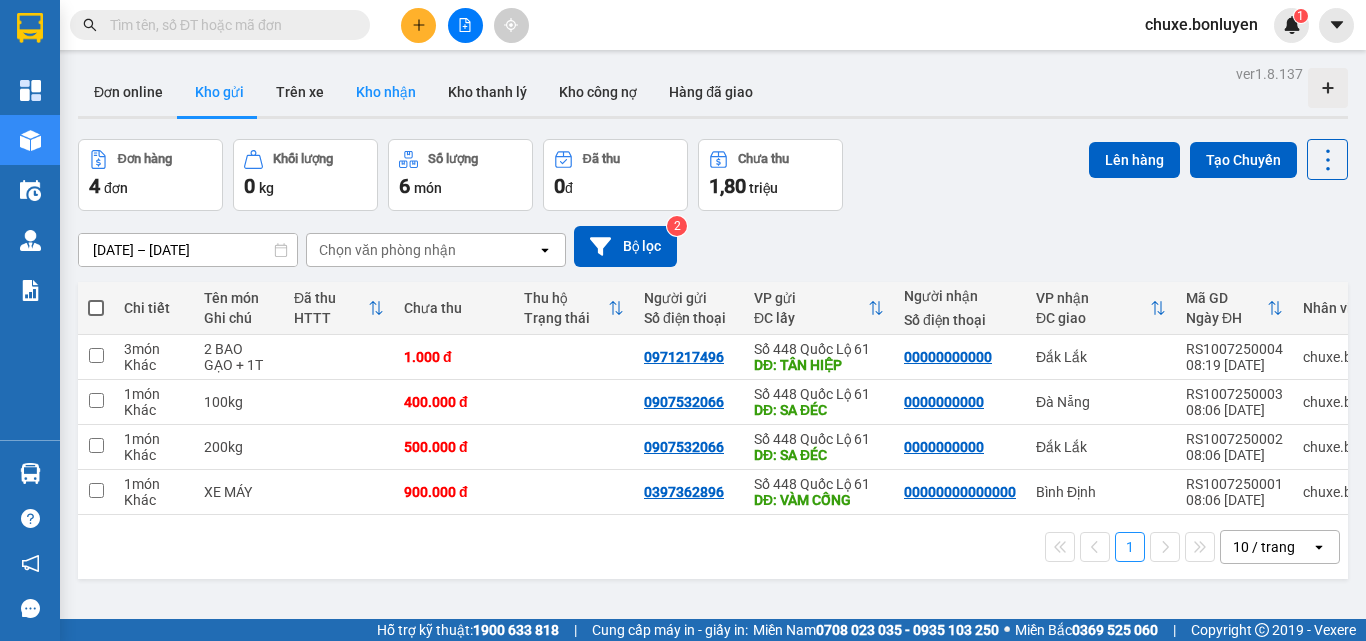 click on "Kho nhận" at bounding box center [386, 92] 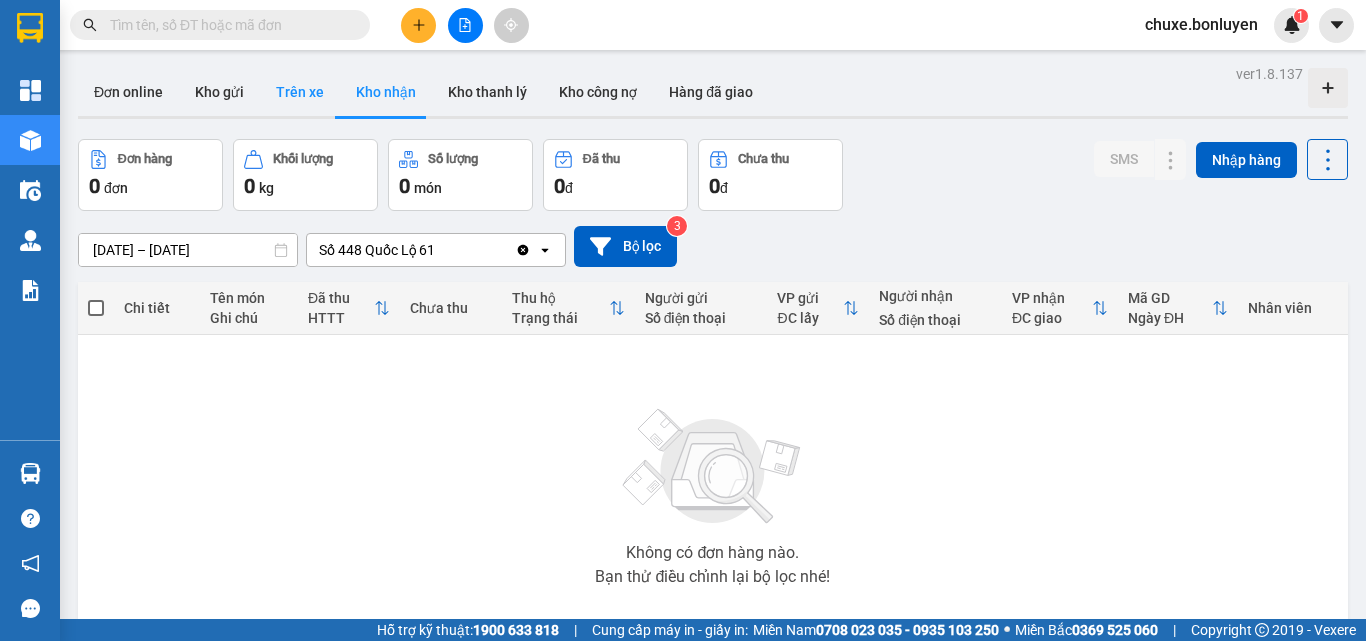 click on "Trên xe" at bounding box center [300, 92] 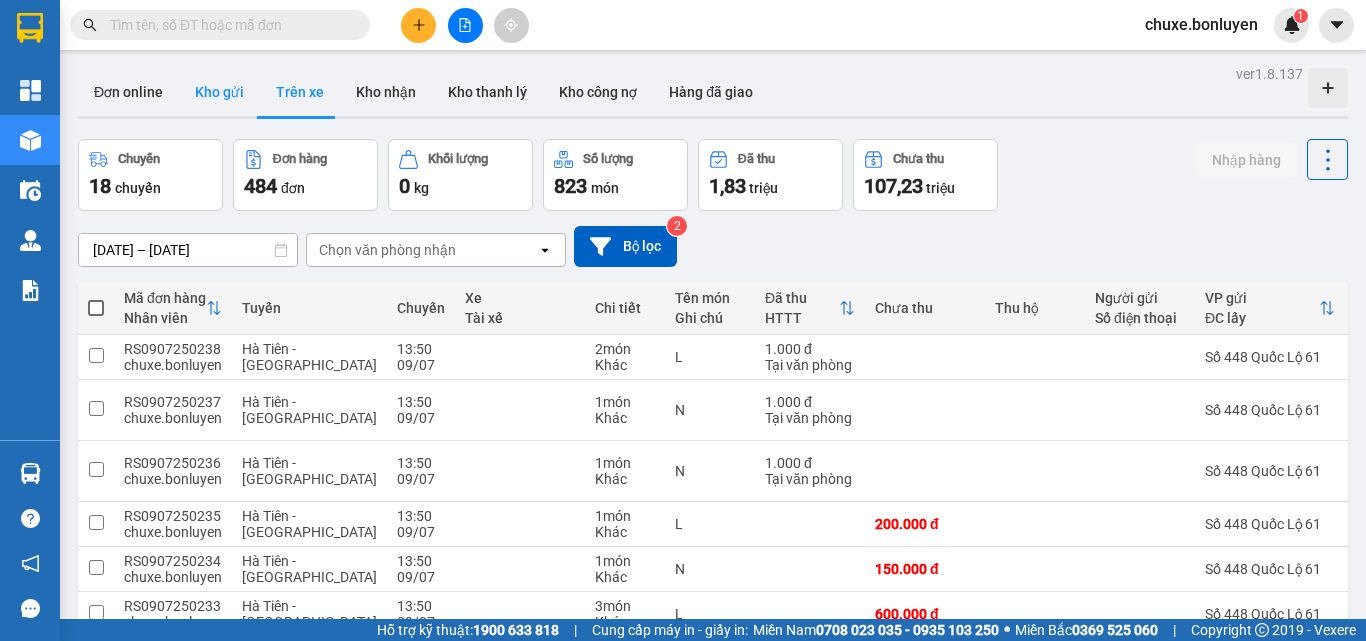 click on "Kho gửi" at bounding box center [219, 92] 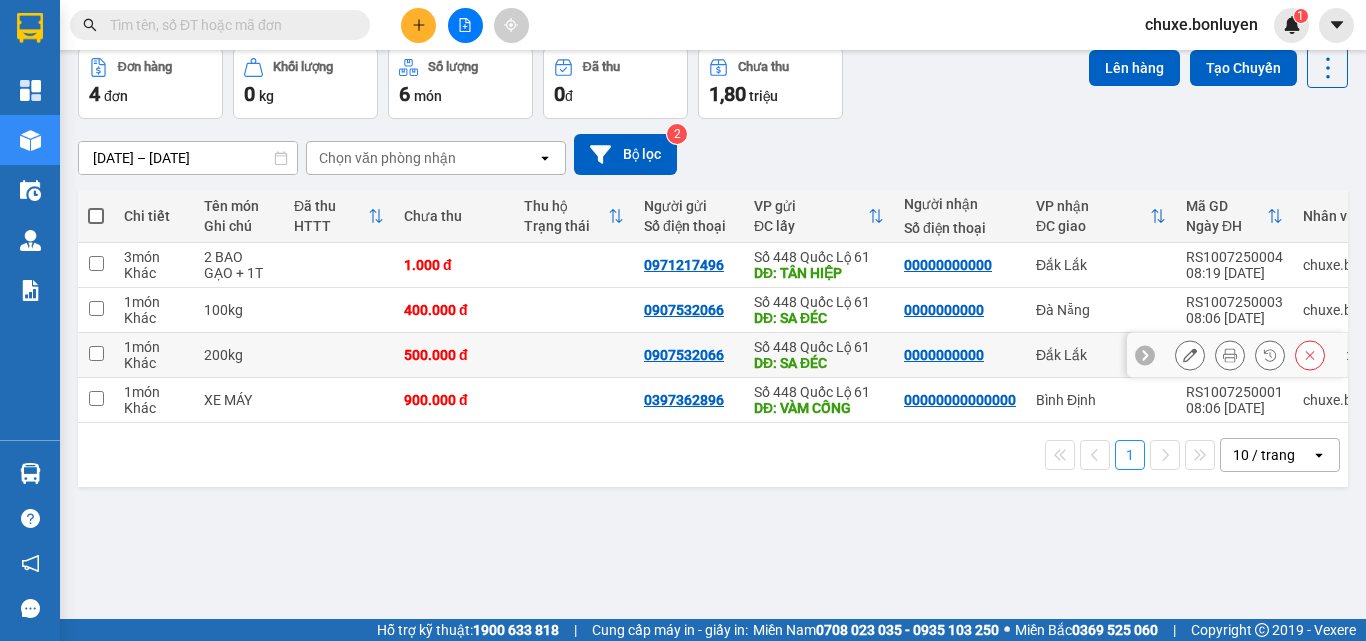 scroll, scrollTop: 0, scrollLeft: 0, axis: both 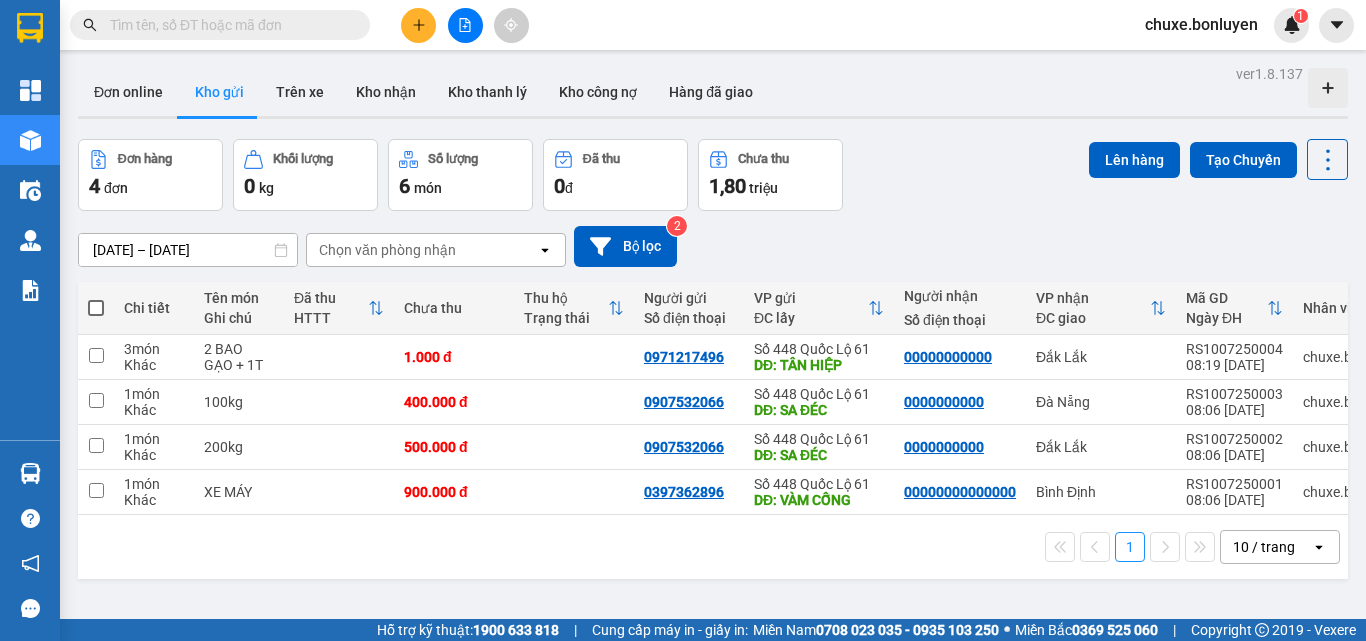 click at bounding box center (1328, 88) 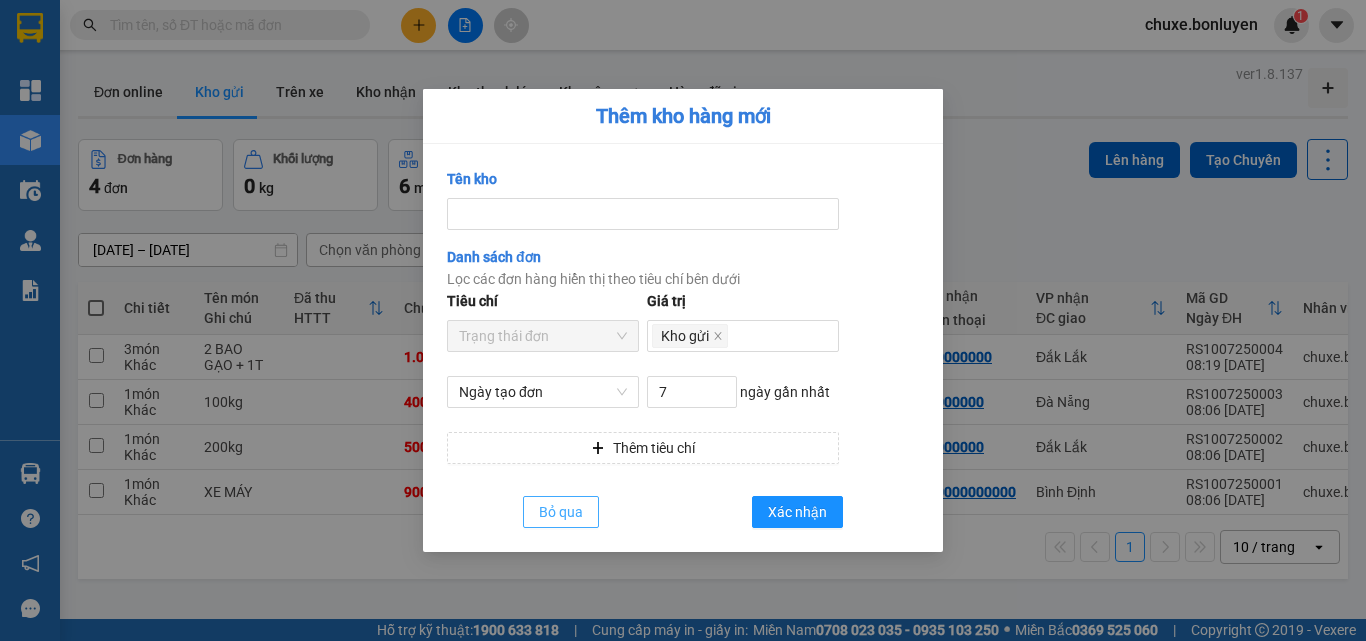 drag, startPoint x: 558, startPoint y: 508, endPoint x: 571, endPoint y: 490, distance: 22.203604 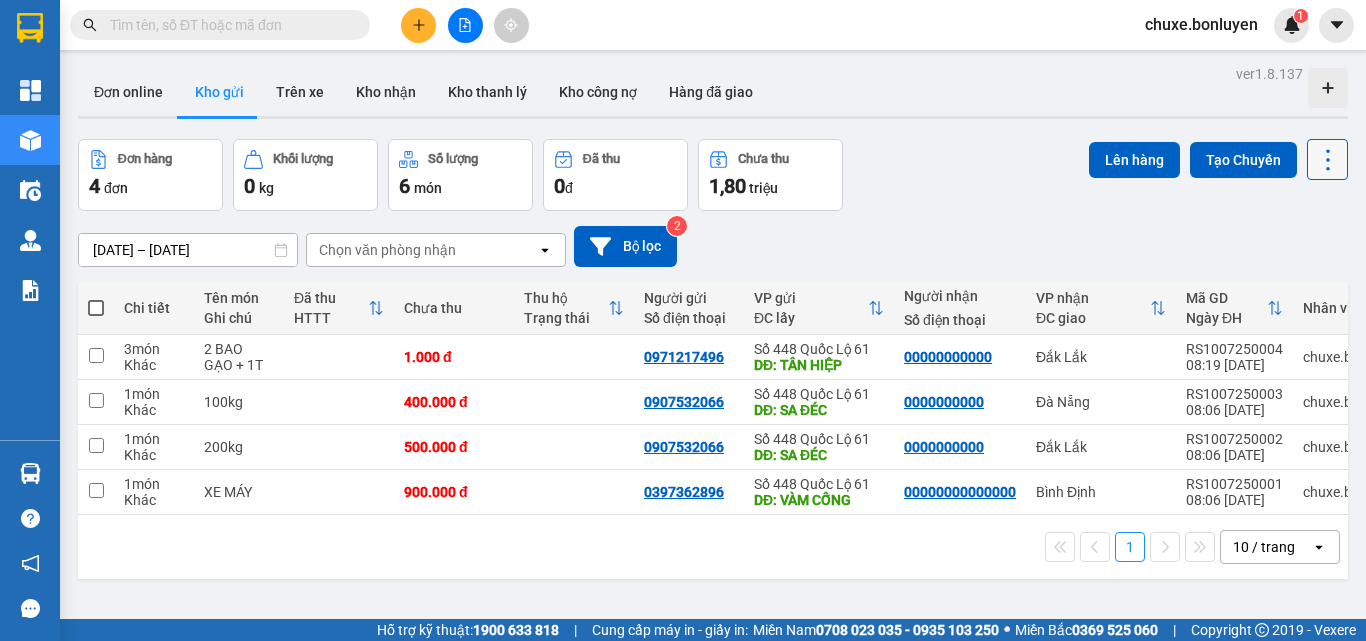 click 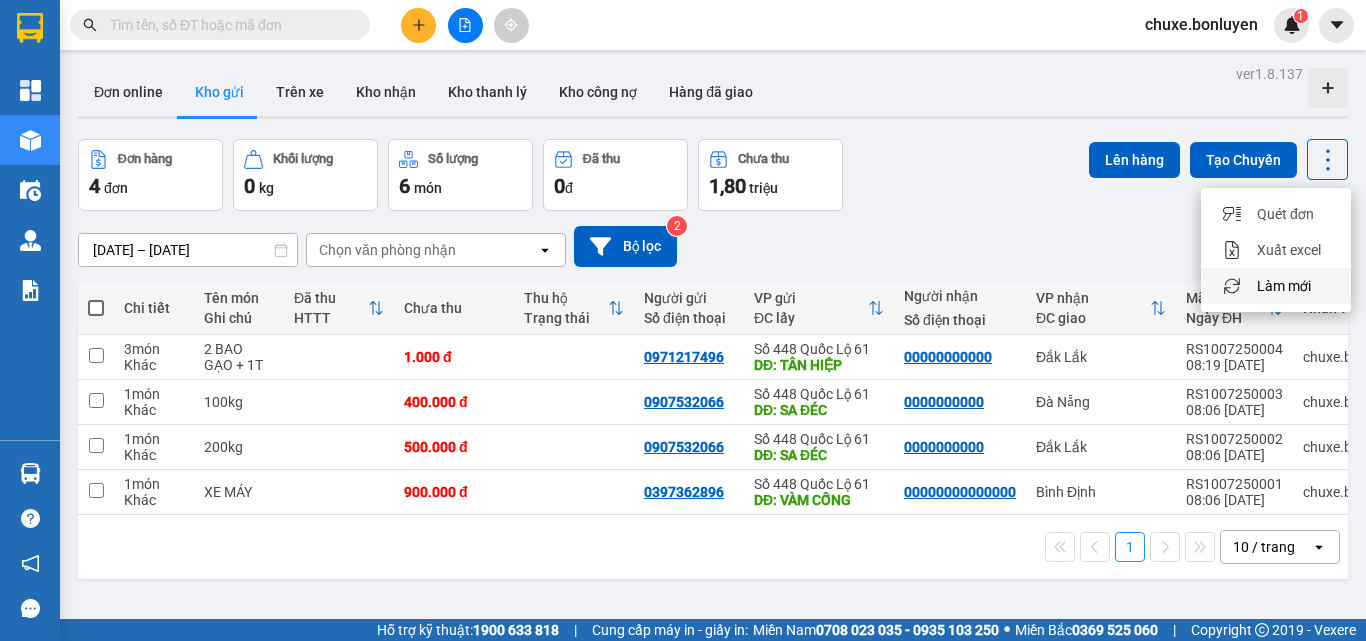 click on "Làm mới" at bounding box center [1276, 286] 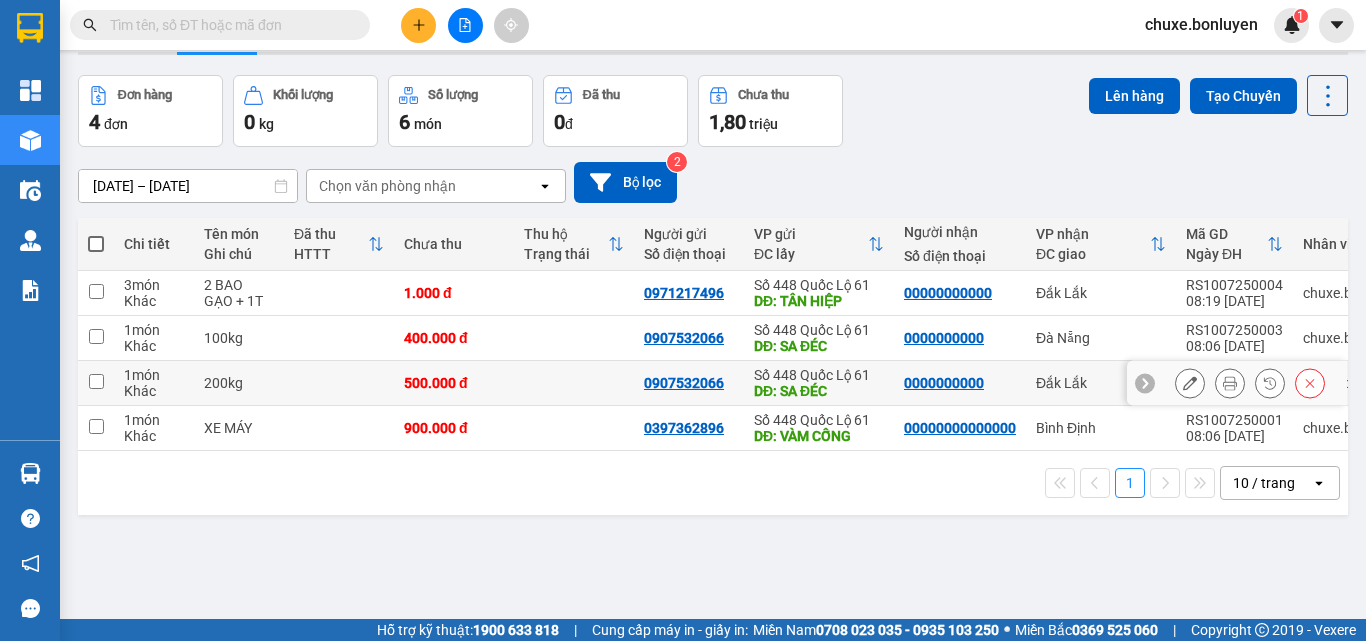 scroll, scrollTop: 92, scrollLeft: 0, axis: vertical 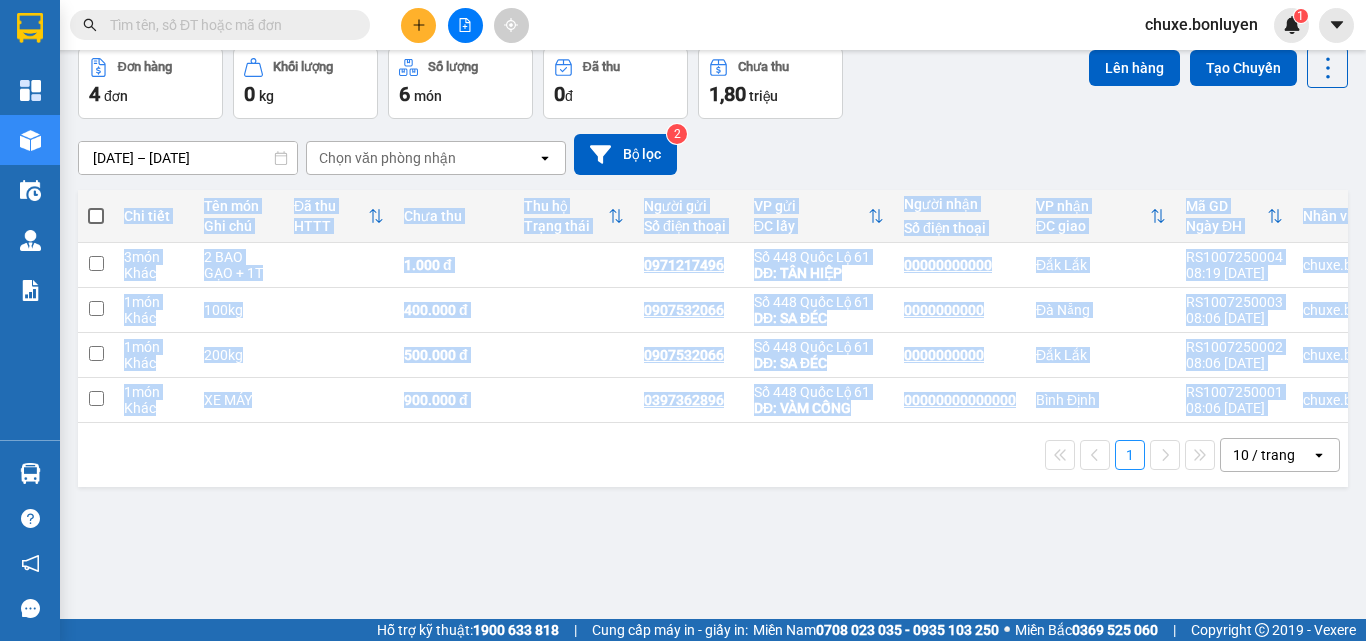 drag, startPoint x: 1036, startPoint y: 433, endPoint x: 1199, endPoint y: 430, distance: 163.0276 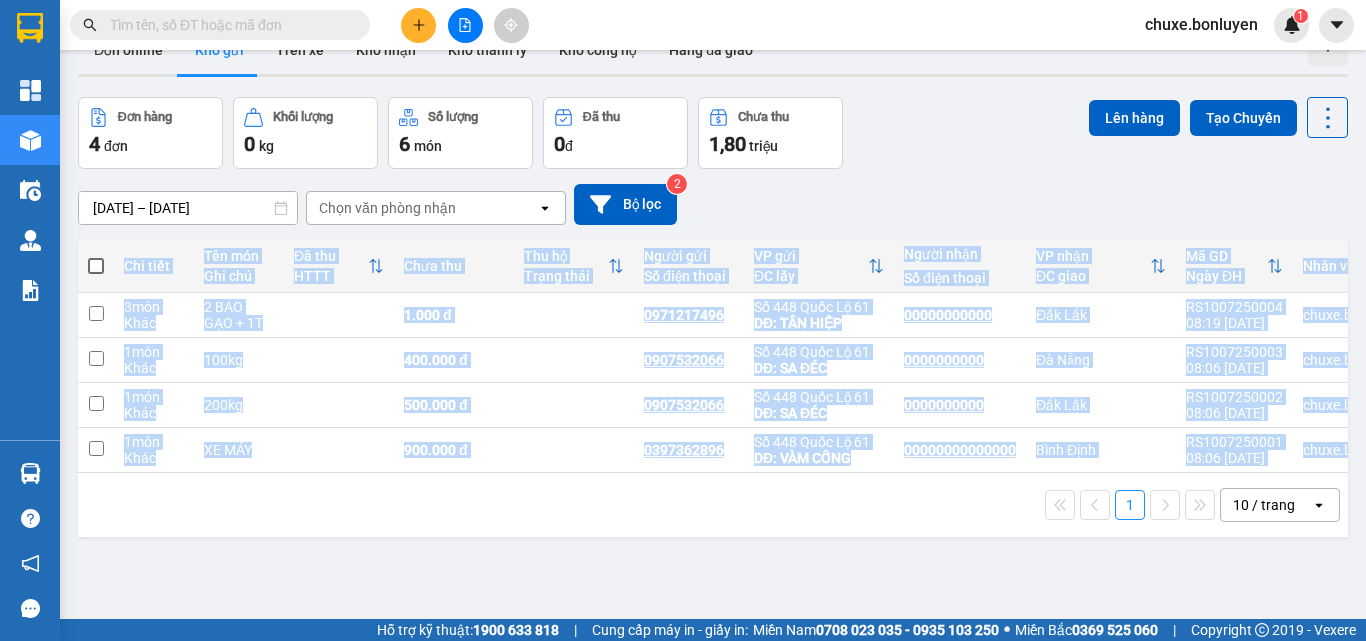 scroll, scrollTop: 0, scrollLeft: 0, axis: both 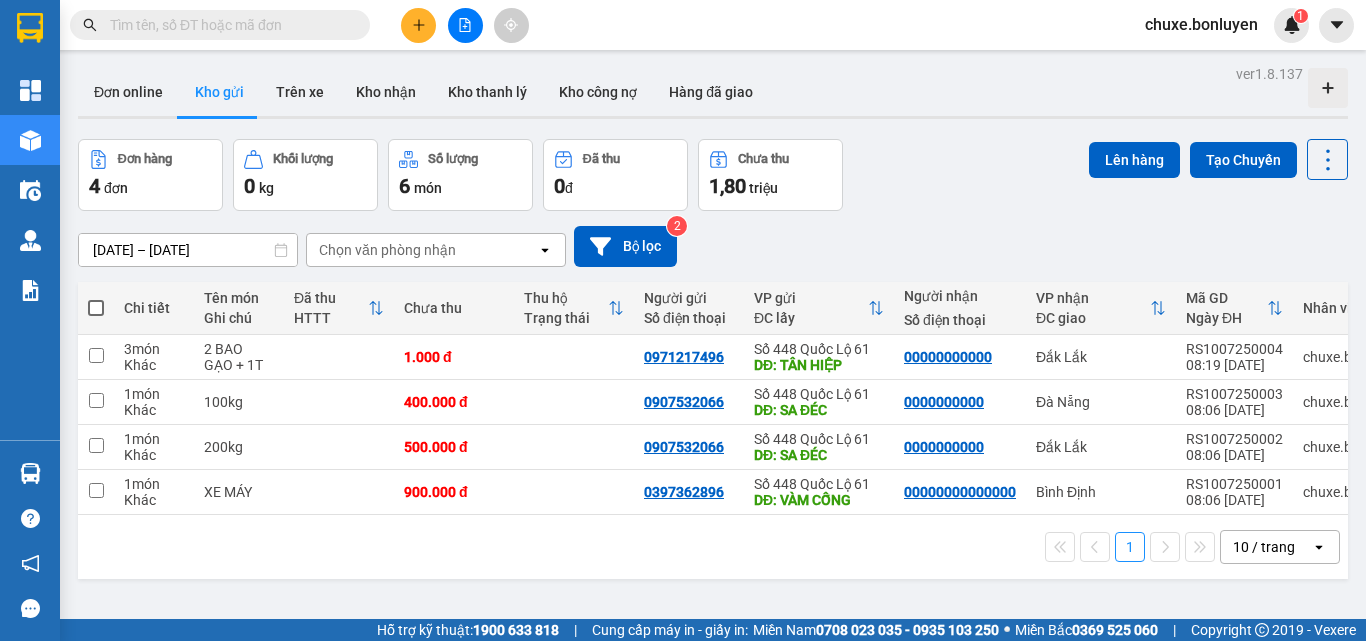 click on "open" 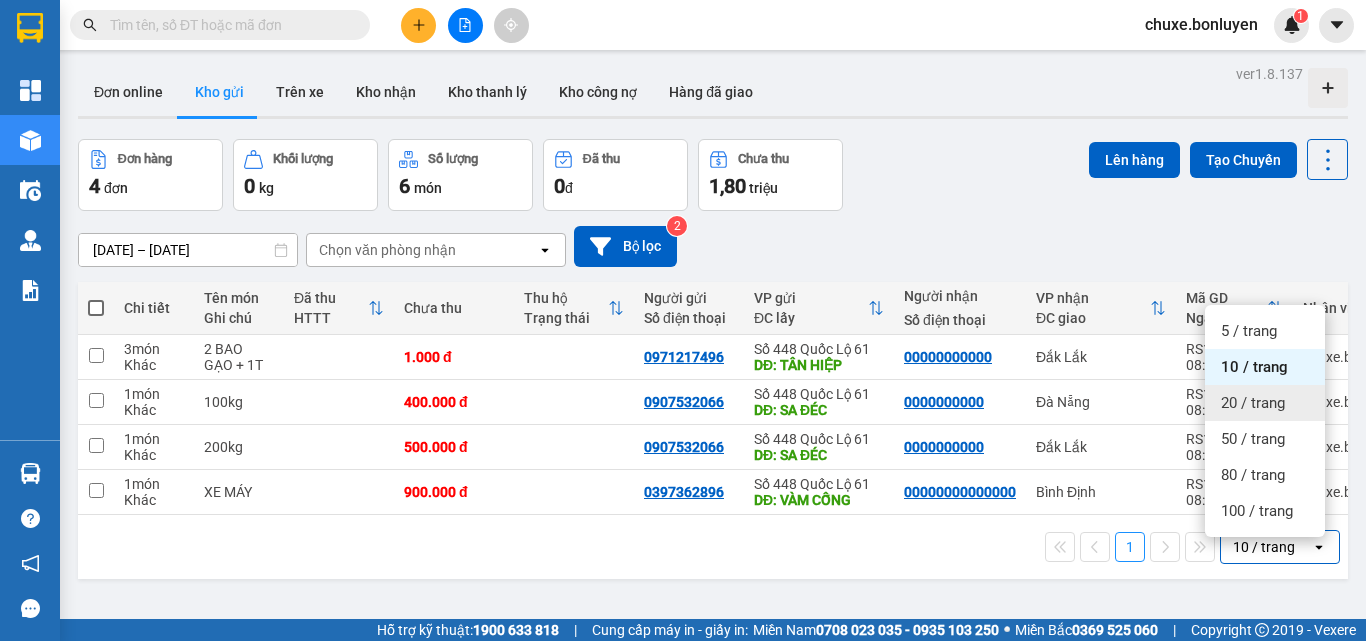 click on "20 / trang" at bounding box center [1253, 403] 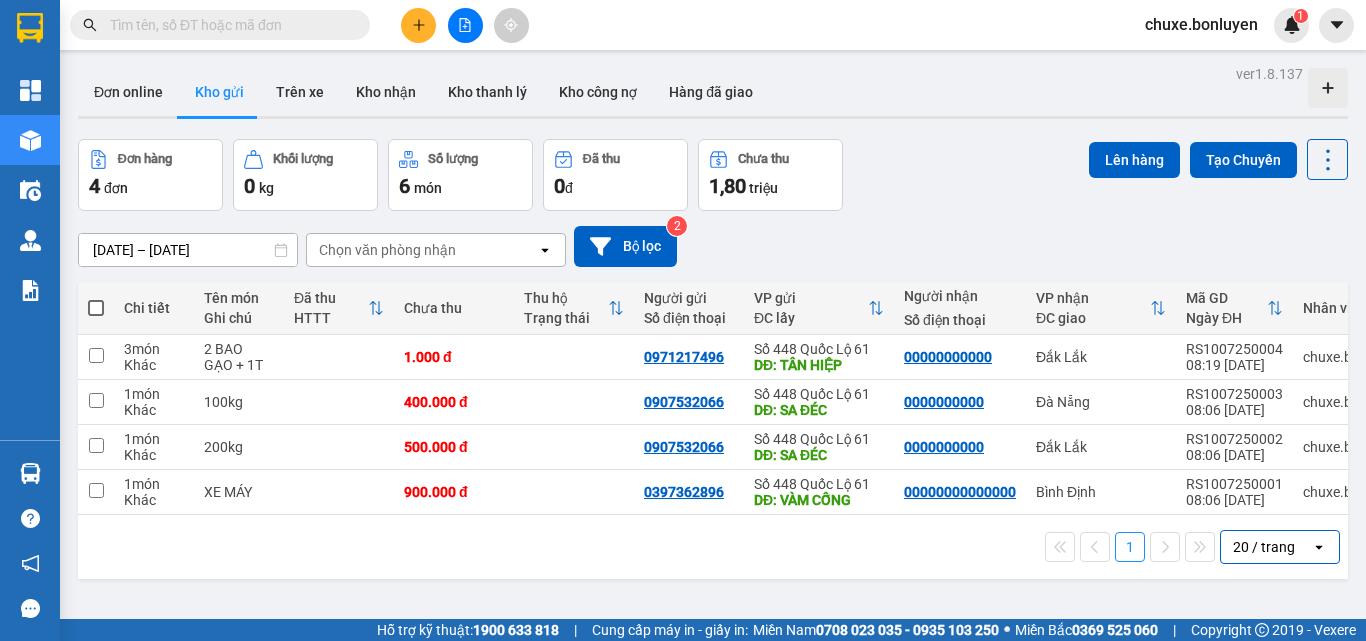 click on "20 / trang" at bounding box center [1264, 547] 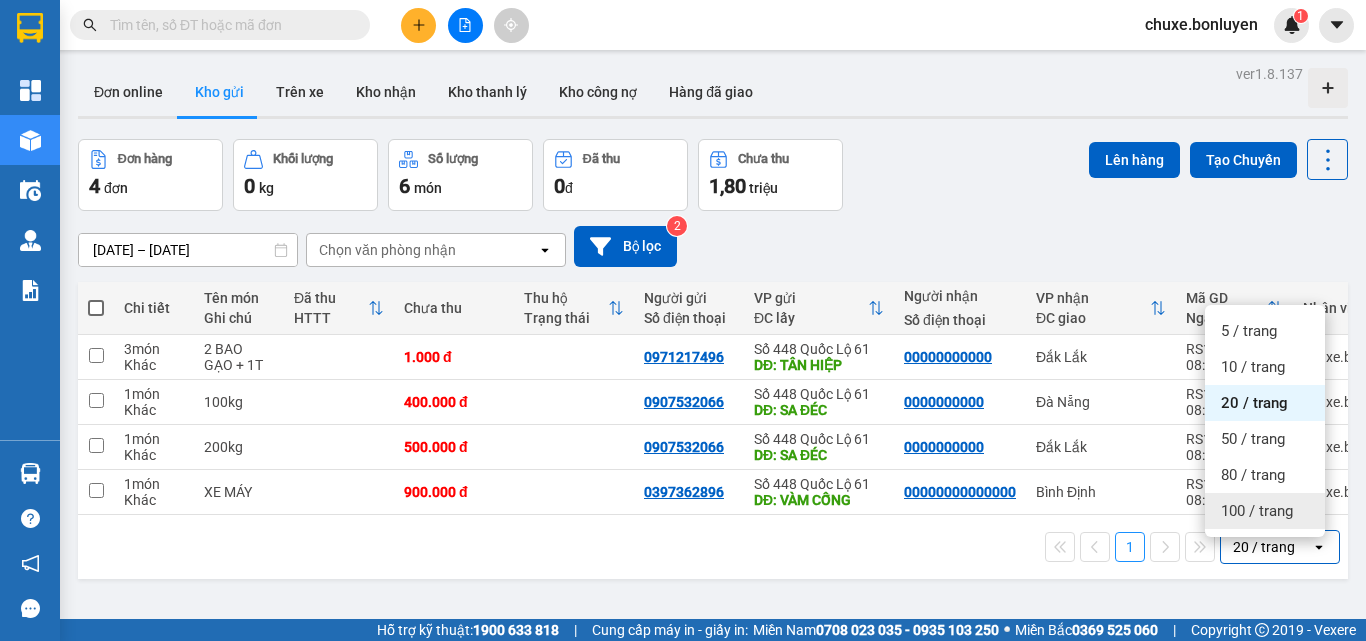 click on "100 / trang" at bounding box center [1257, 511] 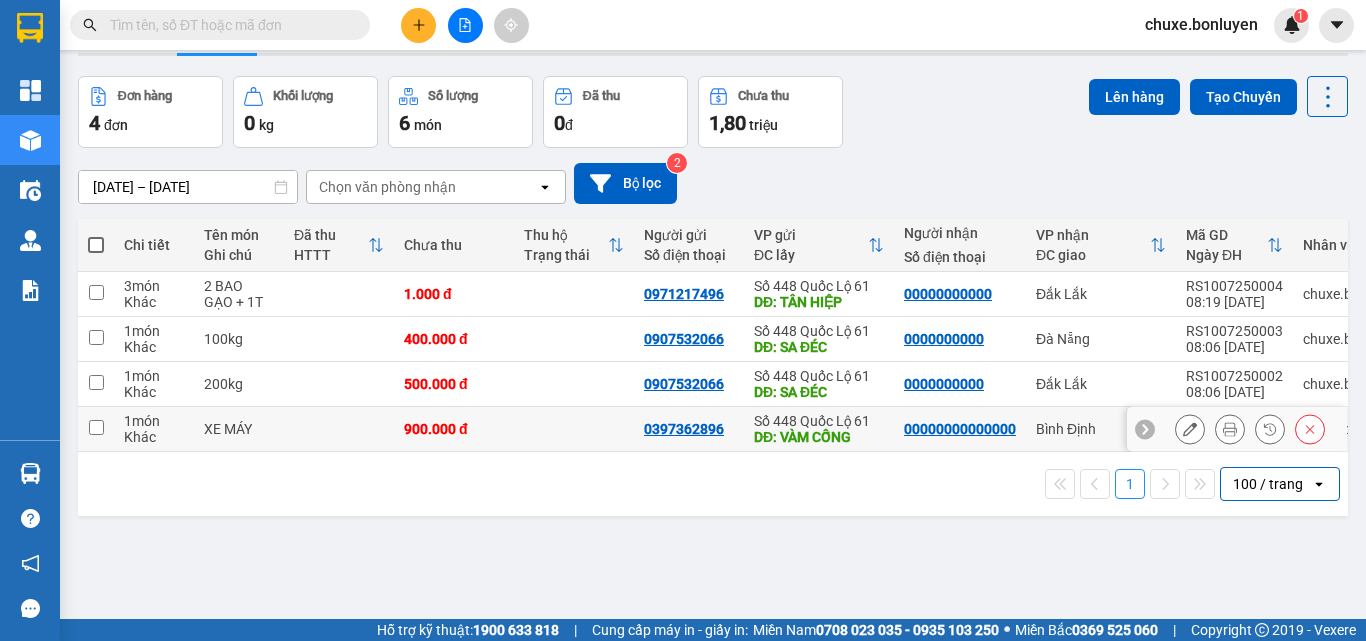 scroll, scrollTop: 92, scrollLeft: 0, axis: vertical 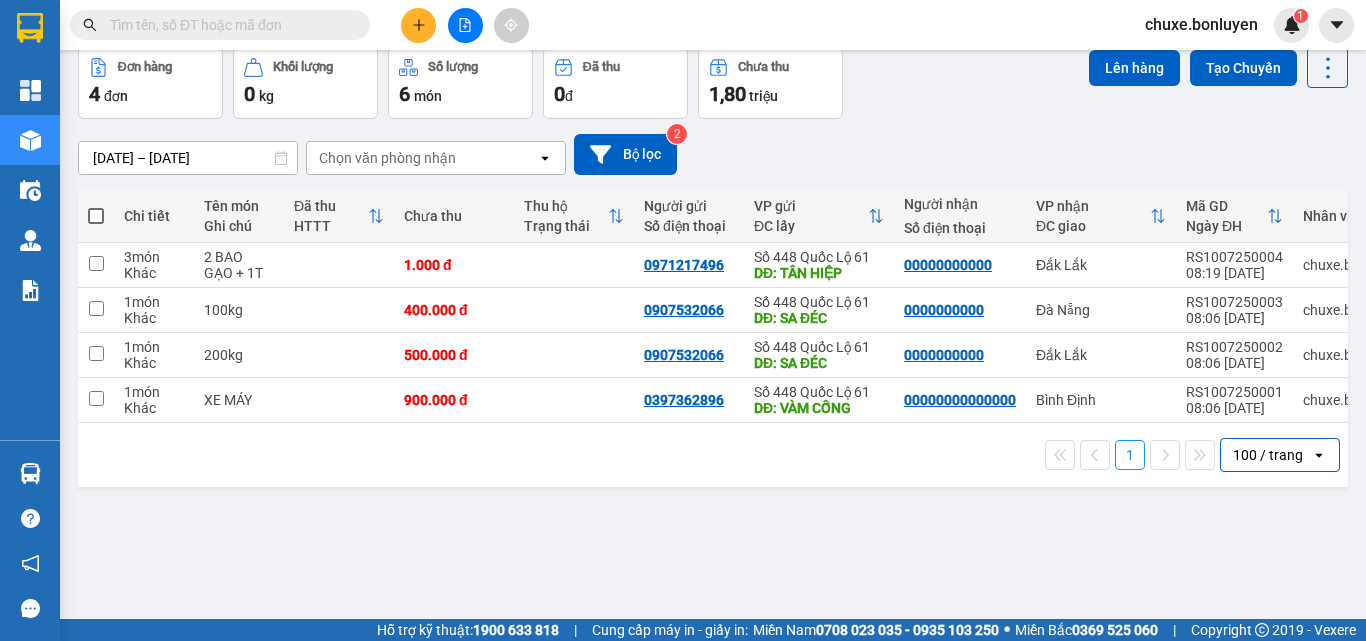 click on "1" at bounding box center [1130, 455] 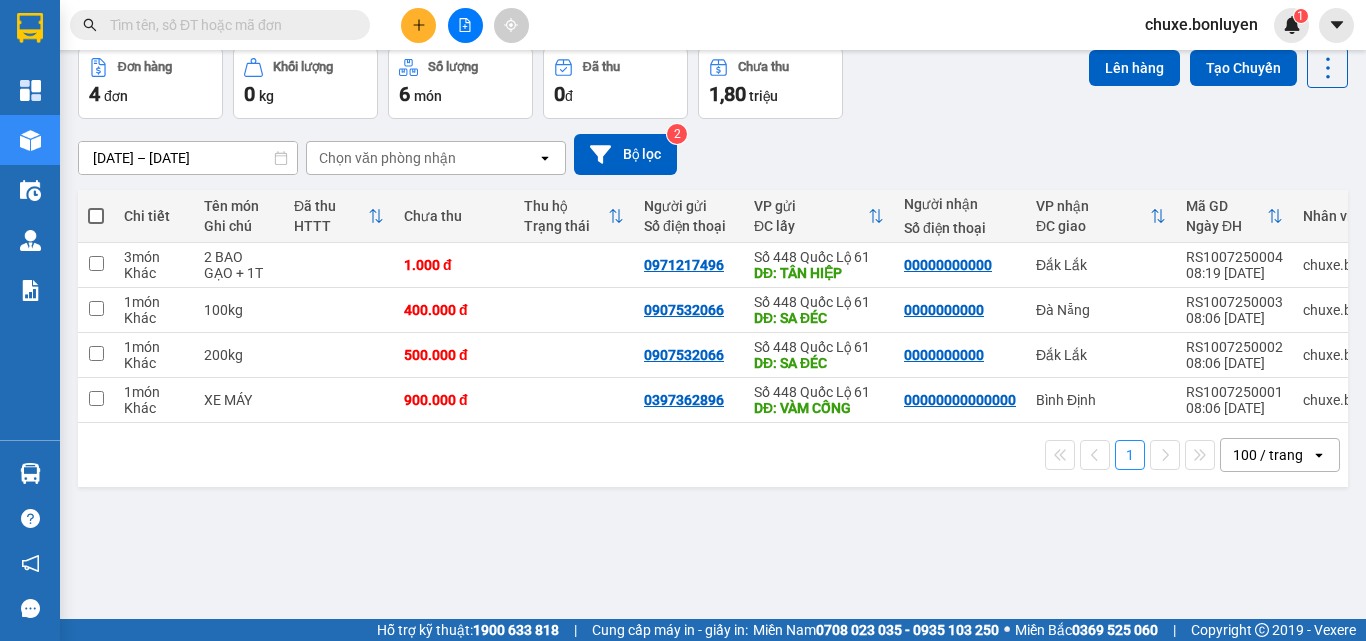 click on "1" at bounding box center [1130, 455] 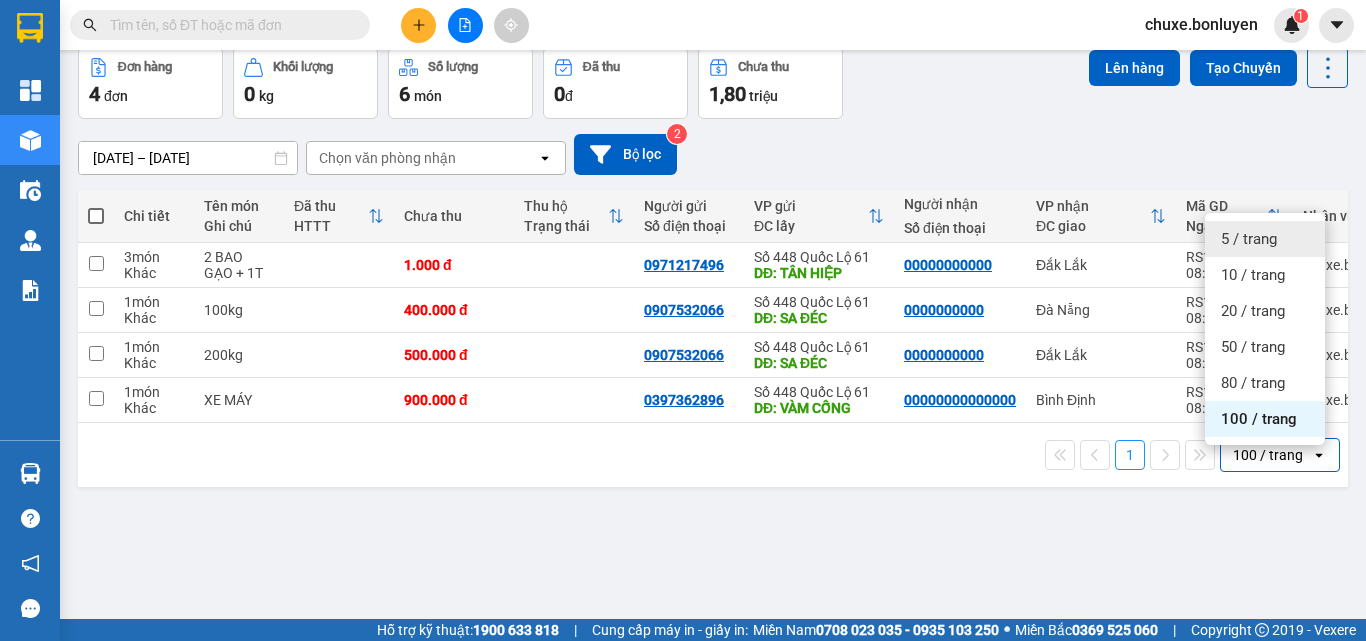 click on "5 / trang" at bounding box center [1249, 239] 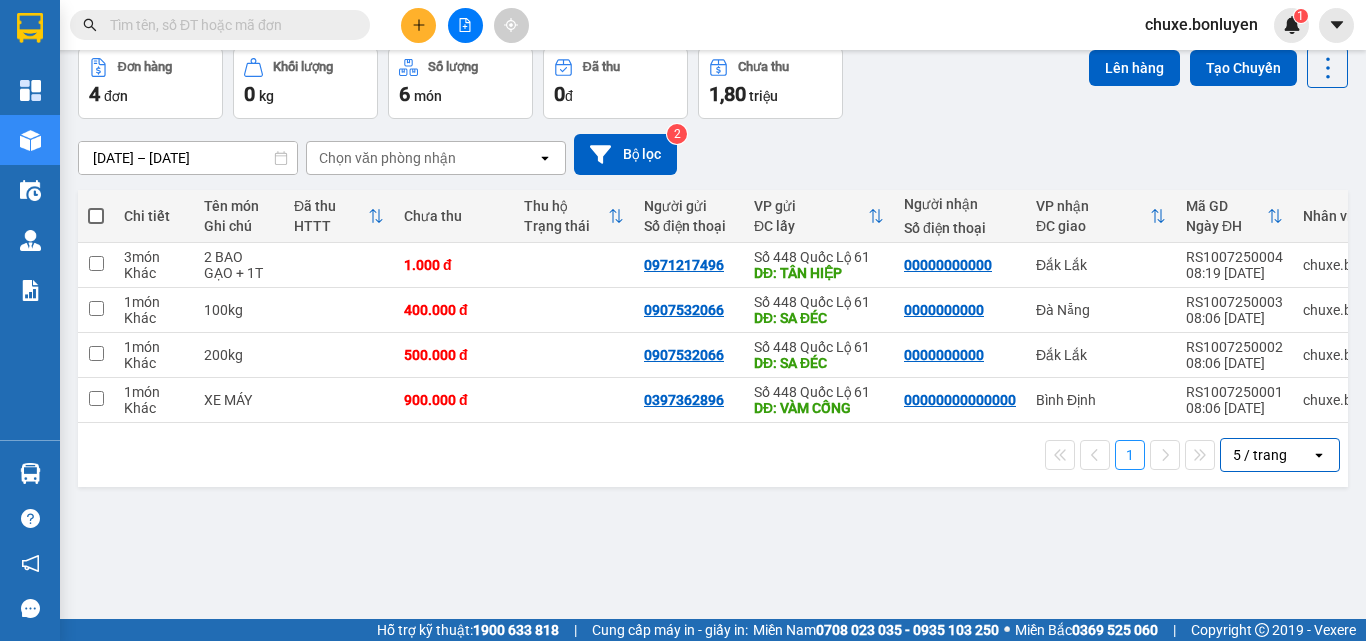click on "5 / trang" at bounding box center (1260, 455) 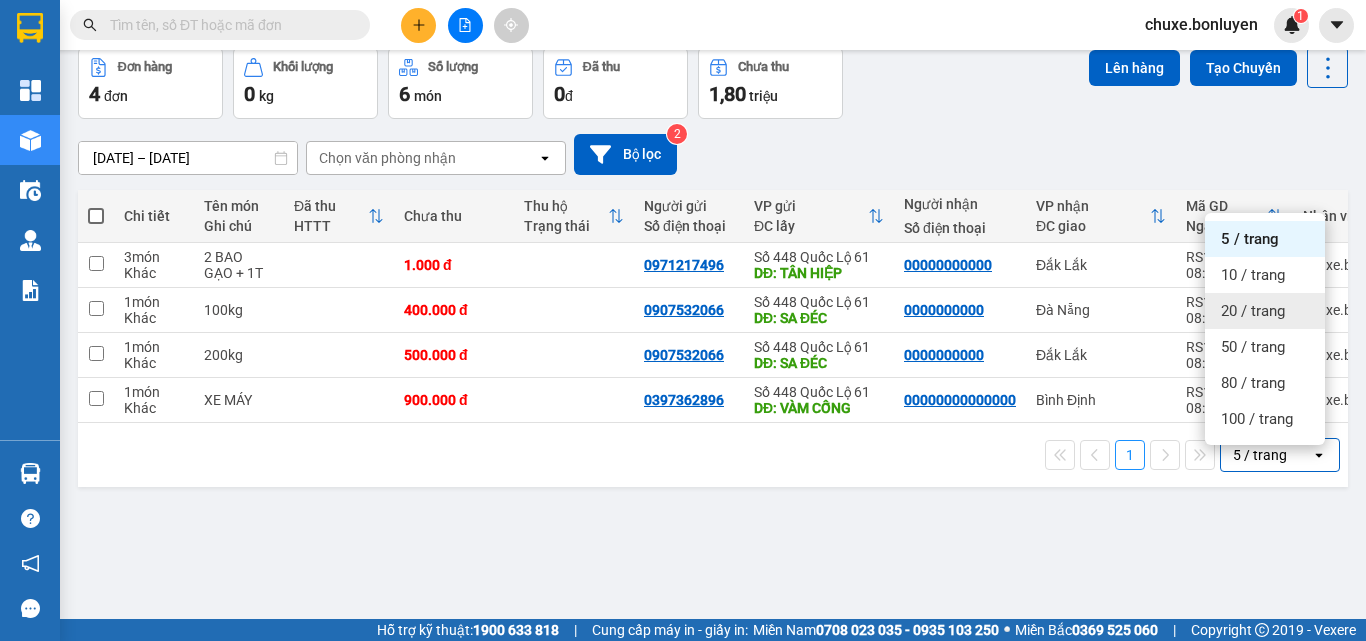 click on "20 / trang" at bounding box center [1253, 311] 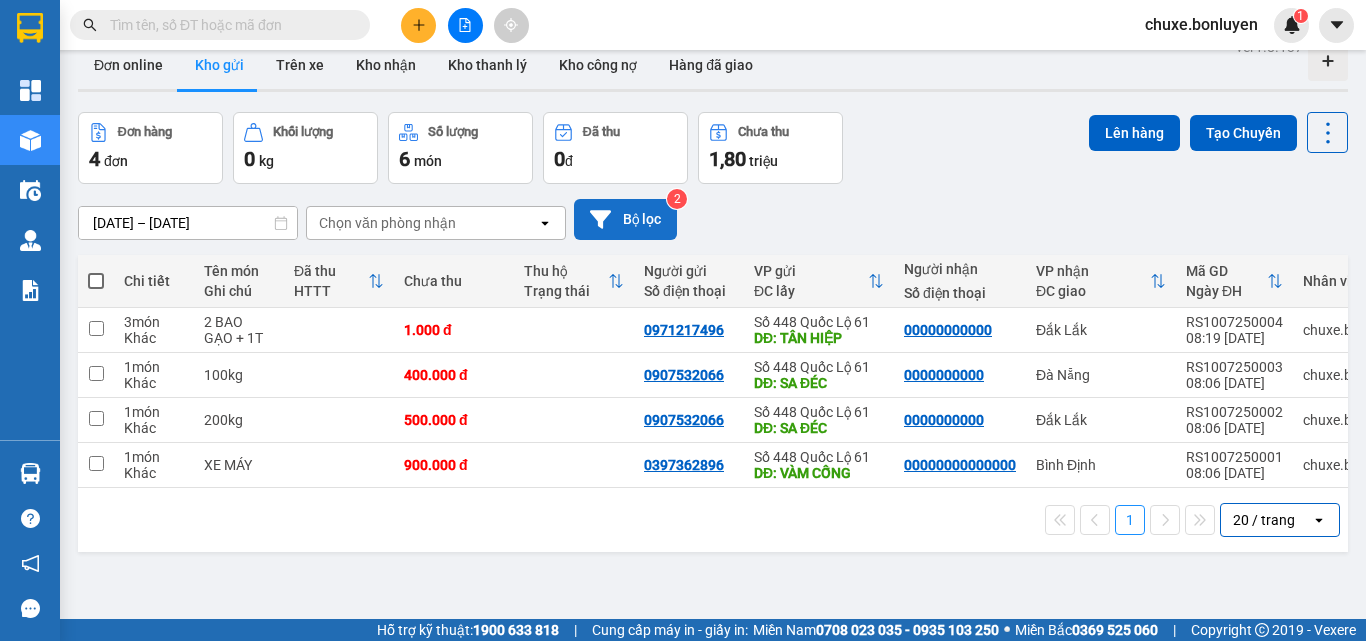 scroll, scrollTop: 0, scrollLeft: 0, axis: both 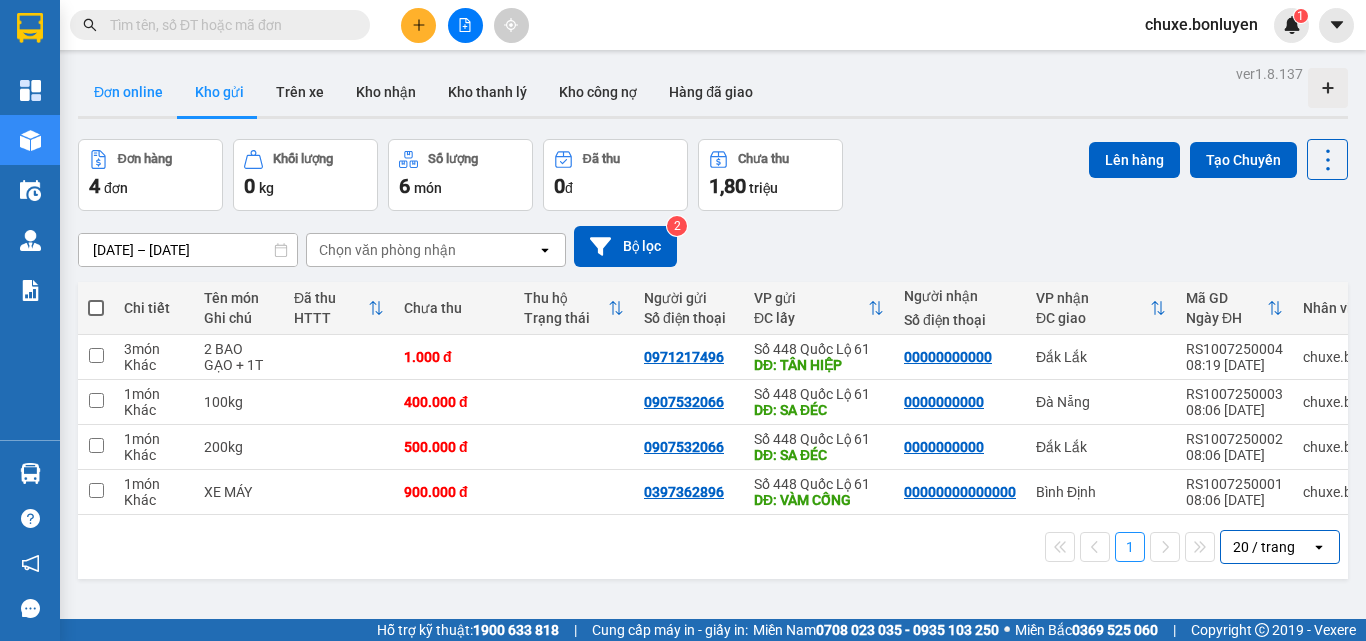 click on "Đơn online" at bounding box center (128, 92) 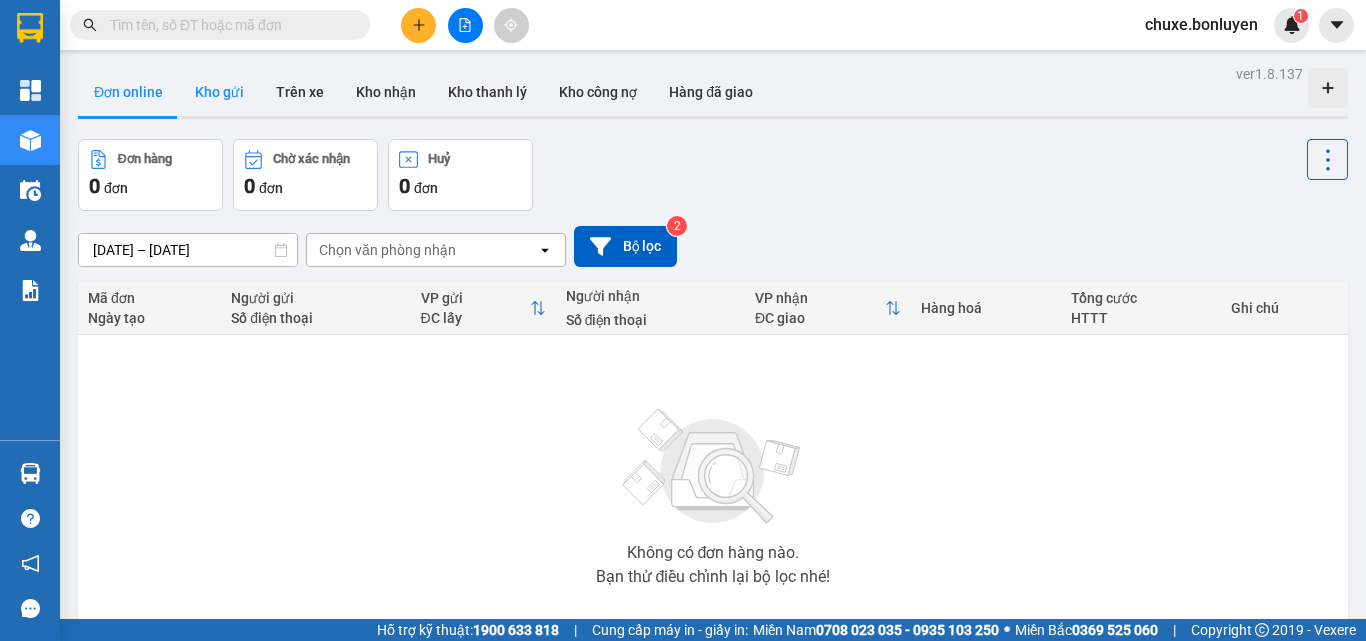click on "Kho gửi" at bounding box center [219, 92] 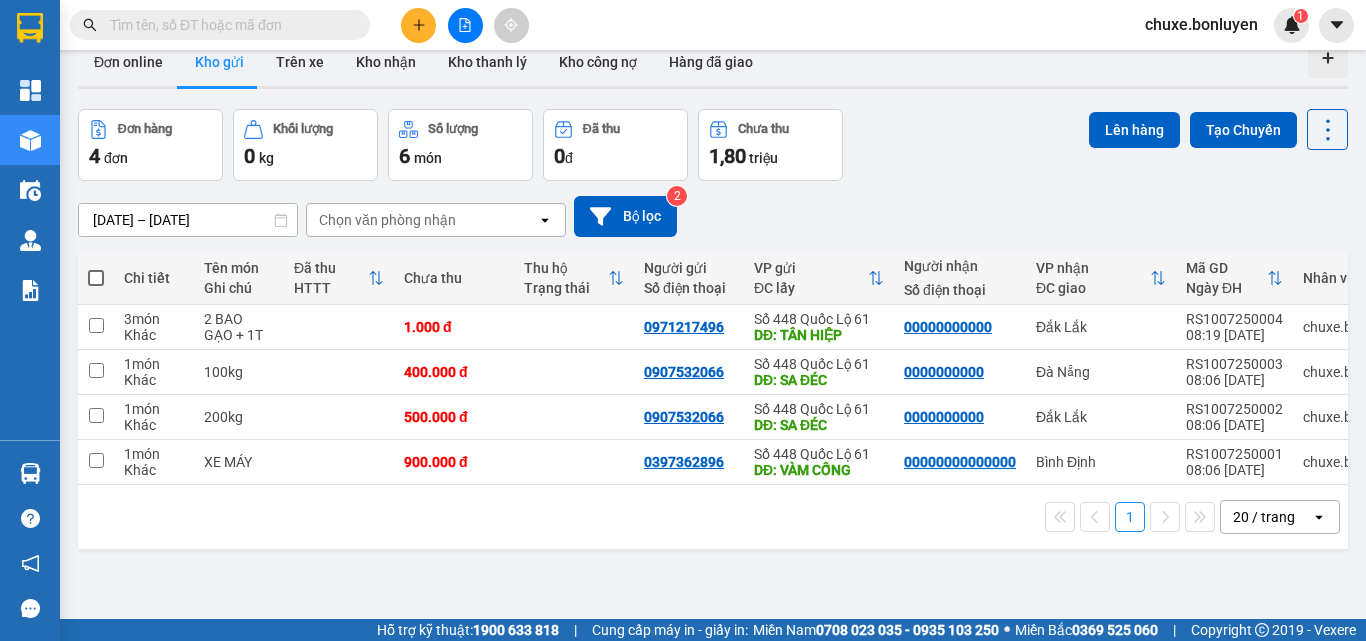 scroll, scrollTop: 0, scrollLeft: 0, axis: both 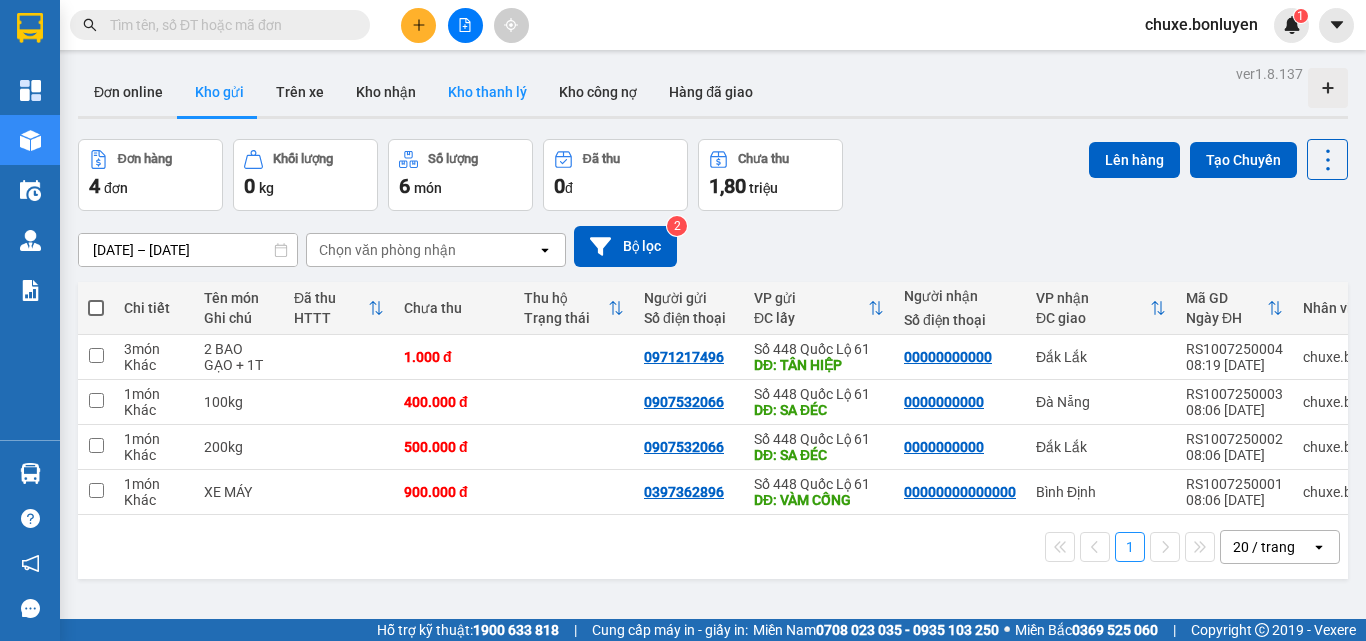 click on "Kho thanh lý" at bounding box center [487, 92] 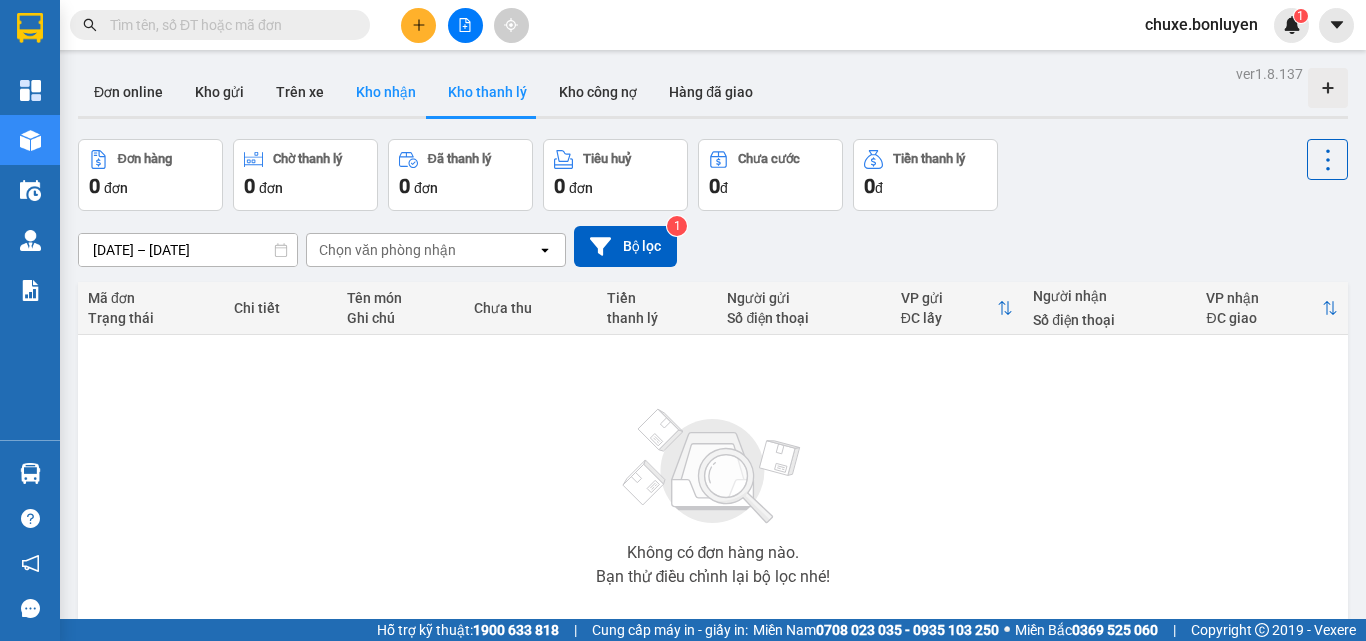 click on "Kho nhận" at bounding box center [386, 92] 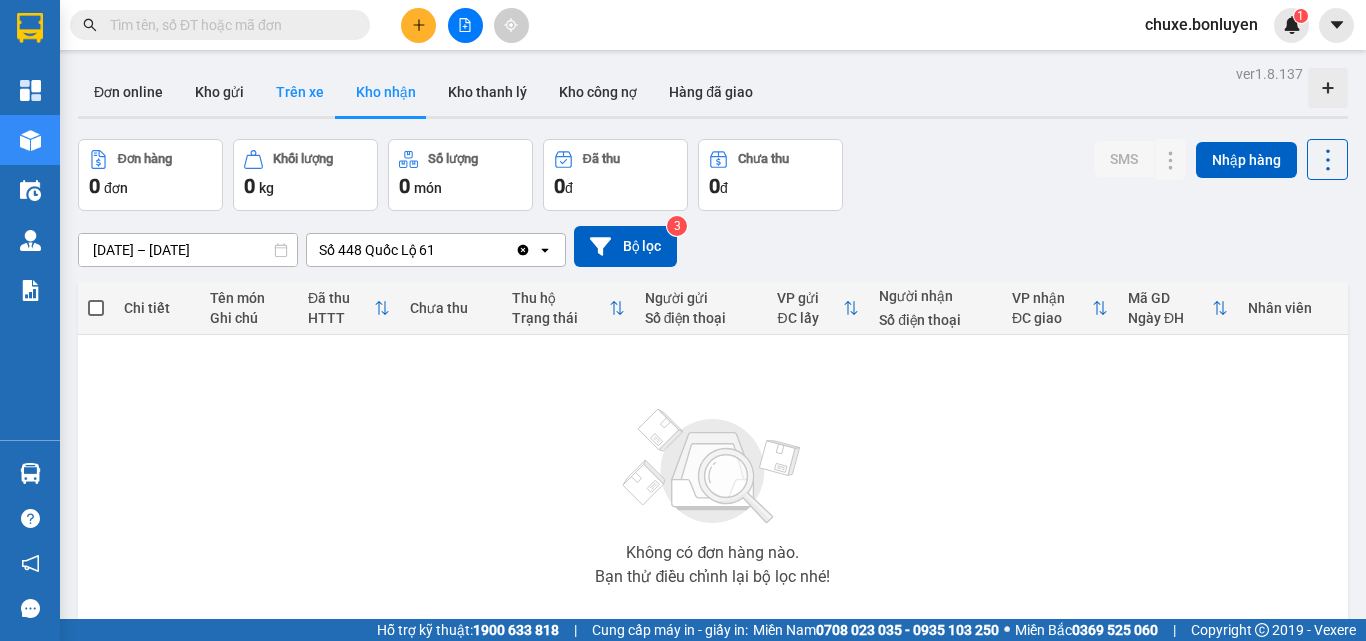 click on "Trên xe" at bounding box center (300, 92) 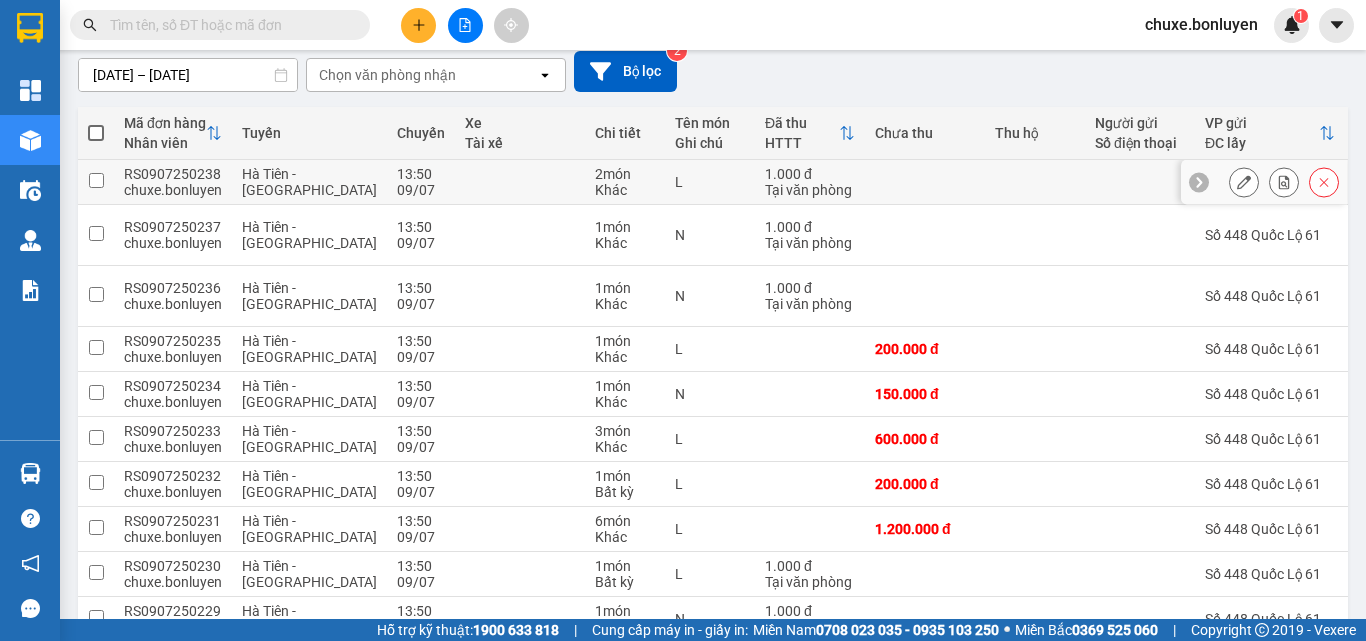 scroll, scrollTop: 256, scrollLeft: 0, axis: vertical 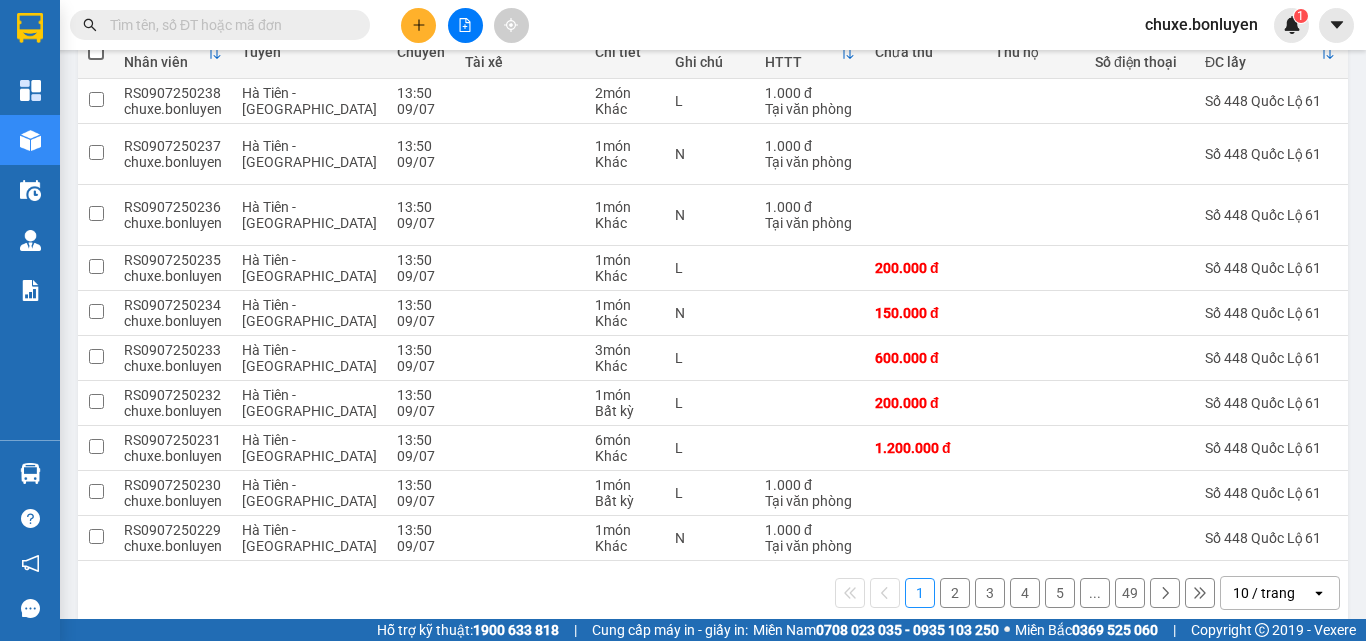 click on "2" at bounding box center (955, 593) 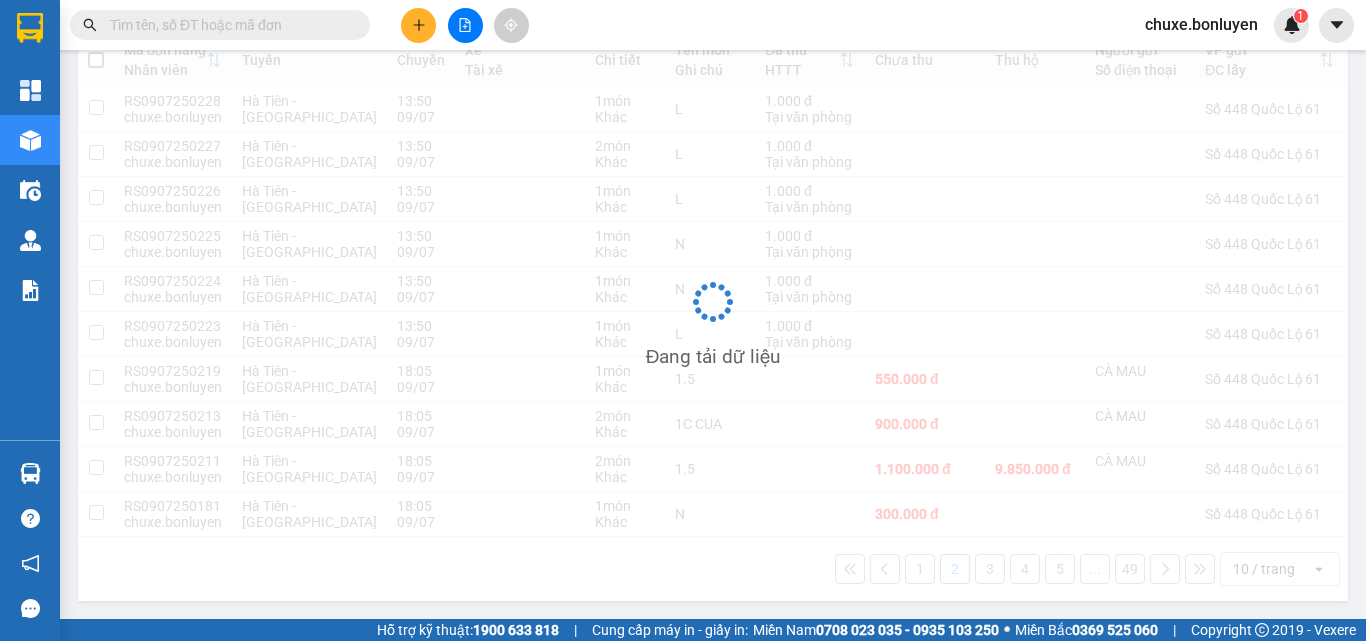 scroll, scrollTop: 256, scrollLeft: 0, axis: vertical 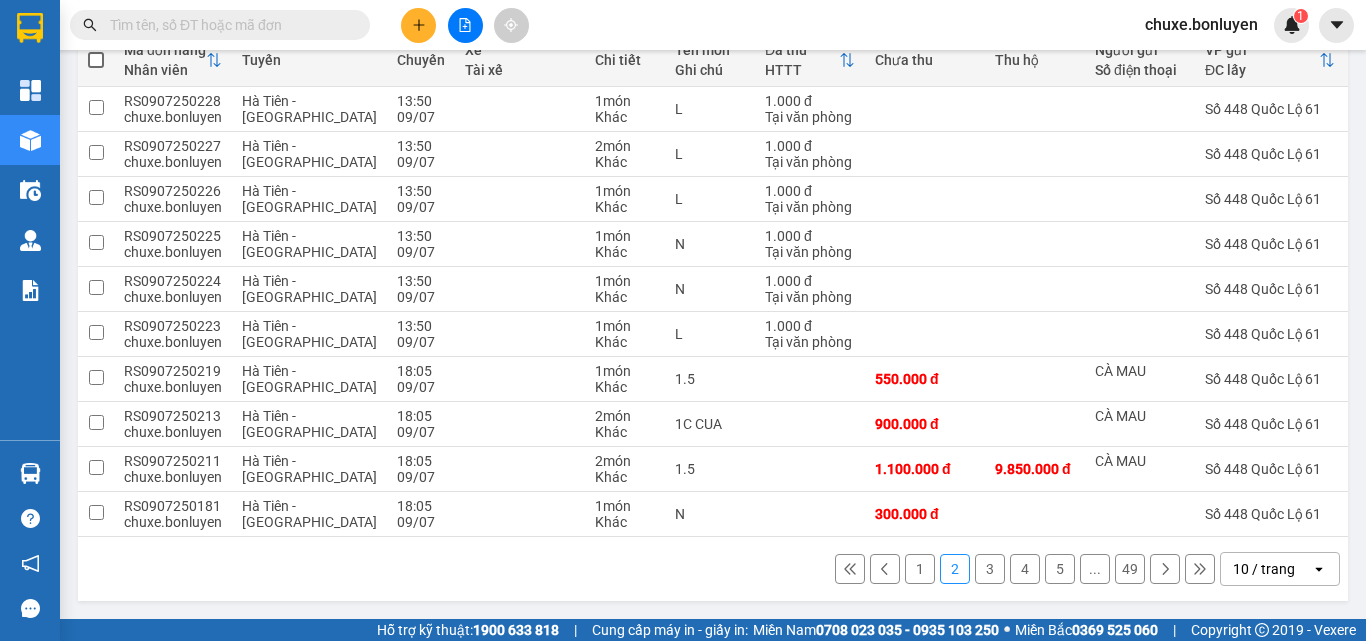 click on "3" at bounding box center [990, 569] 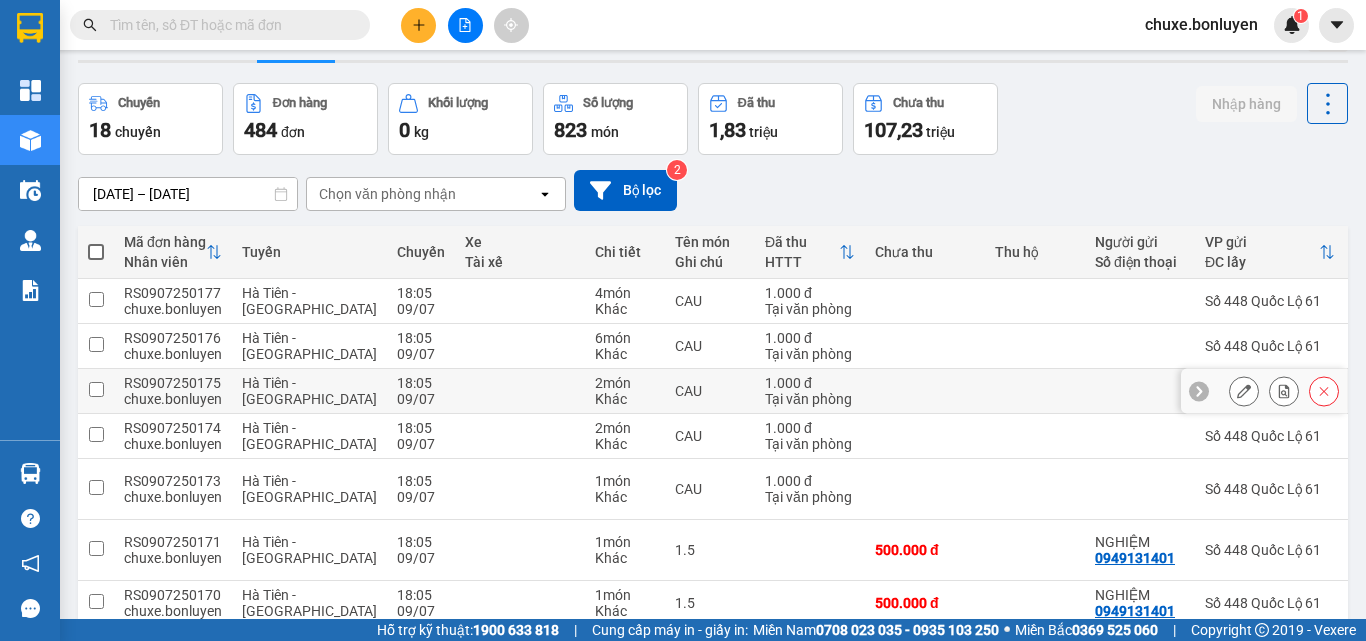 scroll, scrollTop: 0, scrollLeft: 0, axis: both 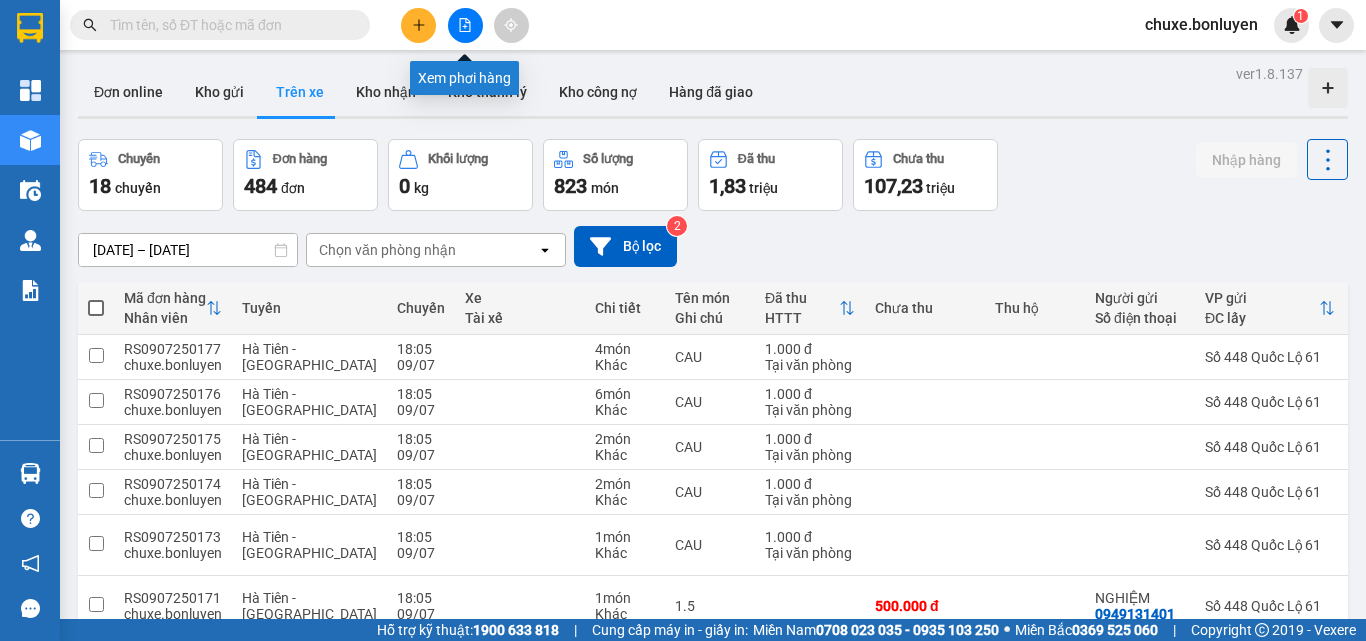 click at bounding box center [465, 25] 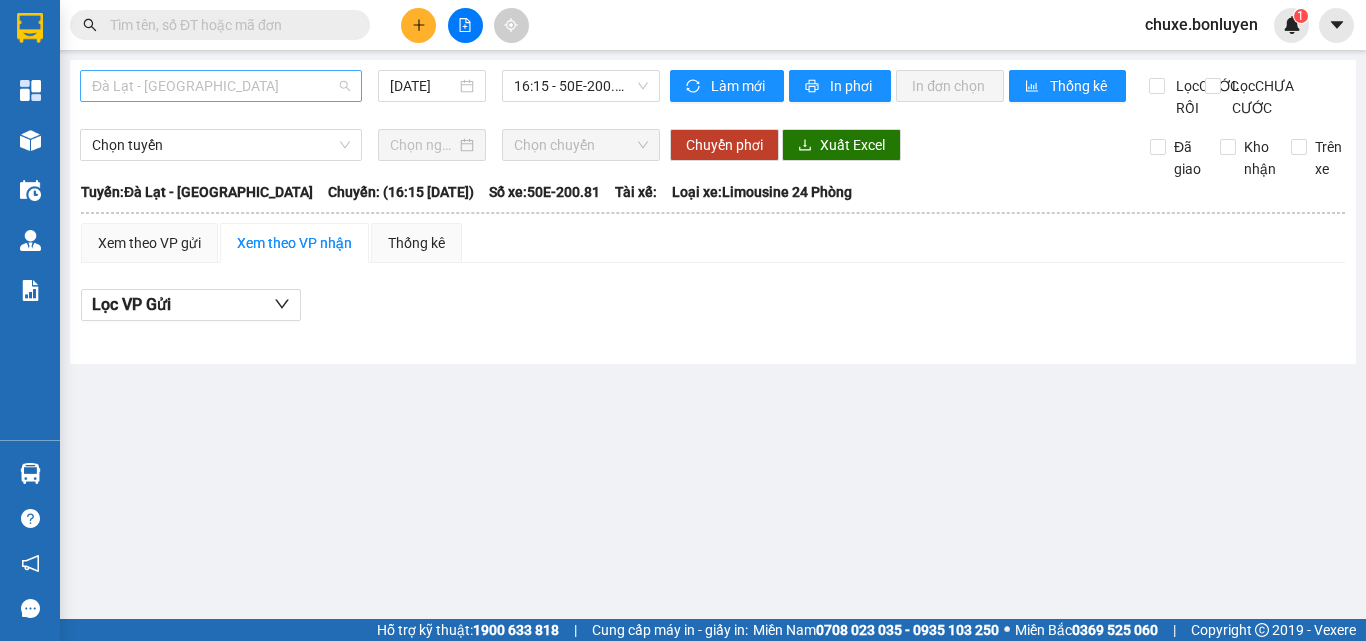 click on "Đà Lạt - Vĩnh Thuận" at bounding box center [221, 86] 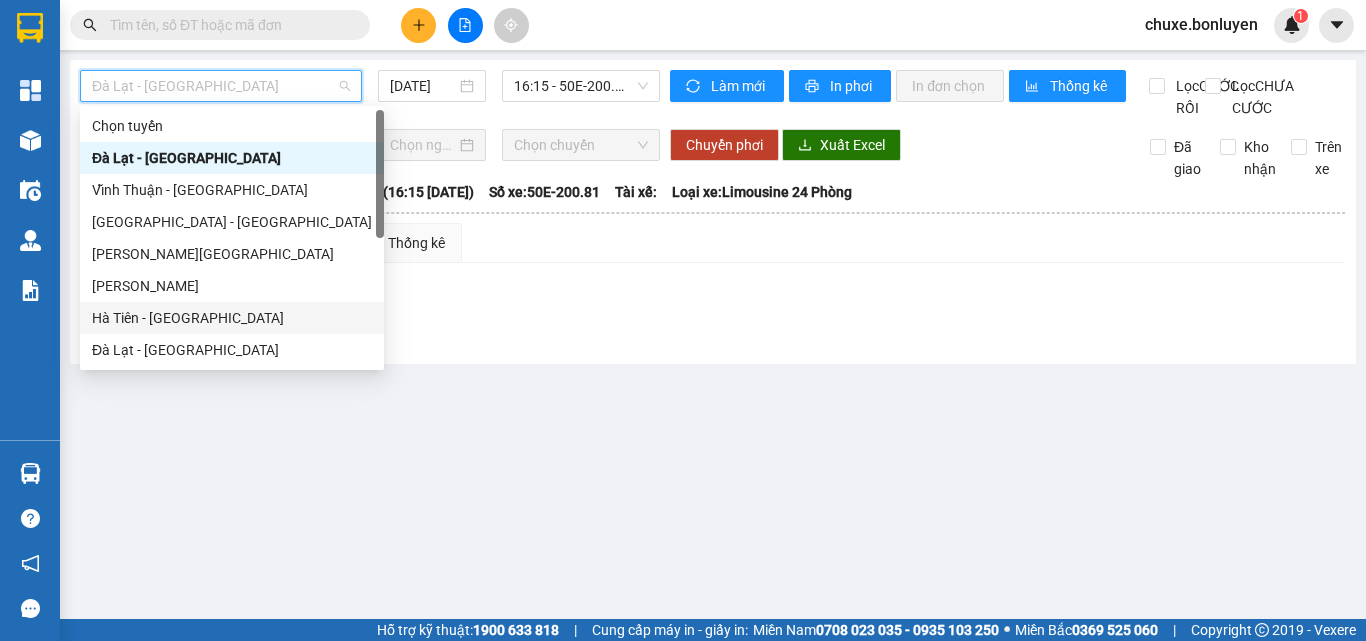 scroll, scrollTop: 32, scrollLeft: 0, axis: vertical 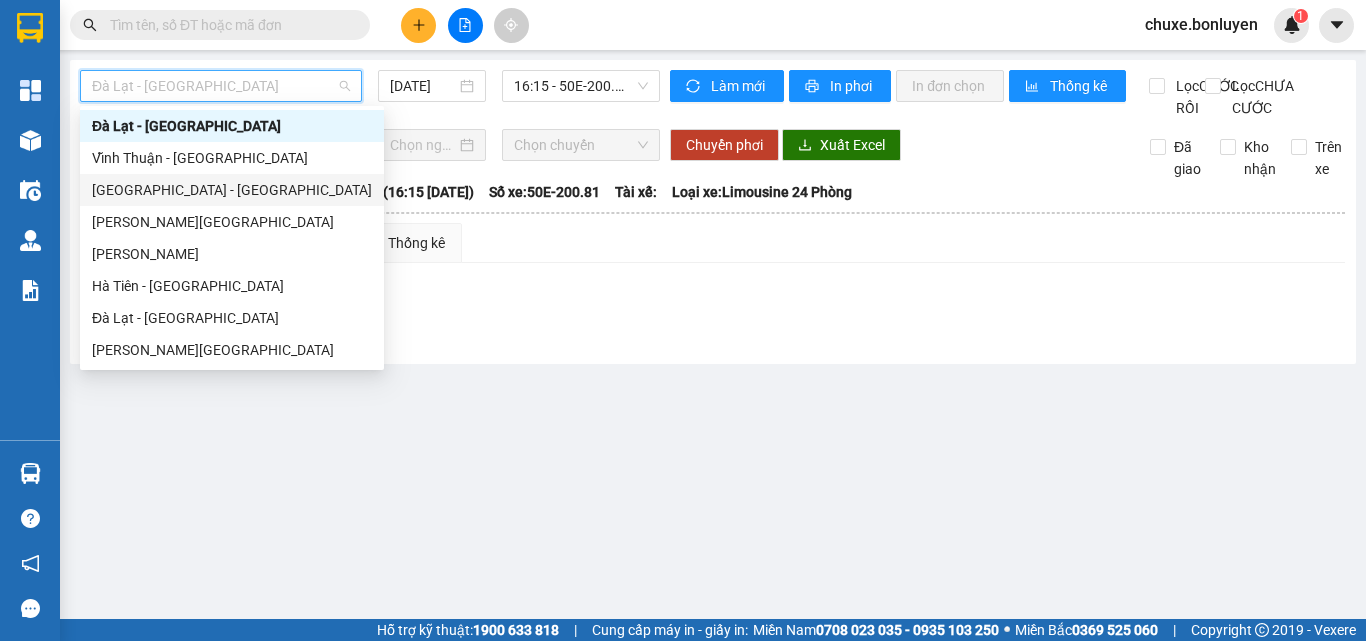 click on "Đà Nẵng - Hà Tiên" at bounding box center [232, 190] 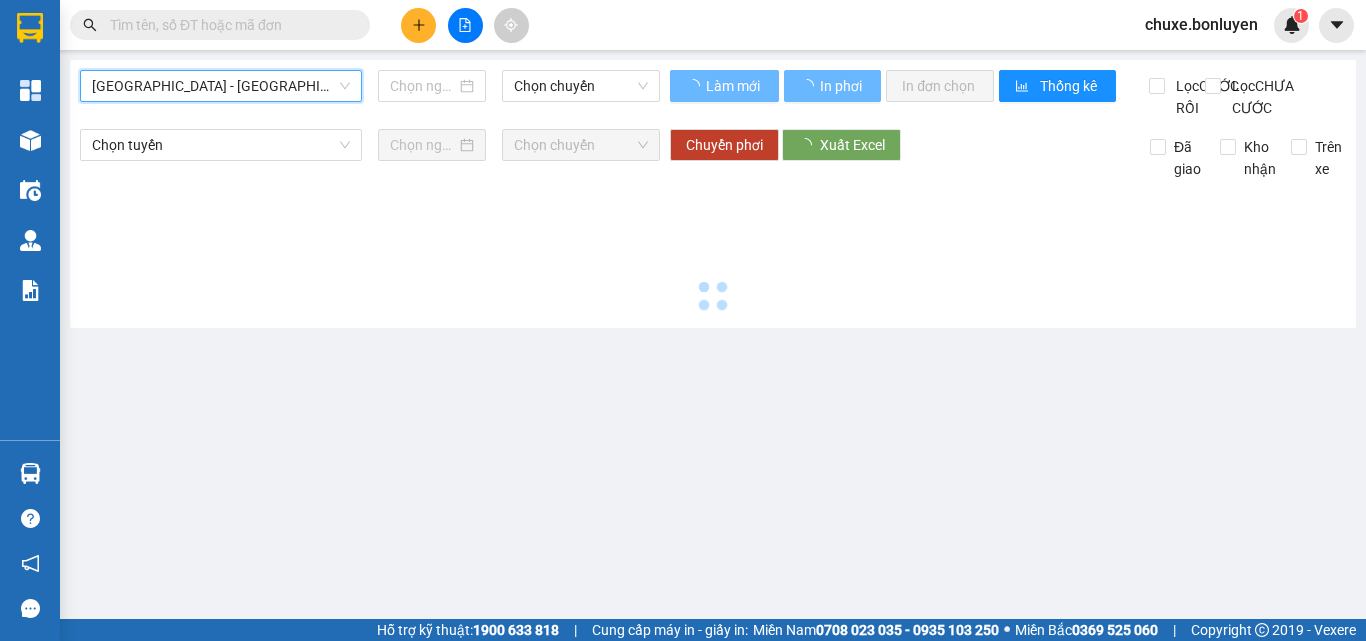type on "10/07/2025" 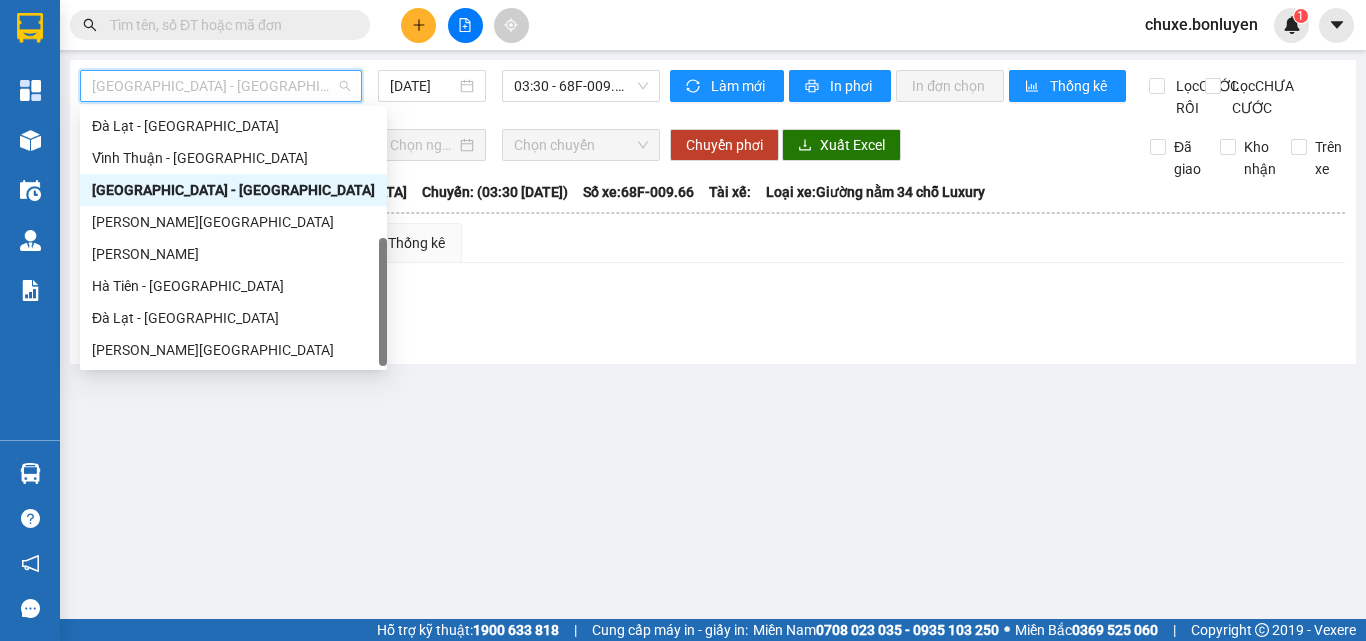 click on "Đà Nẵng - Hà Tiên" at bounding box center (221, 86) 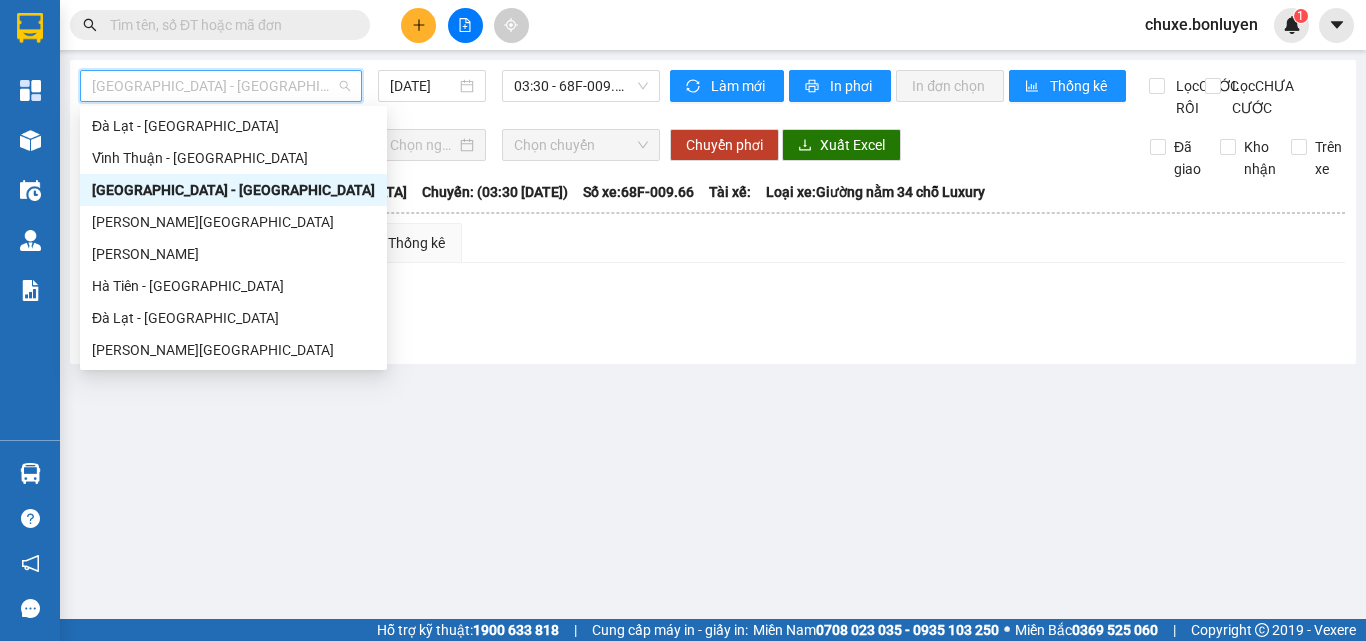 click on "Đà Nẵng - Hà Tiên" at bounding box center [233, 190] 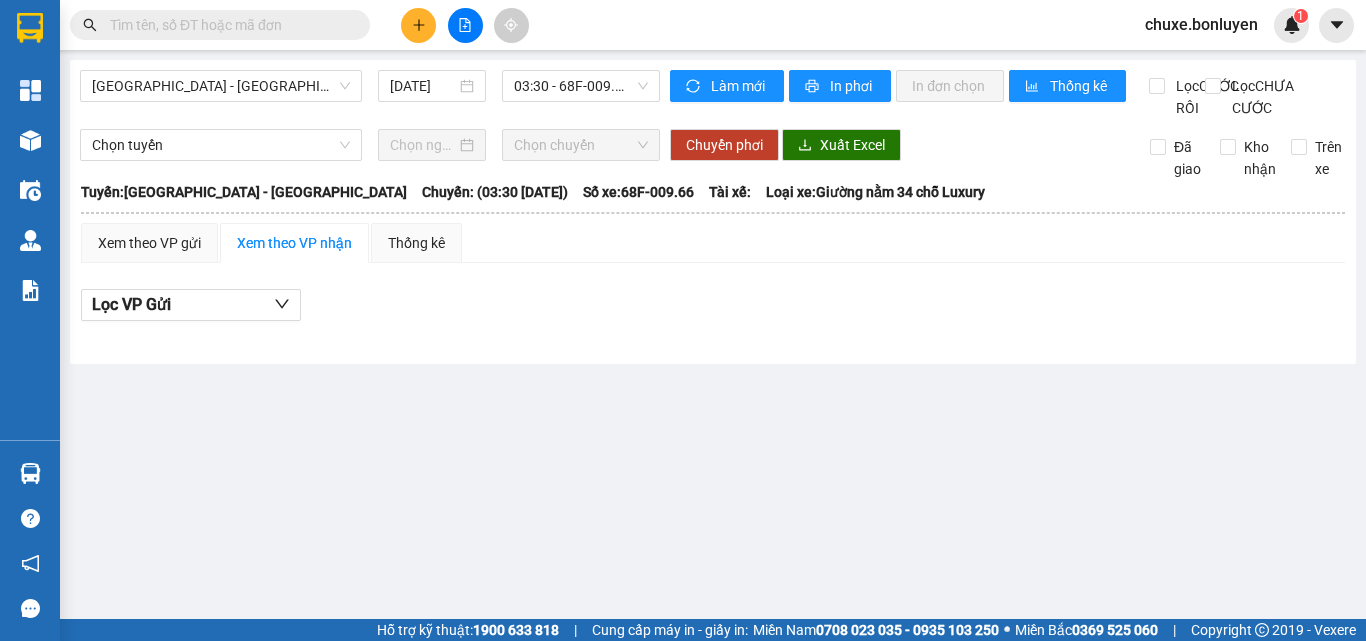 click at bounding box center [228, 25] 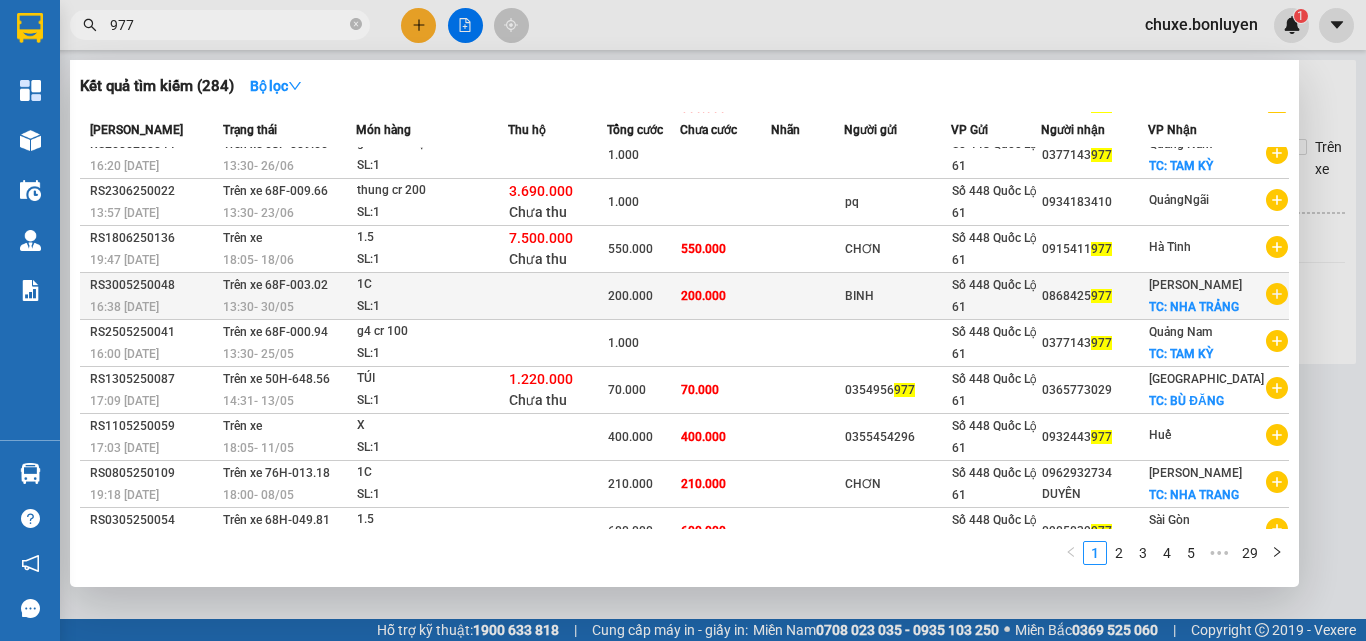 scroll, scrollTop: 0, scrollLeft: 0, axis: both 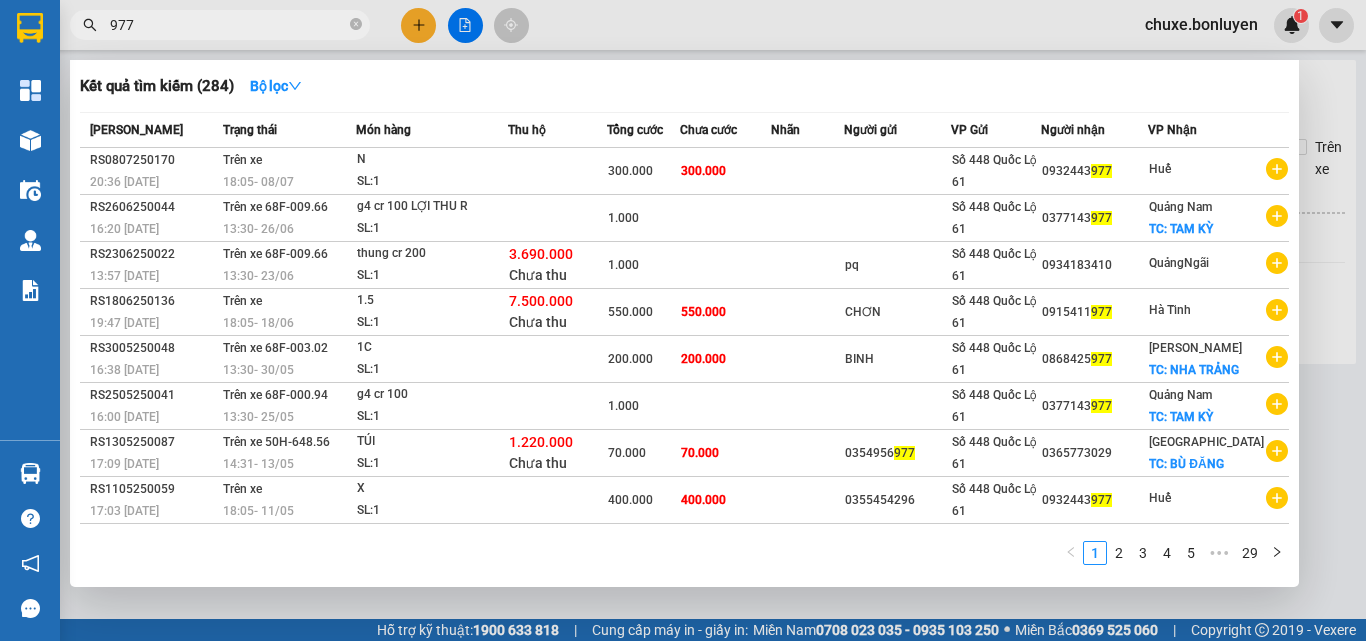 type on "977" 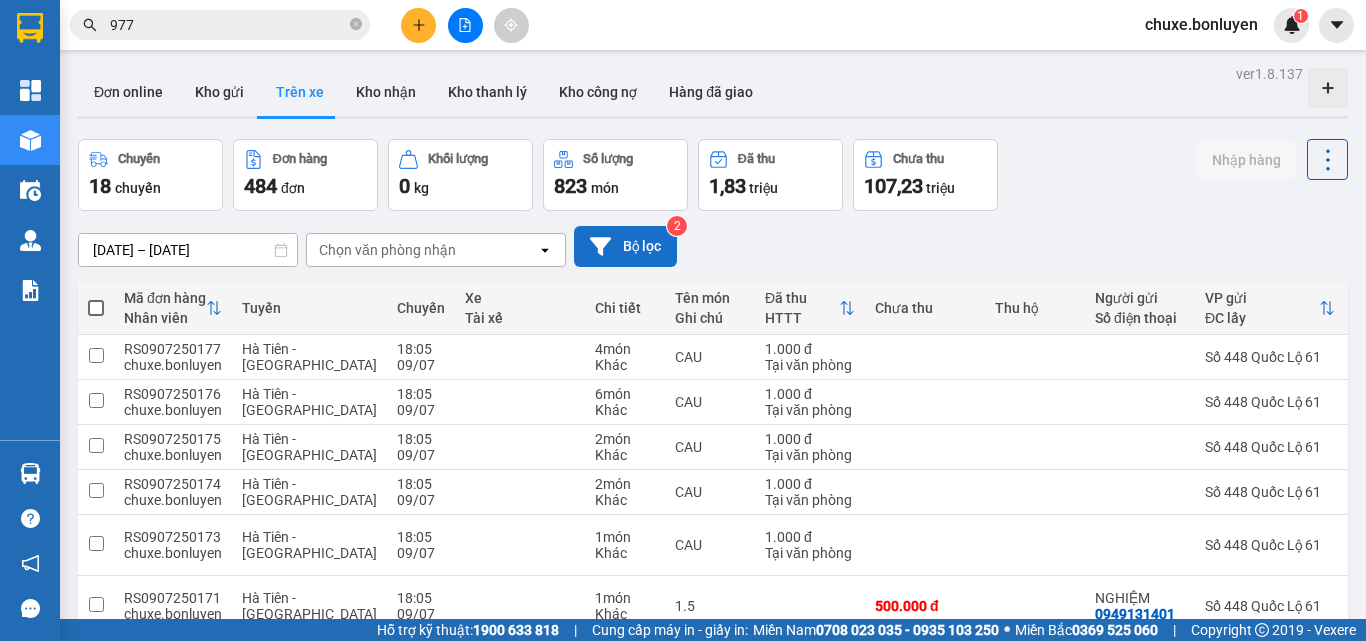 click 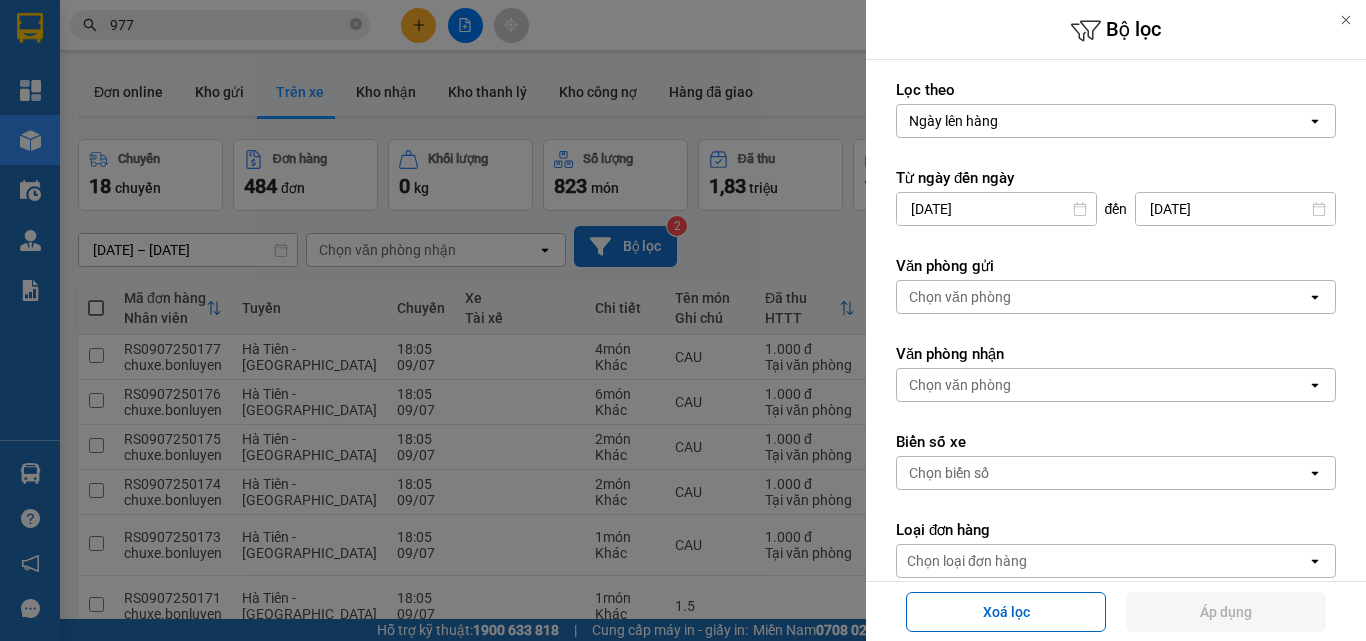 click on "Ngày lên hàng" at bounding box center (1102, 121) 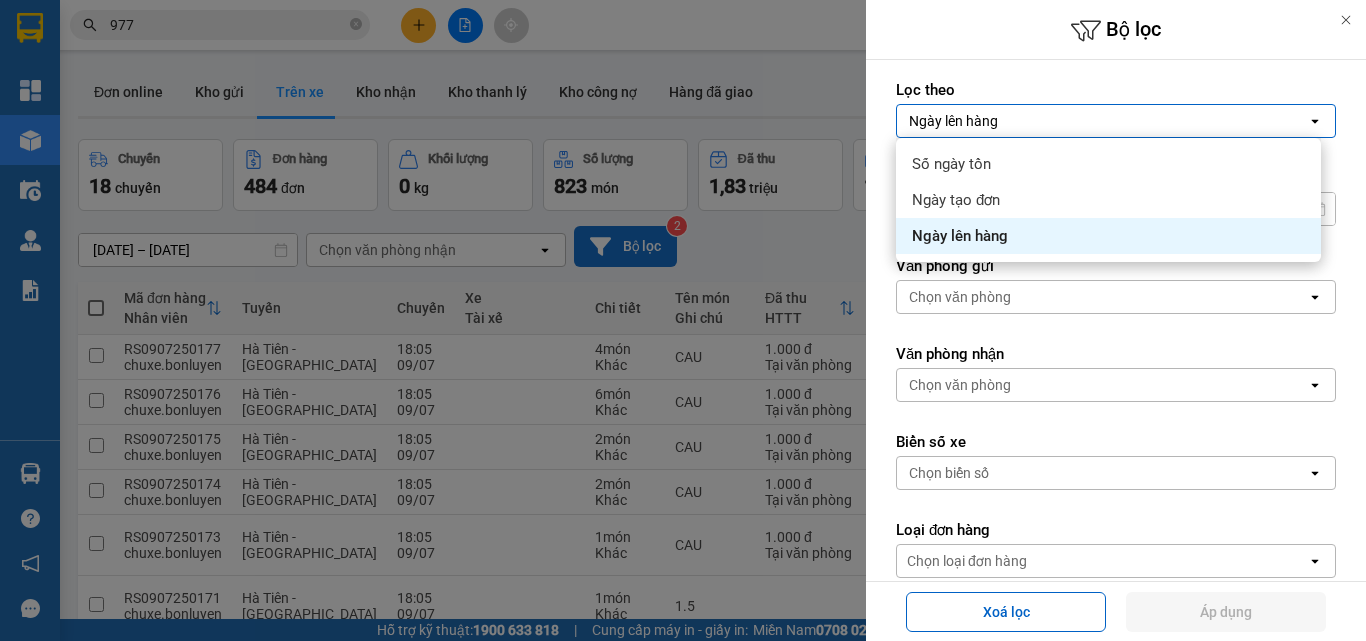 click on "Ngày lên hàng" at bounding box center (1102, 121) 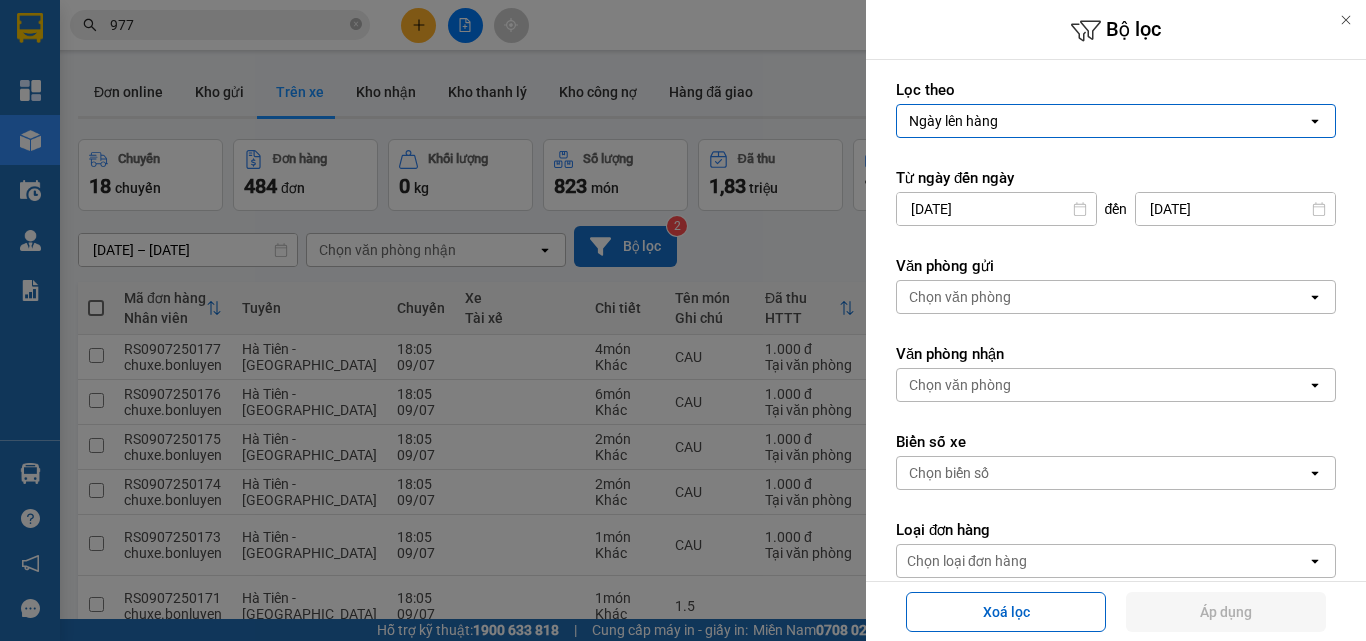 click on "Ngày lên hàng" at bounding box center (1102, 121) 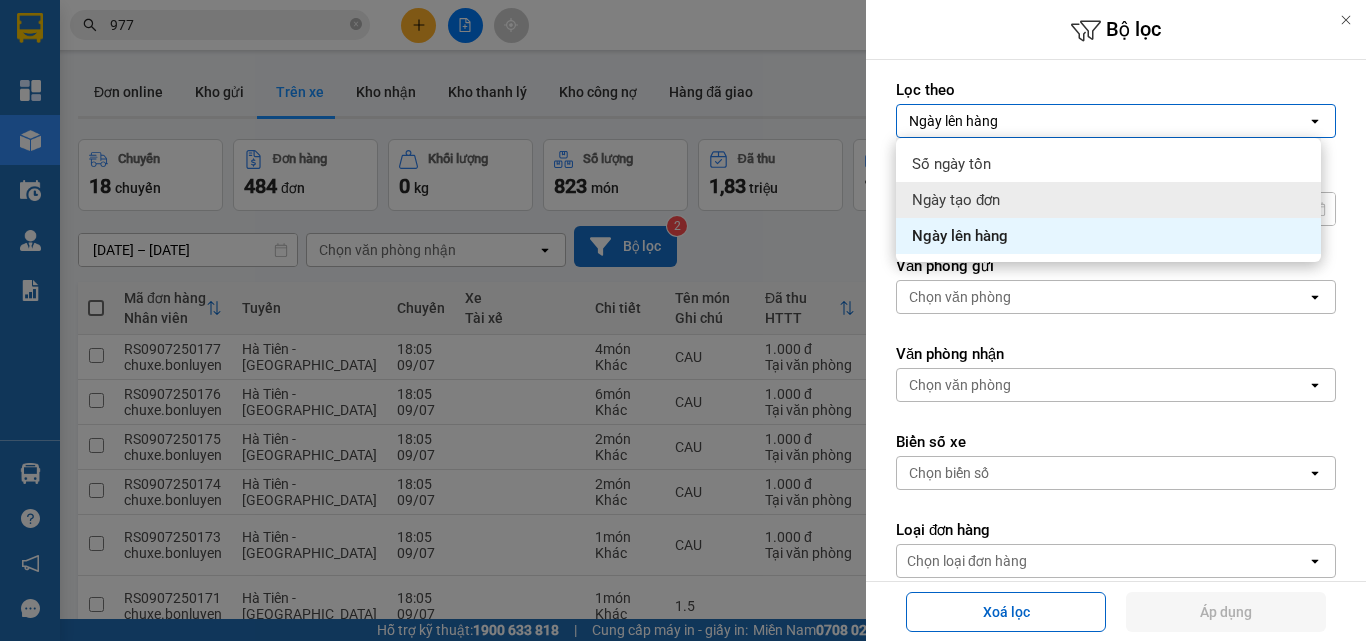 click on "Ngày tạo đơn" at bounding box center (1108, 200) 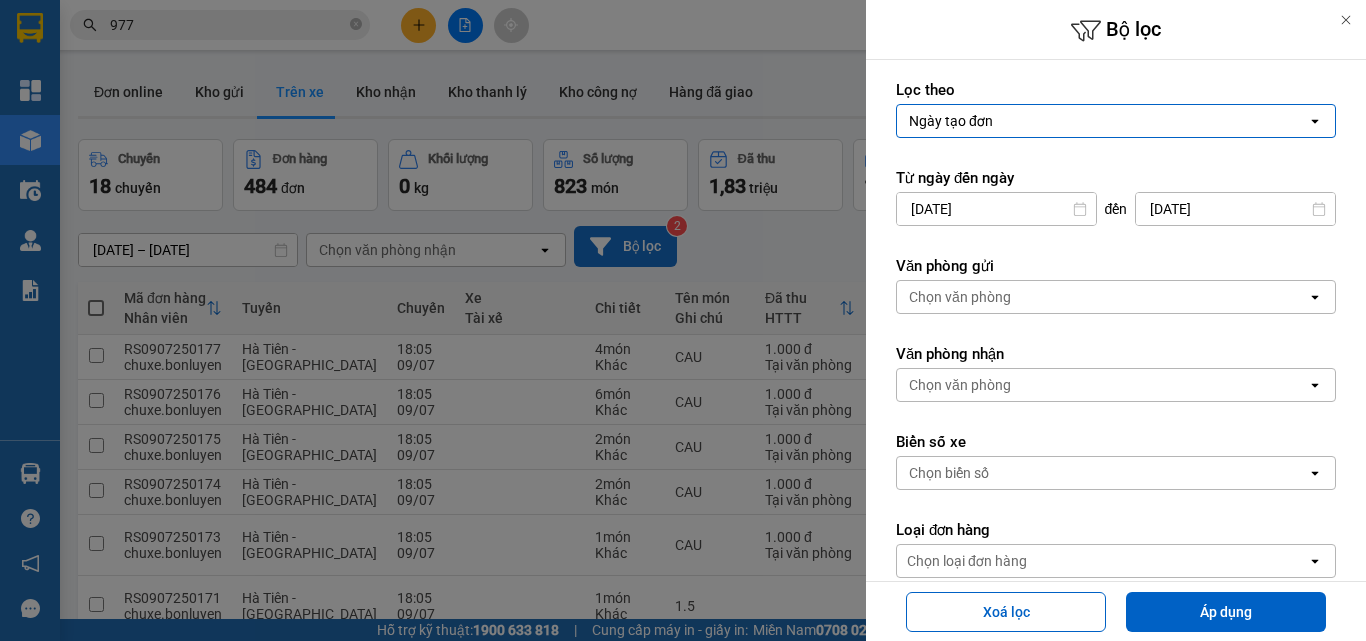 click on "Chọn văn phòng" at bounding box center [1102, 297] 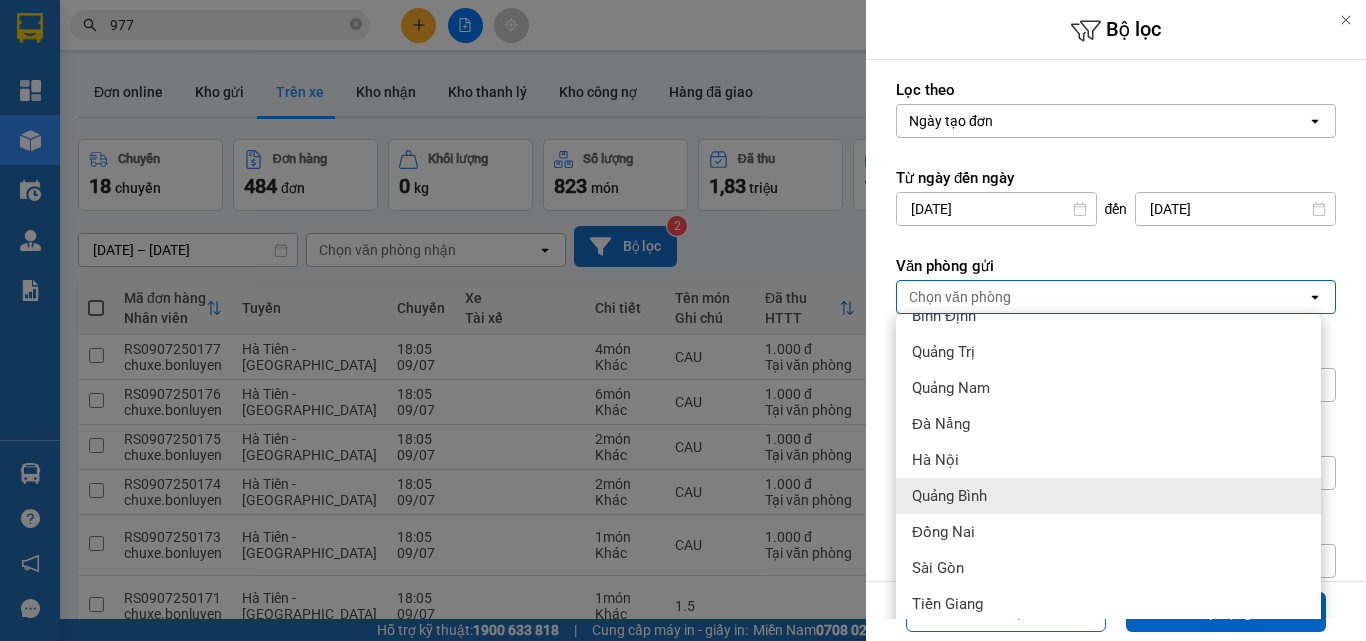 scroll, scrollTop: 400, scrollLeft: 0, axis: vertical 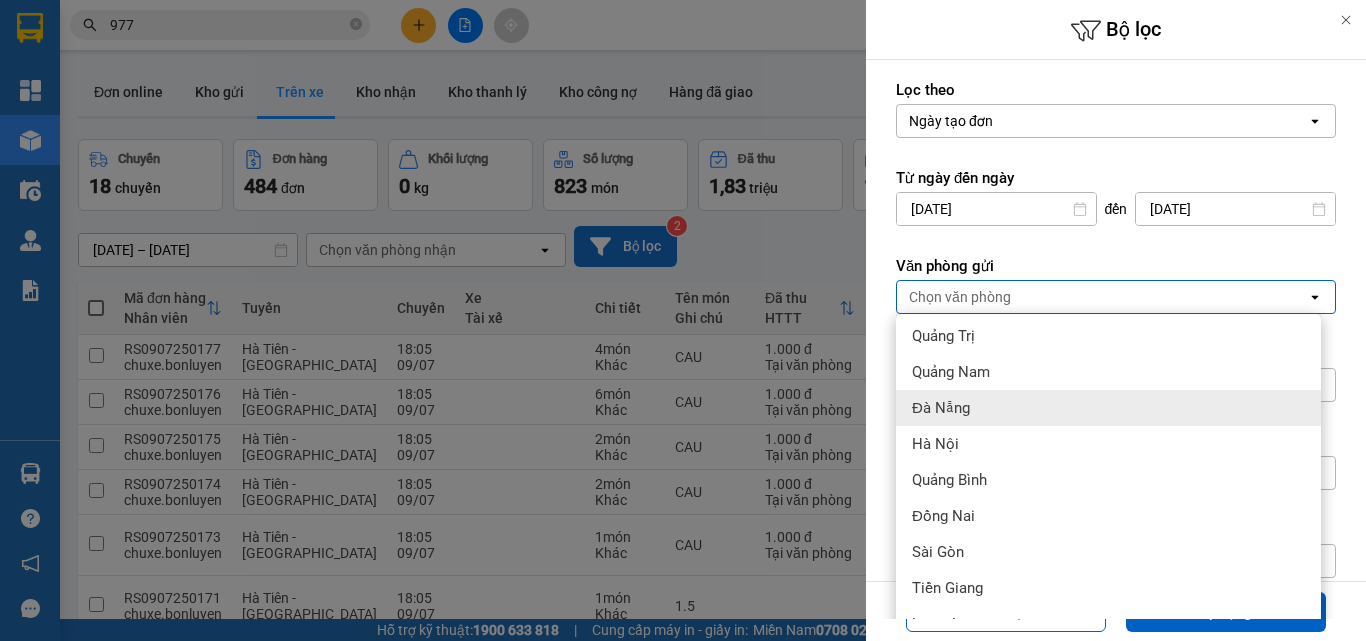 click on "Đà Nẵng" at bounding box center (1108, 408) 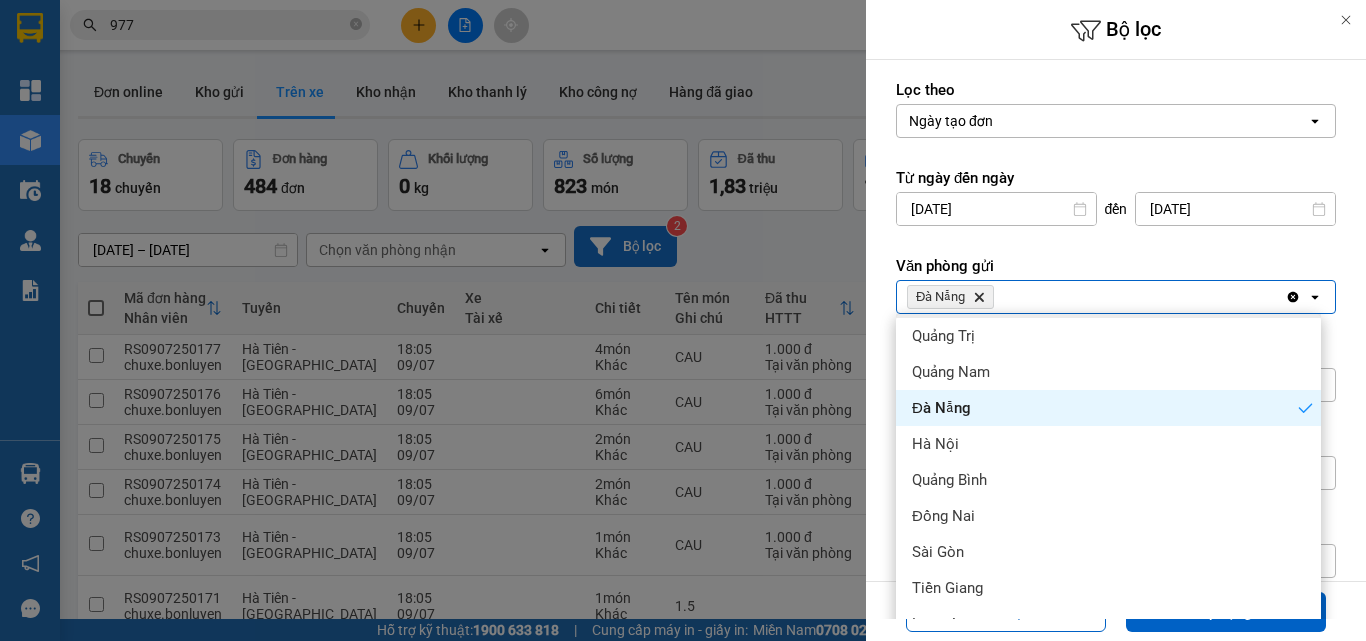 click on "Lọc theo Ngày tạo đơn open   Từ ngày đến ngày 08/07/2025 Press the down arrow key to interact with the calendar and select a date. Press the escape button to close the calendar. Selected date is 08/07/2025. đến 10/07/2025 Press the down arrow key to interact with the calendar and select a date. Press the escape button to close the calendar. Selected date is 10/07/2025.   Văn phòng gửi Đà Nẵng Delete Clear all open   Văn phòng nhận Chọn văn phòng open   Biển số xe Chọn biển số open   Loại đơn hàng Chọn loại đơn hàng open" at bounding box center (1116, 419) 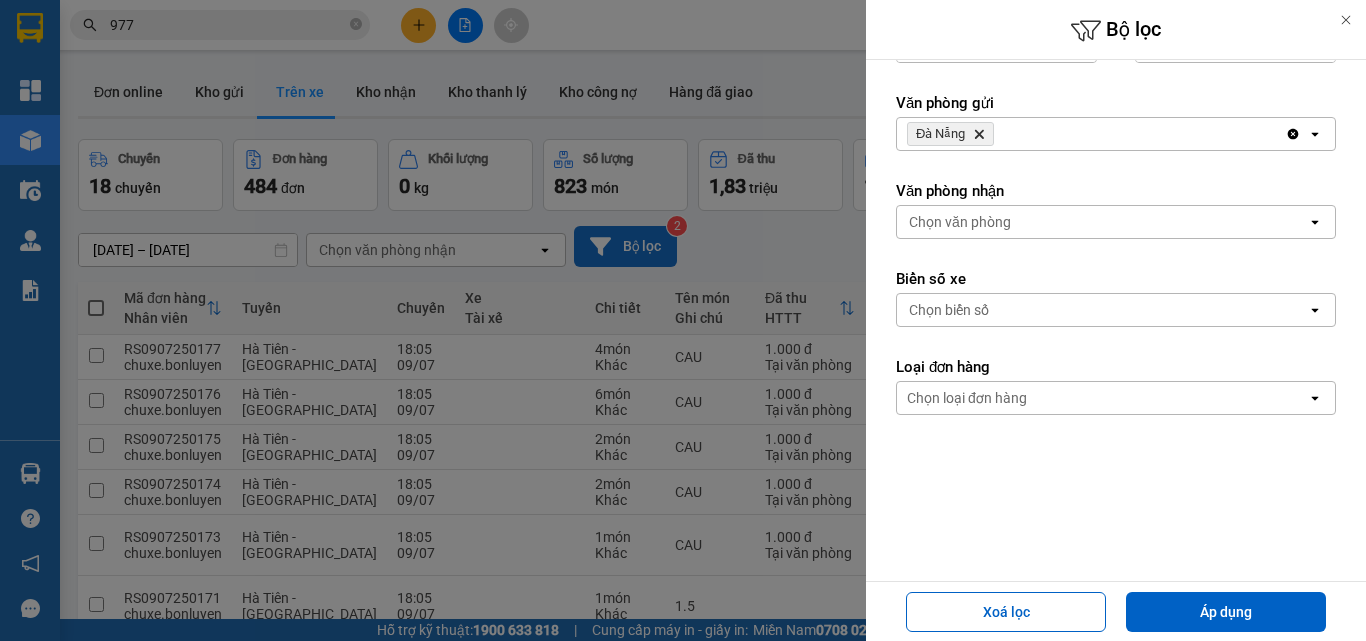 scroll, scrollTop: 197, scrollLeft: 0, axis: vertical 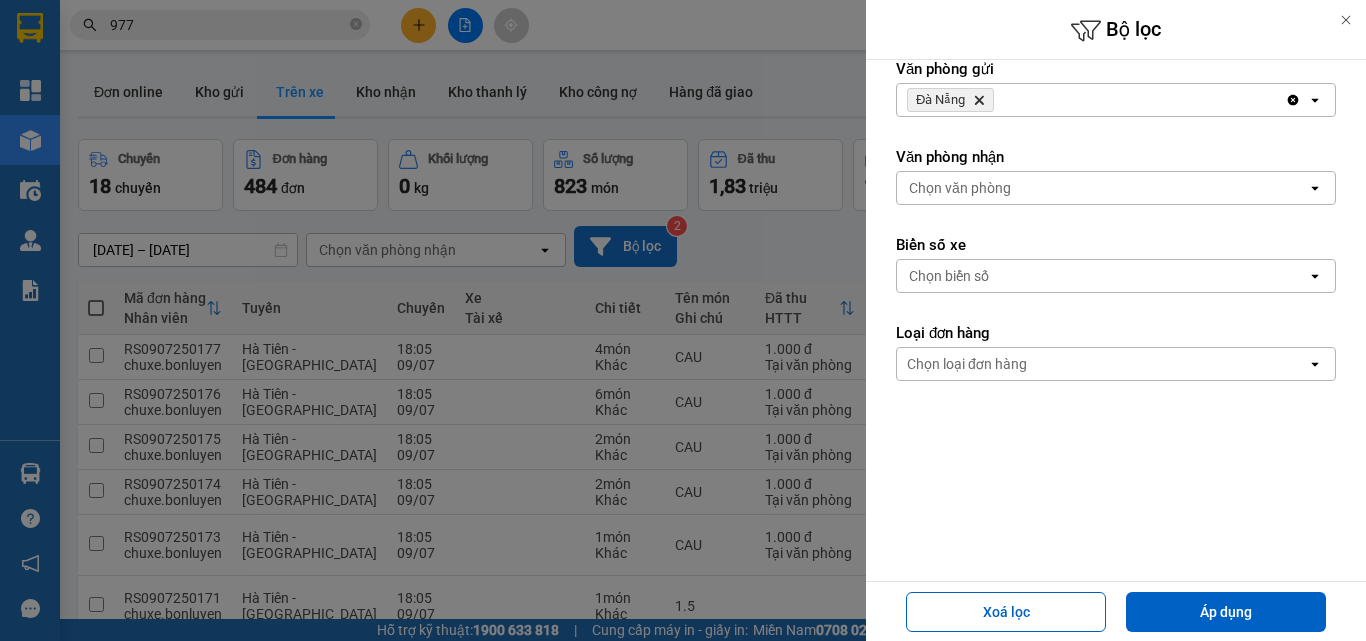 click on "Chọn văn phòng" at bounding box center [1102, 188] 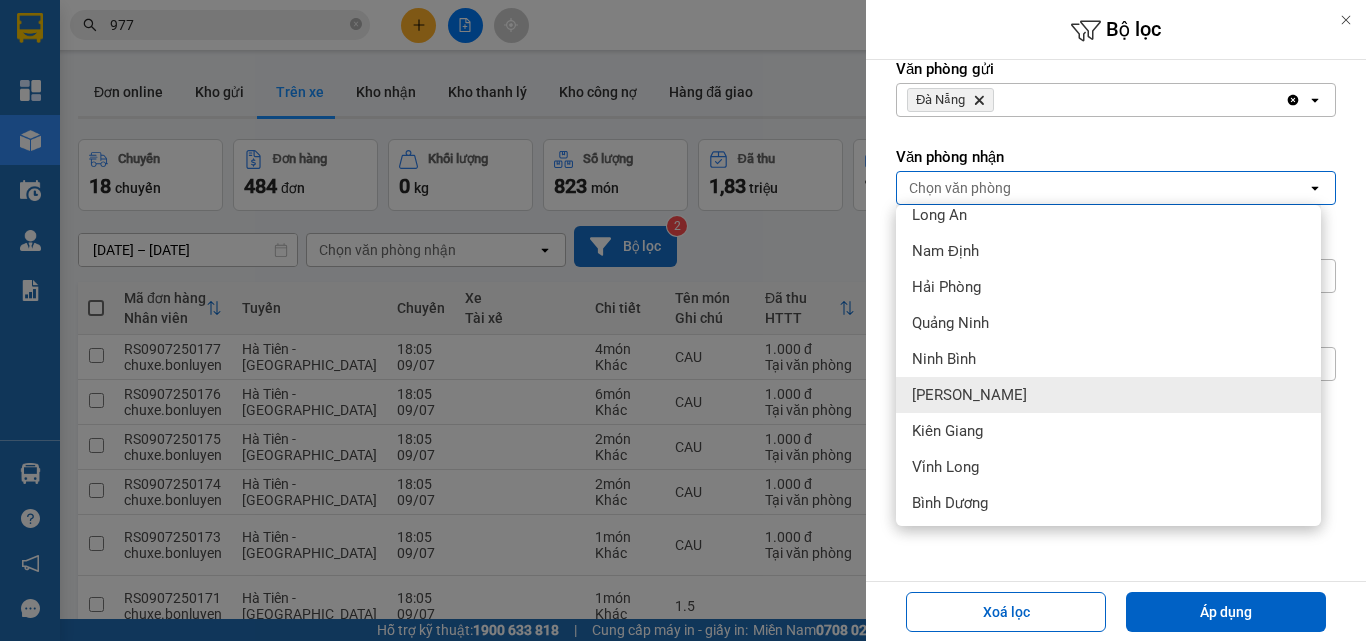 scroll, scrollTop: 800, scrollLeft: 0, axis: vertical 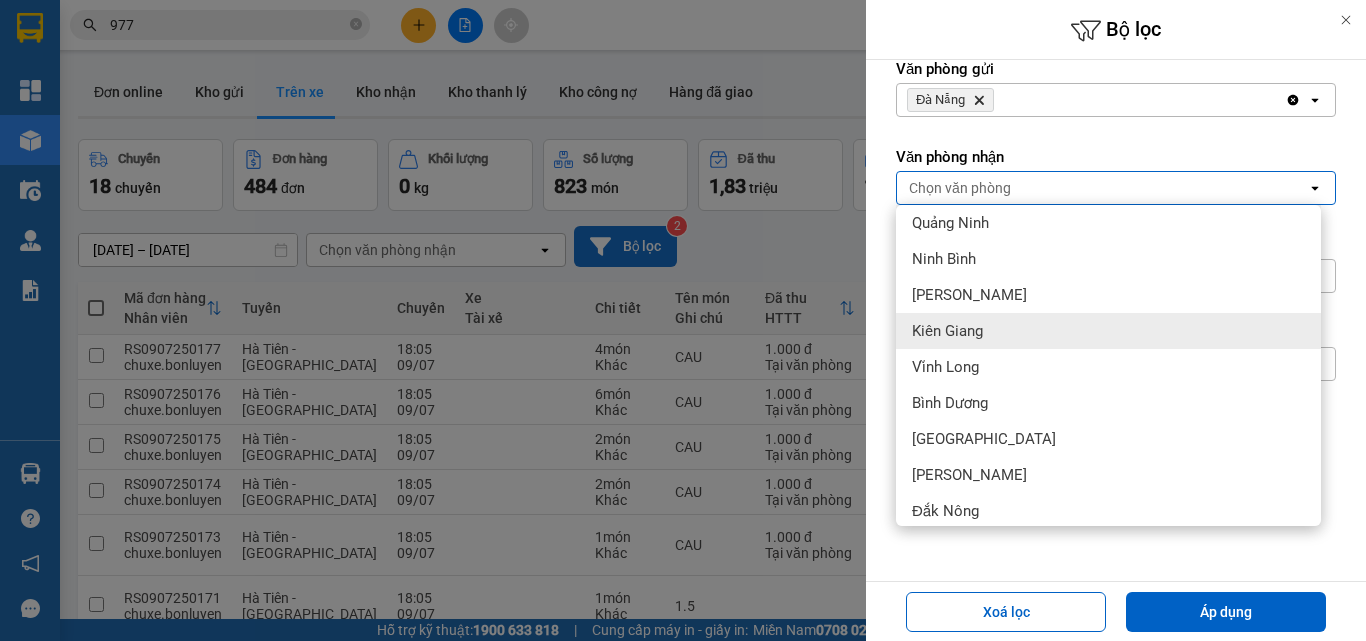 click on "Kiên Giang" at bounding box center (1108, 331) 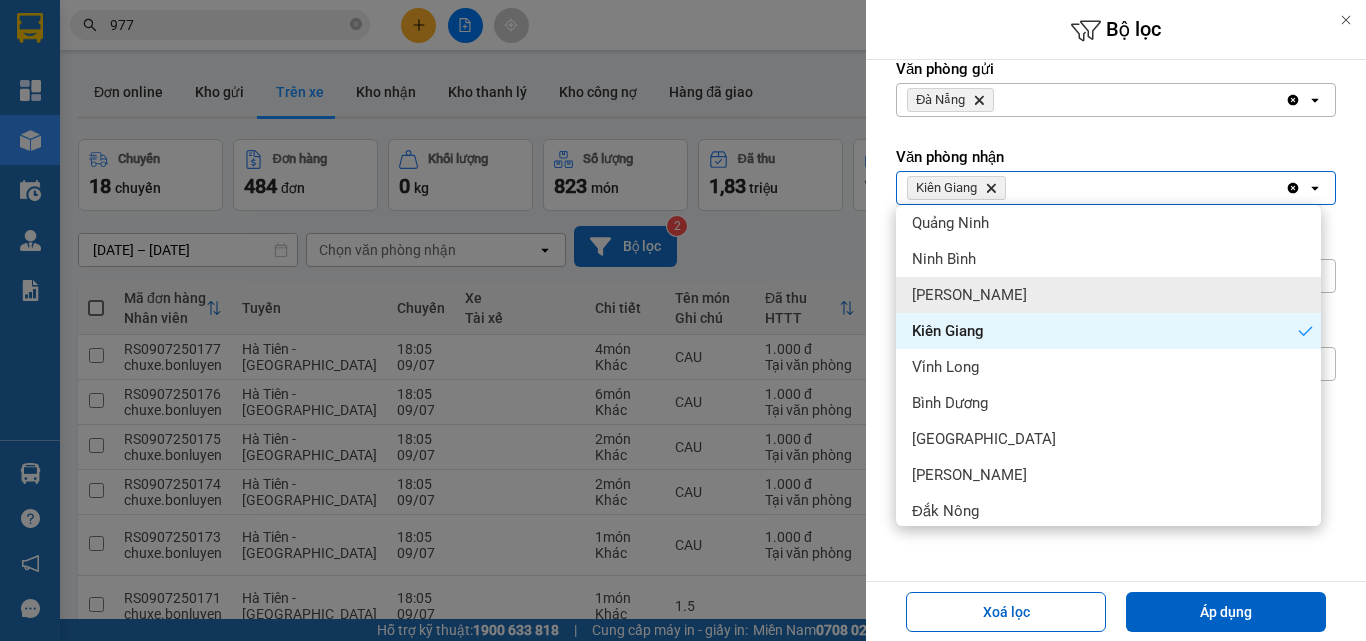click on "Lọc theo Ngày tạo đơn open   Từ ngày đến ngày 08/07/2025 Press the down arrow key to interact with the calendar and select a date. Press the escape button to close the calendar. Selected date is 08/07/2025. đến 10/07/2025 Press the down arrow key to interact with the calendar and select a date. Press the escape button to close the calendar. Selected date is 10/07/2025.   Văn phòng gửi Đà Nẵng Delete Clear all open   Văn phòng nhận Kiên Giang Delete Clear all open   Biển số xe Chọn biển số open   Loại đơn hàng Chọn loại đơn hàng open" at bounding box center [1116, 222] 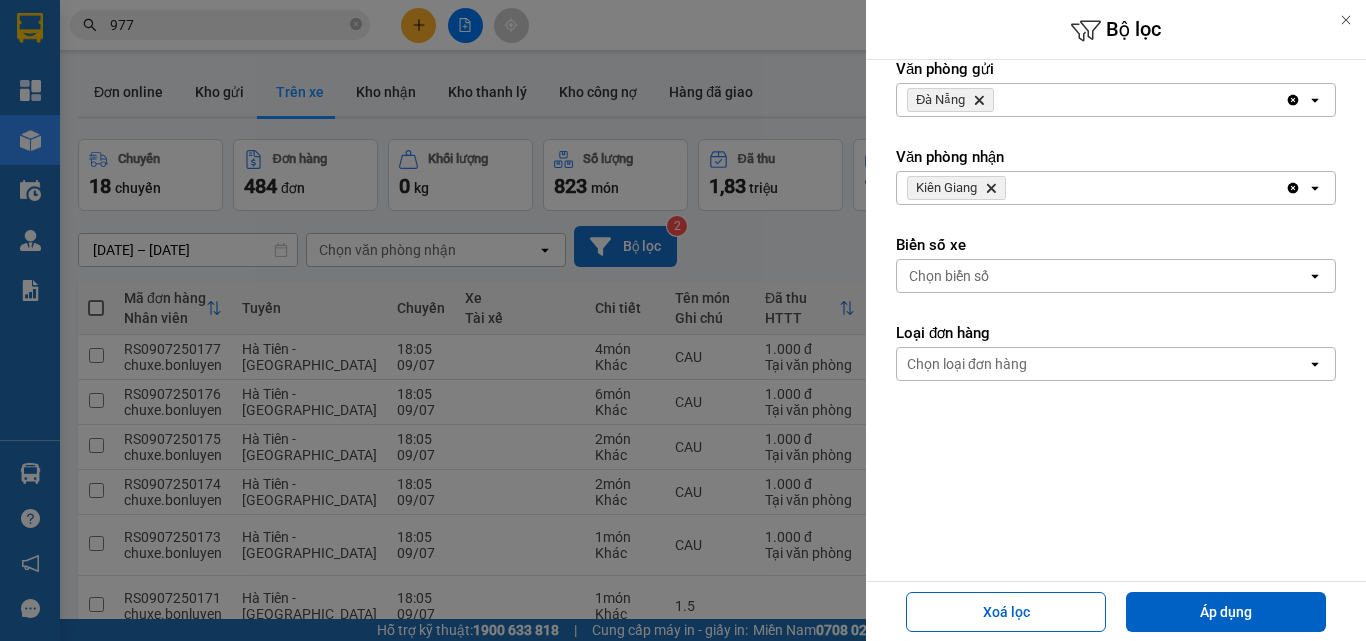 click on "Chọn loại đơn hàng open" at bounding box center [1116, 364] 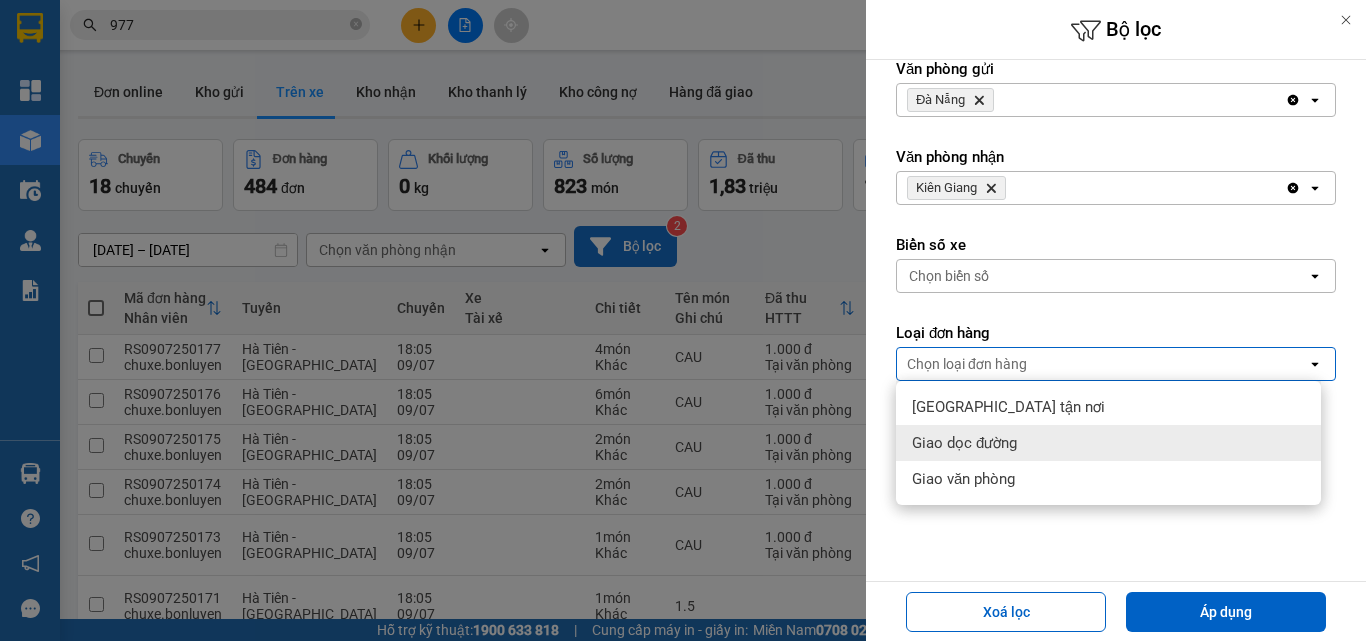 click on "Lọc theo Ngày tạo đơn open   Từ ngày đến ngày 08/07/2025 Press the down arrow key to interact with the calendar and select a date. Press the escape button to close the calendar. Selected date is 08/07/2025. đến 10/07/2025 Press the down arrow key to interact with the calendar and select a date. Press the escape button to close the calendar. Selected date is 10/07/2025.   Văn phòng gửi Đà Nẵng Delete Clear all open   Văn phòng nhận Kiên Giang Delete Clear all open   Biển số xe Chọn biển số open   Loại đơn hàng Chọn loại đơn hàng open" at bounding box center (1116, 222) 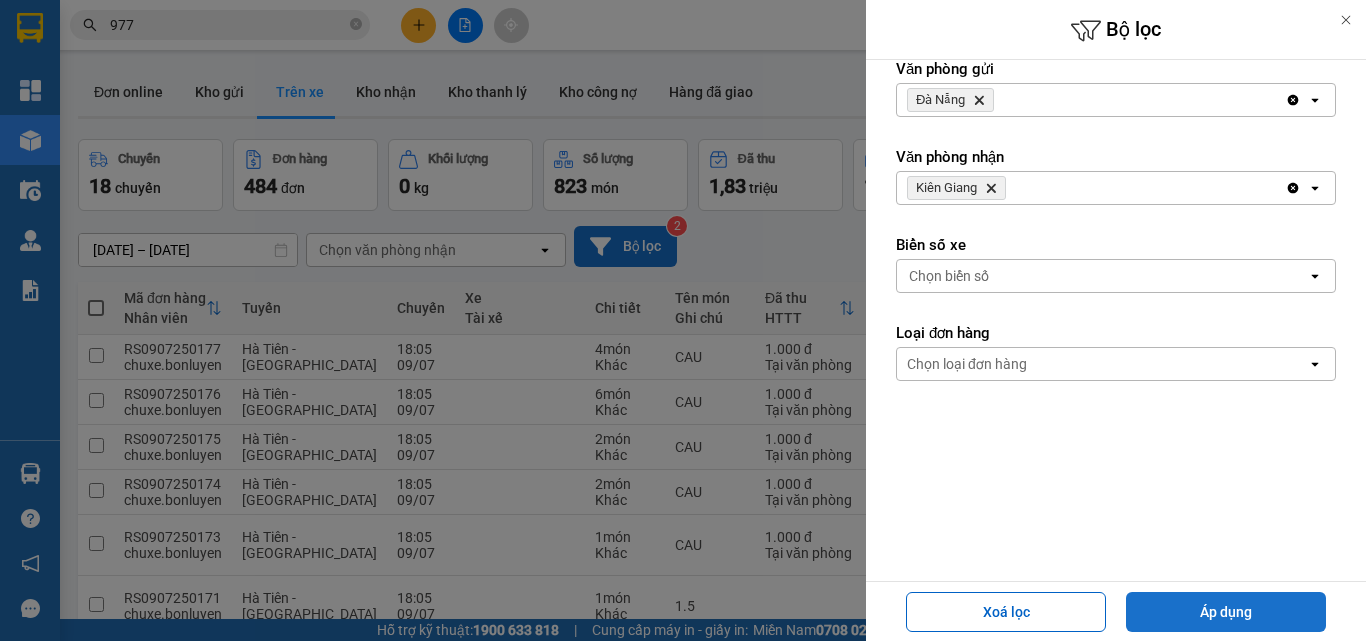 click on "Áp dụng" at bounding box center [1226, 612] 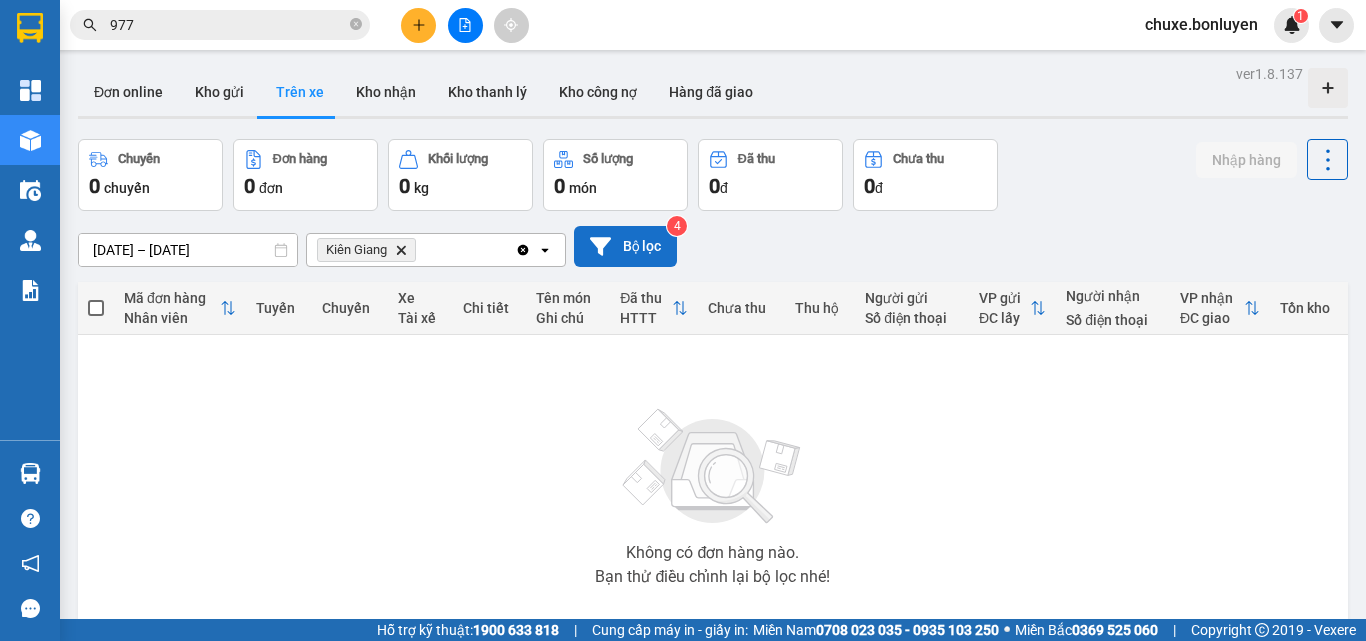 click on "Bộ lọc" at bounding box center (625, 246) 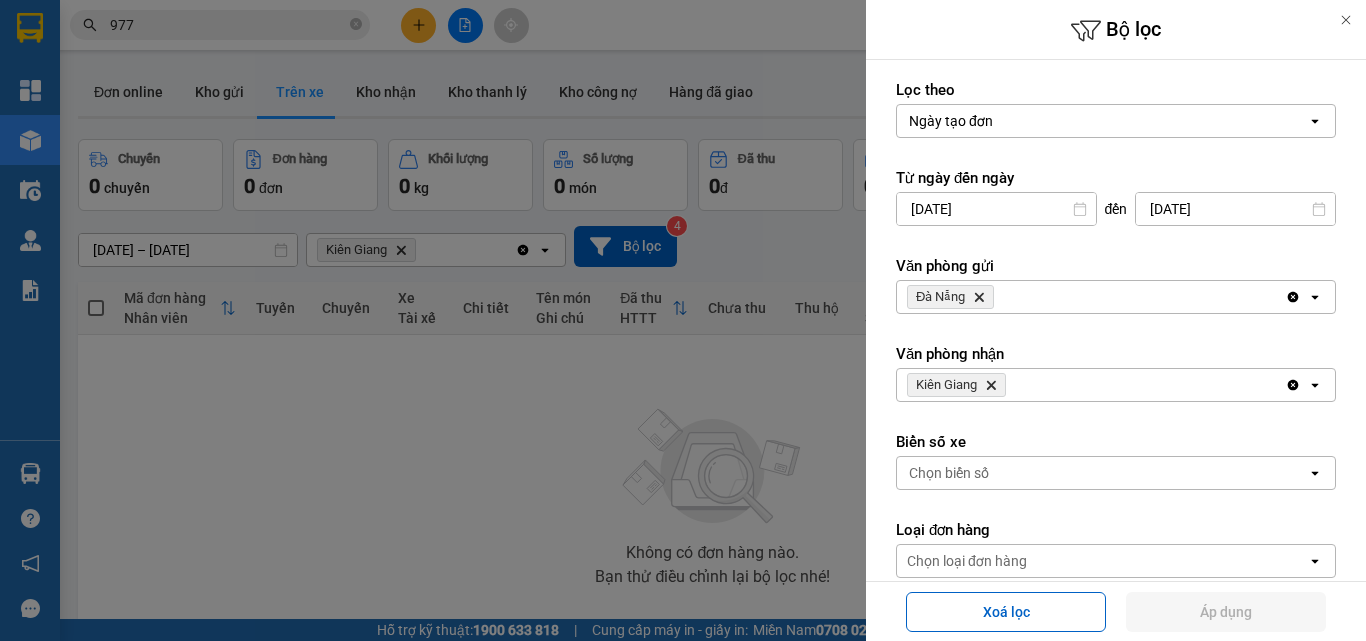 click on "open" 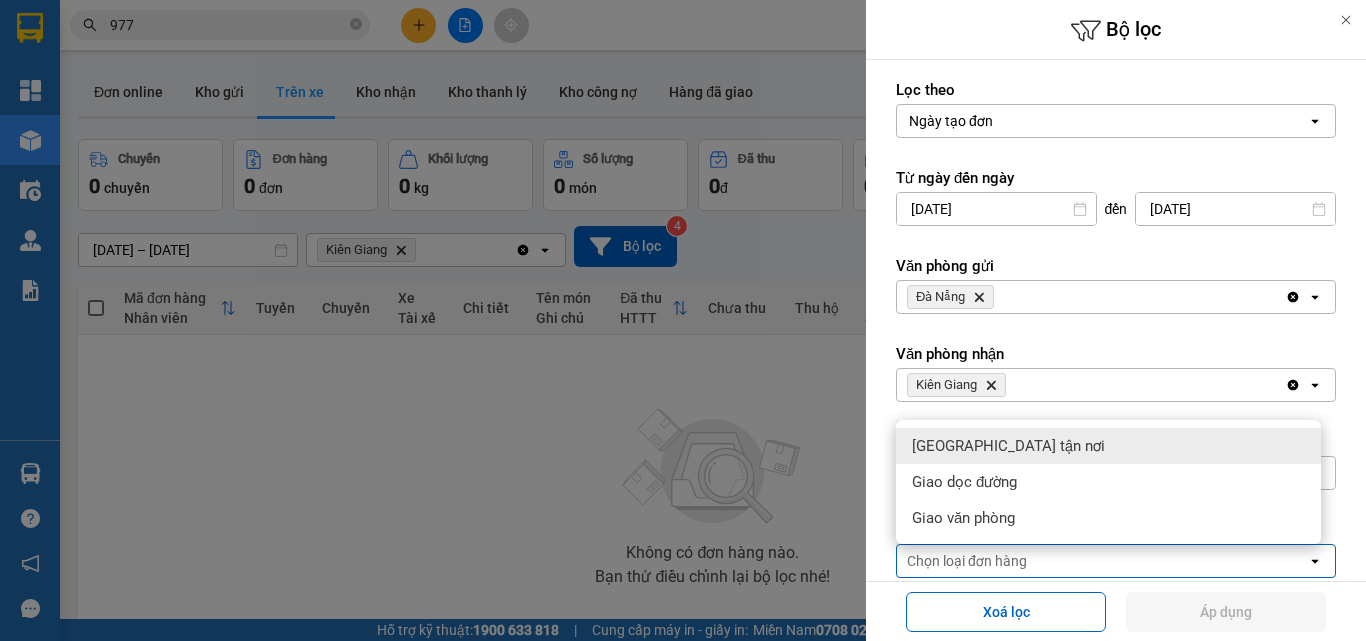 click on "[GEOGRAPHIC_DATA] tận nơi" at bounding box center [1108, 446] 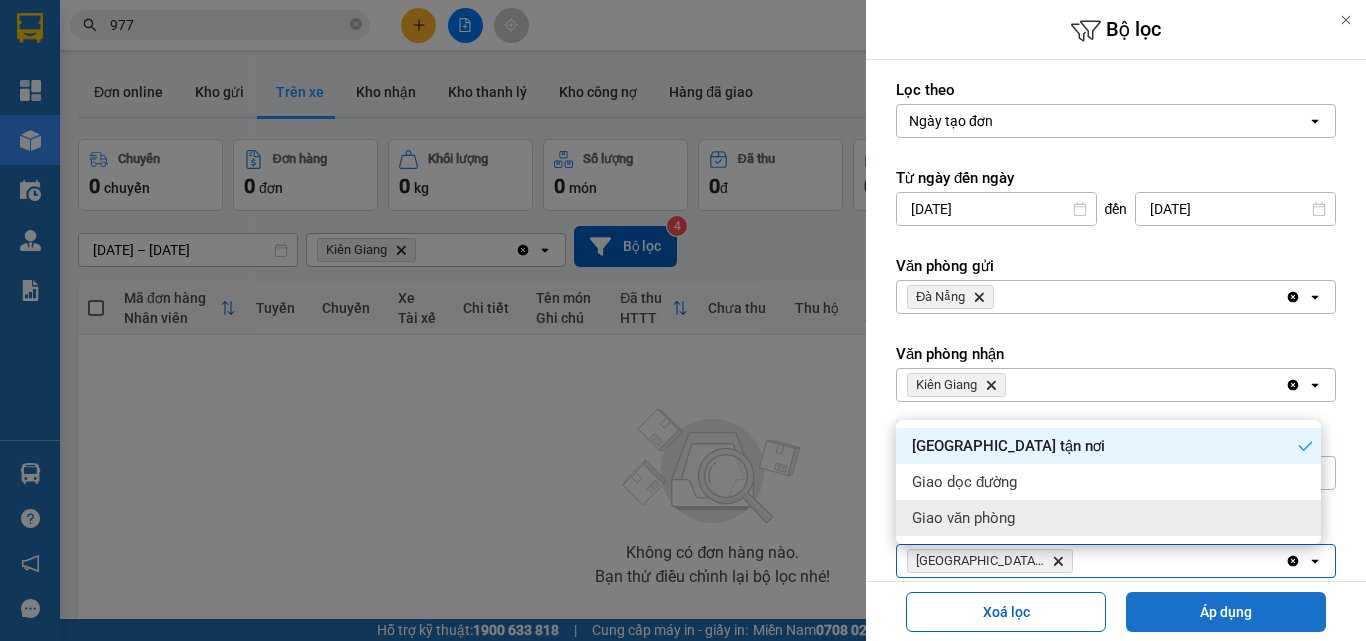 click on "Áp dụng" at bounding box center [1226, 612] 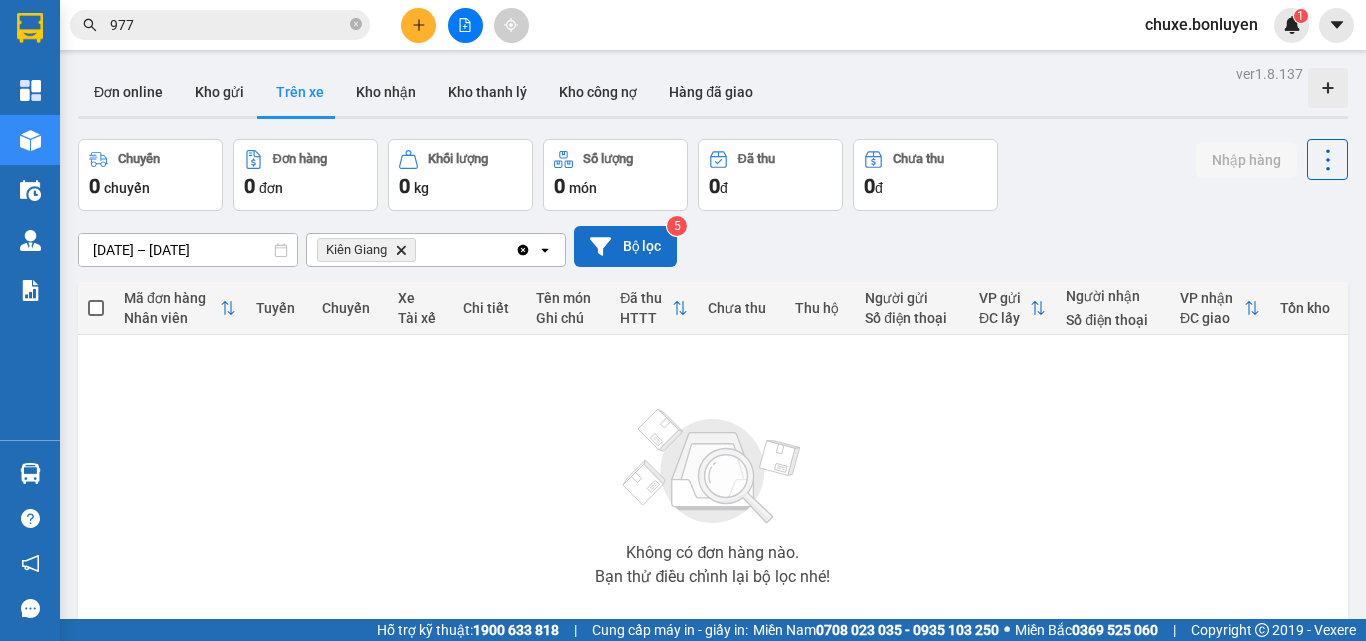 click on "Bộ lọc" at bounding box center [625, 246] 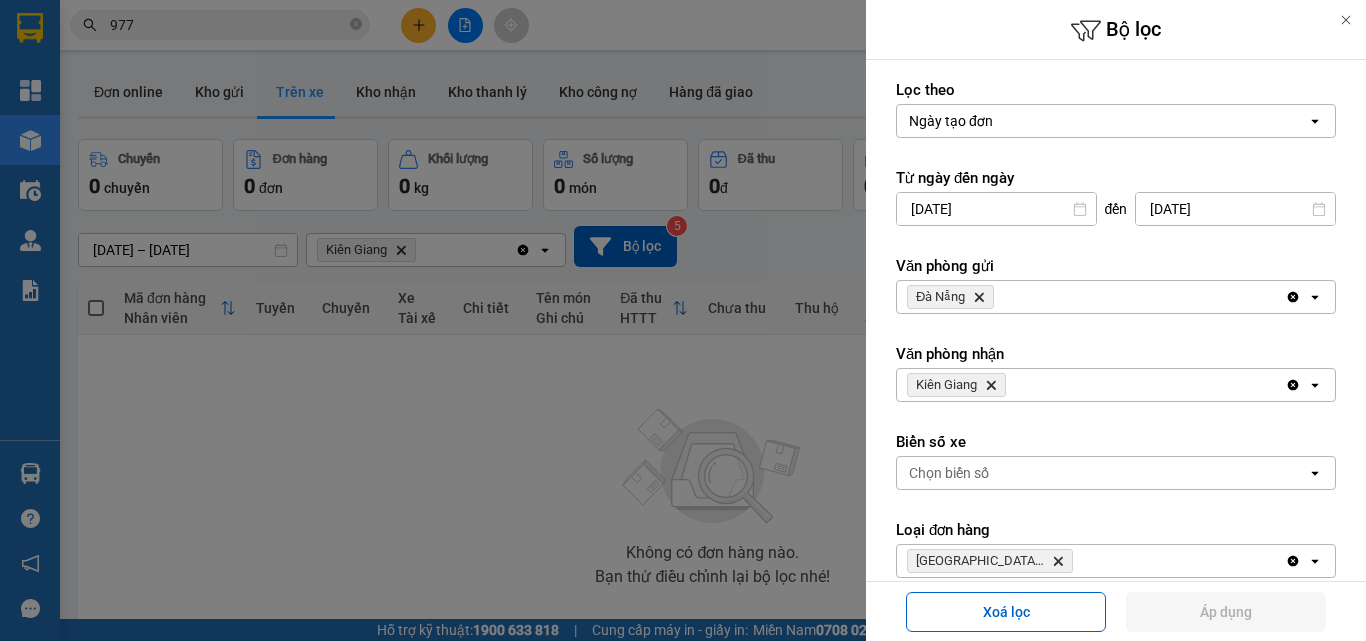 click on "Delete" 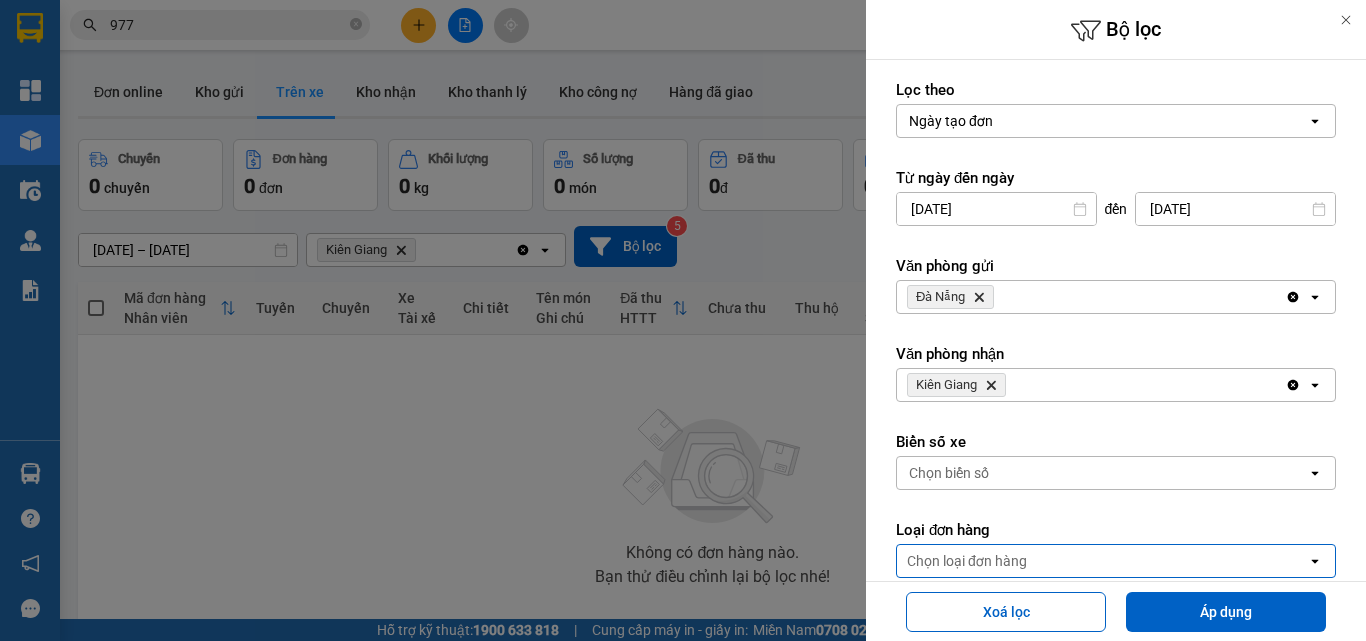 click on "Ngày tạo đơn" at bounding box center [1102, 121] 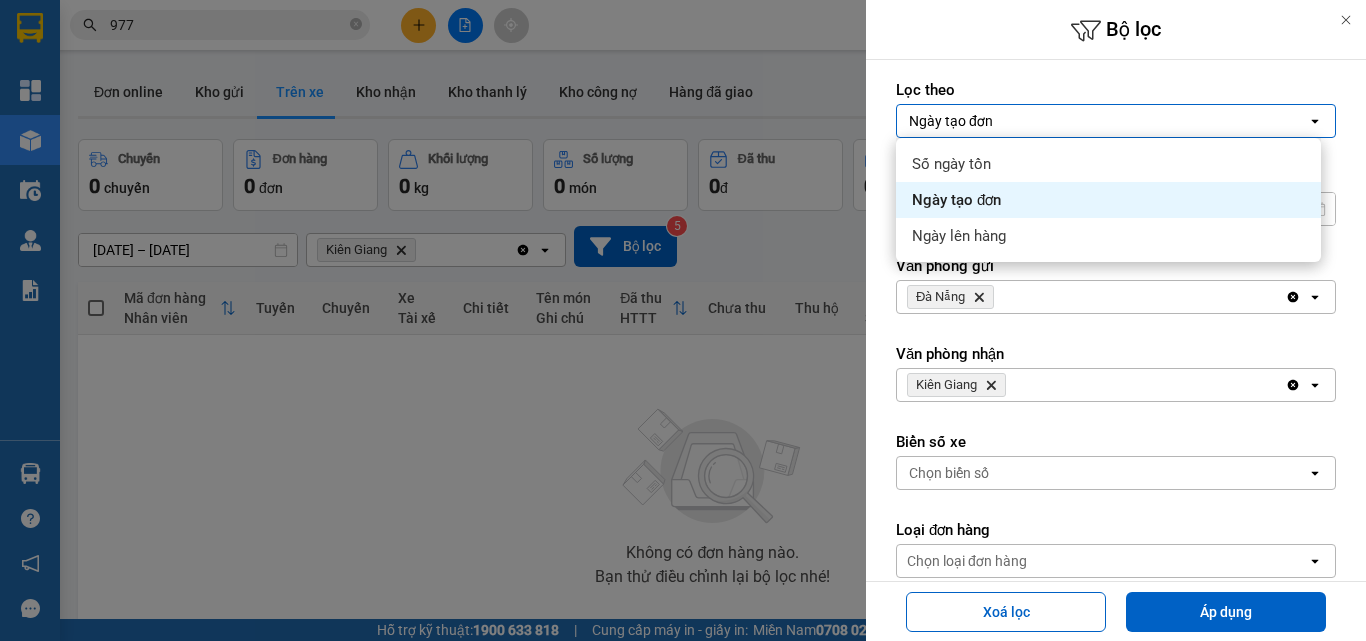 click on "Ngày tạo đơn" at bounding box center (1102, 121) 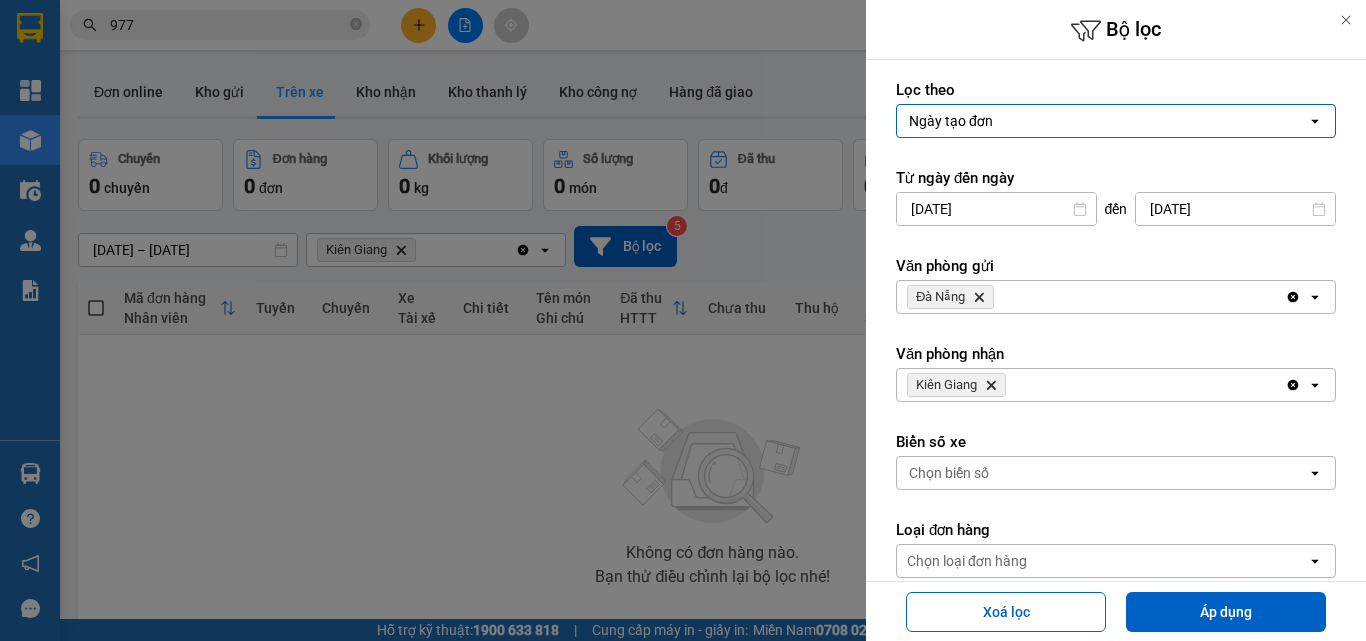 click on "open" 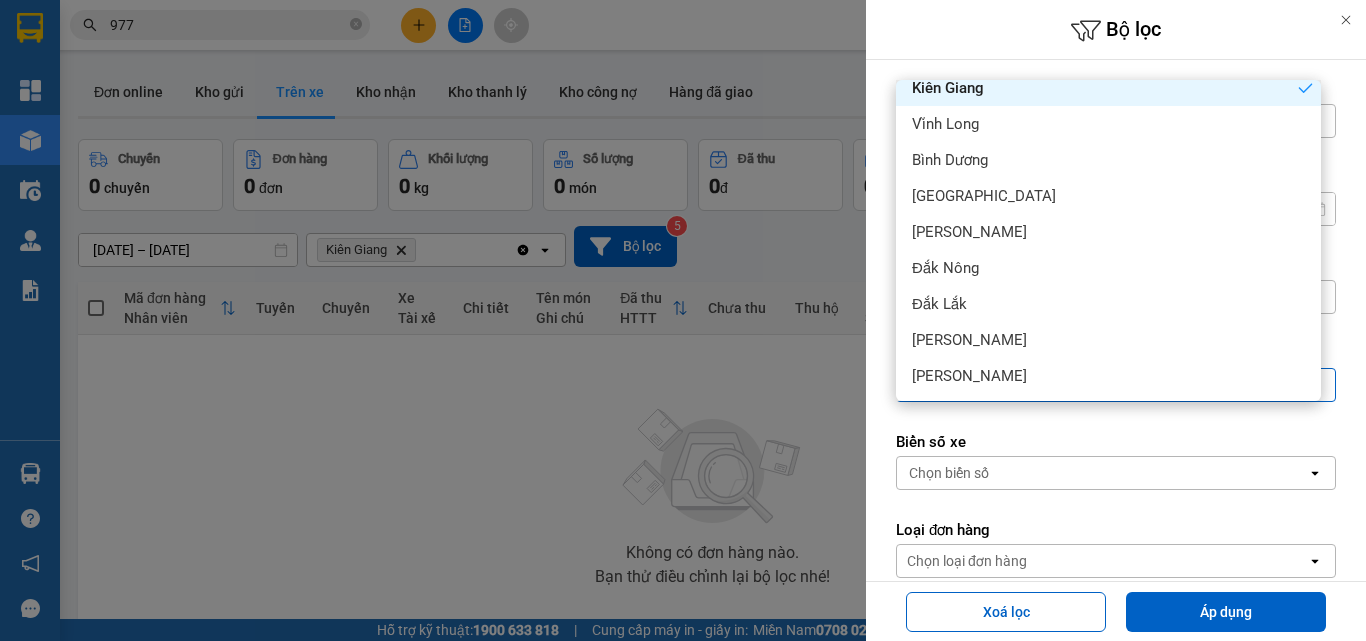 scroll, scrollTop: 919, scrollLeft: 0, axis: vertical 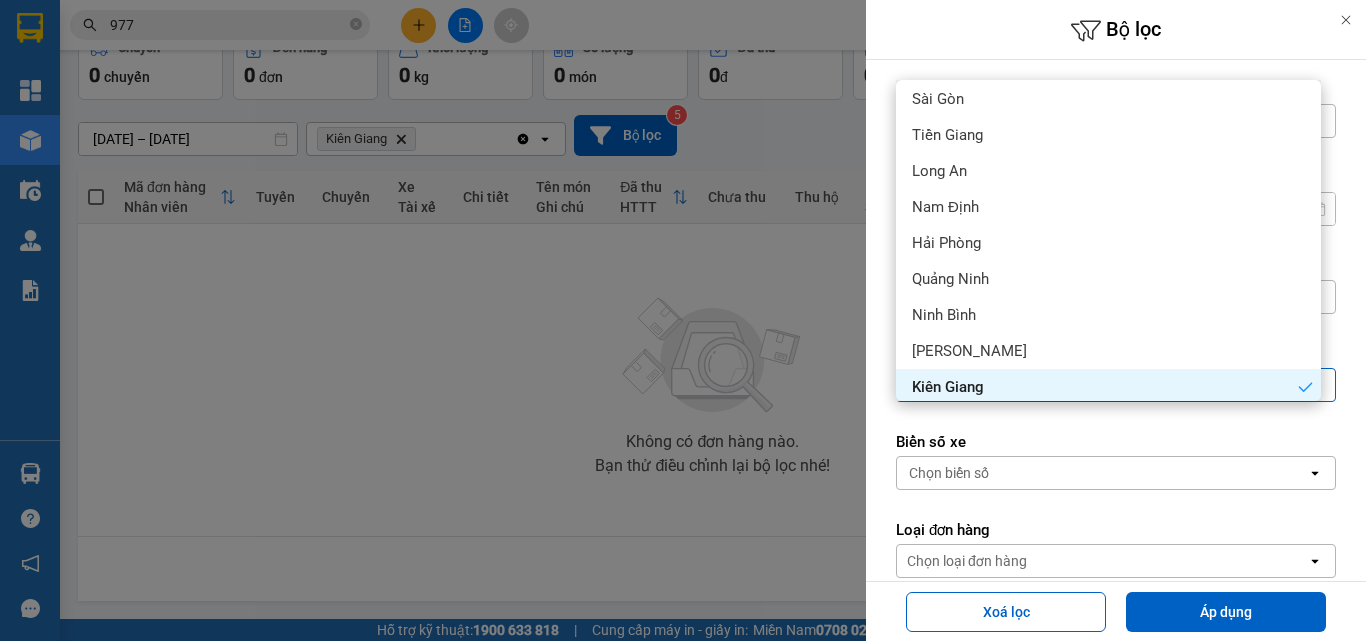 click on "Kiên Giang" at bounding box center (1108, 387) 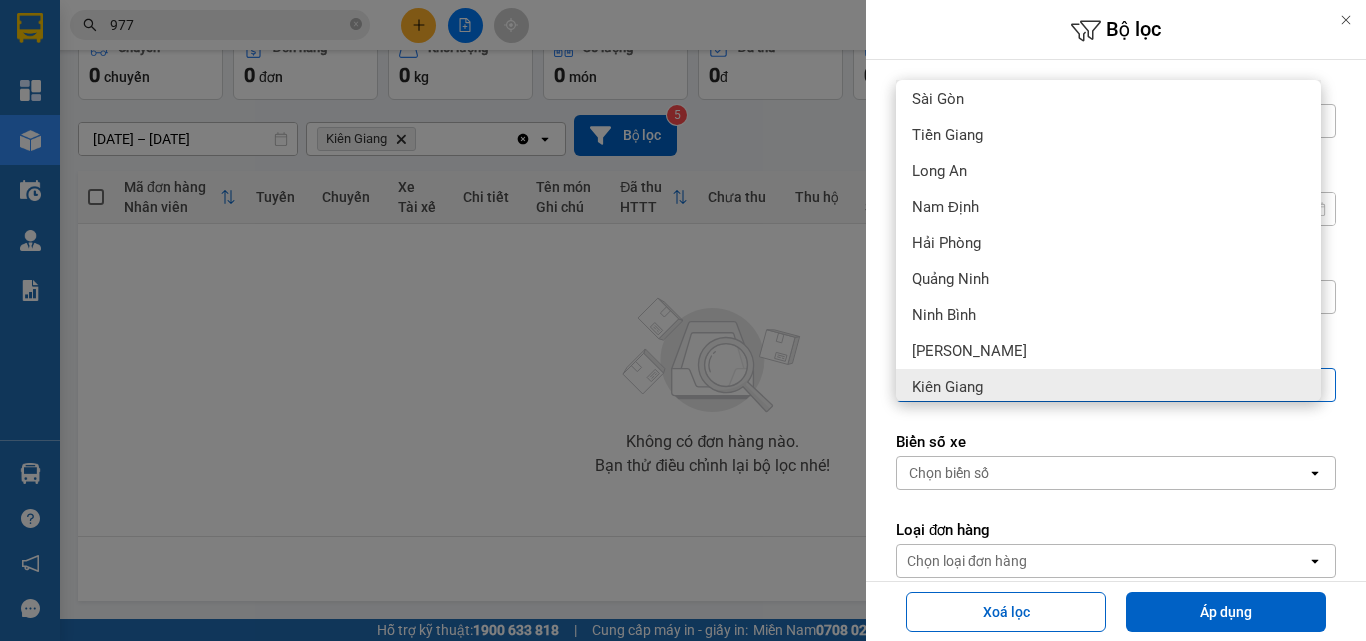 click on "Lọc theo Ngày tạo đơn open   Từ ngày đến ngày 08/07/2025 Press the down arrow key to interact with the calendar and select a date. Press the escape button to close the calendar. Selected date is 08/07/2025. đến 10/07/2025 Press the down arrow key to interact with the calendar and select a date. Press the escape button to close the calendar. Selected date is 10/07/2025.   Văn phòng gửi Đà Nẵng Delete Clear all open   Văn phòng nhận Chọn văn phòng open   Biển số xe Chọn biển số open   Loại đơn hàng Chọn loại đơn hàng open" at bounding box center (1116, 419) 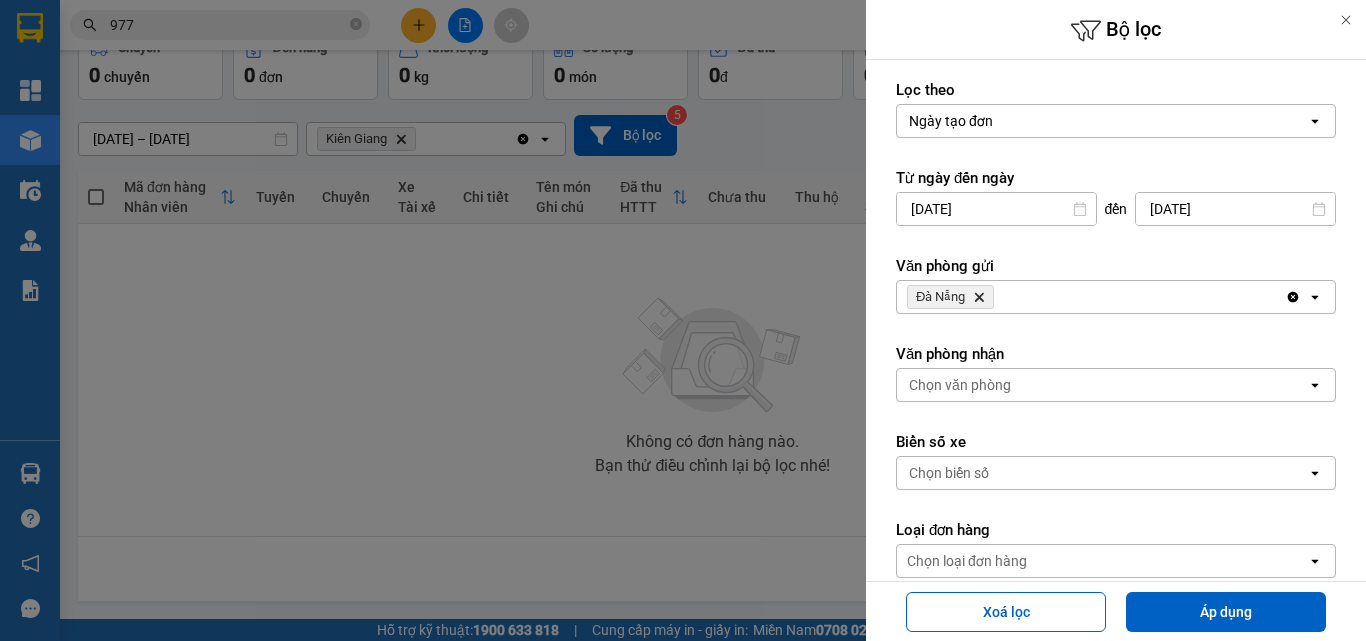 click on "Chọn văn phòng" at bounding box center (1102, 385) 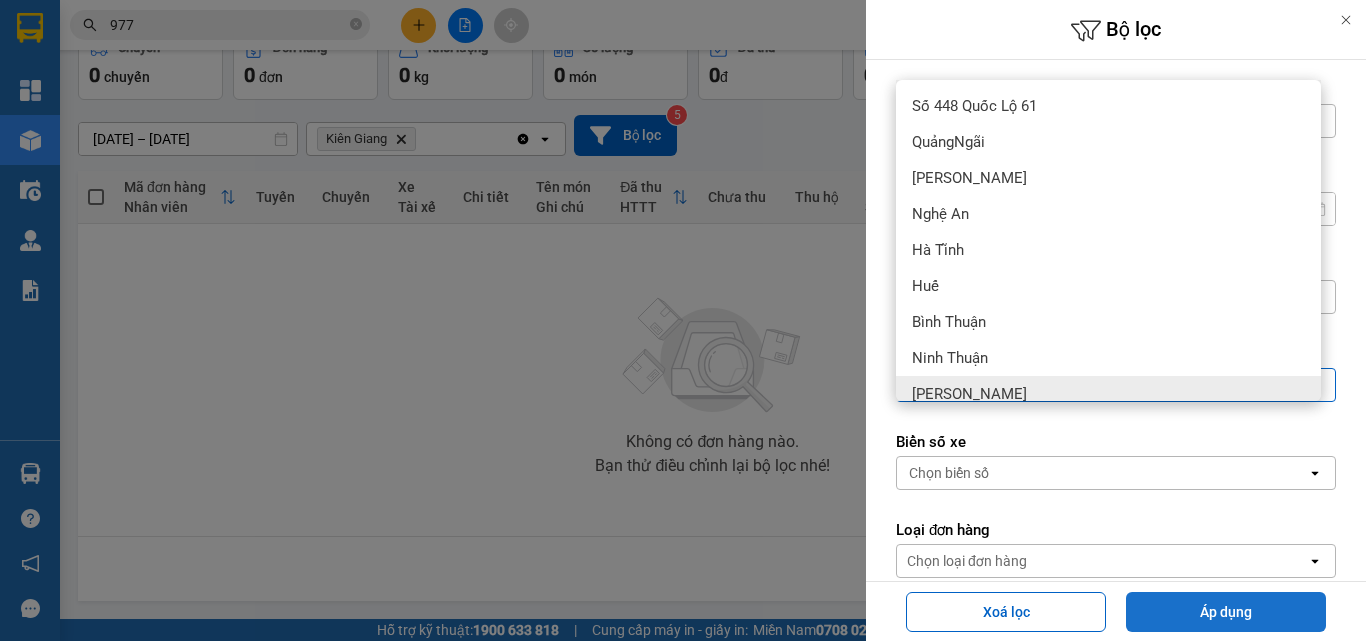 click on "Áp dụng" at bounding box center [1226, 612] 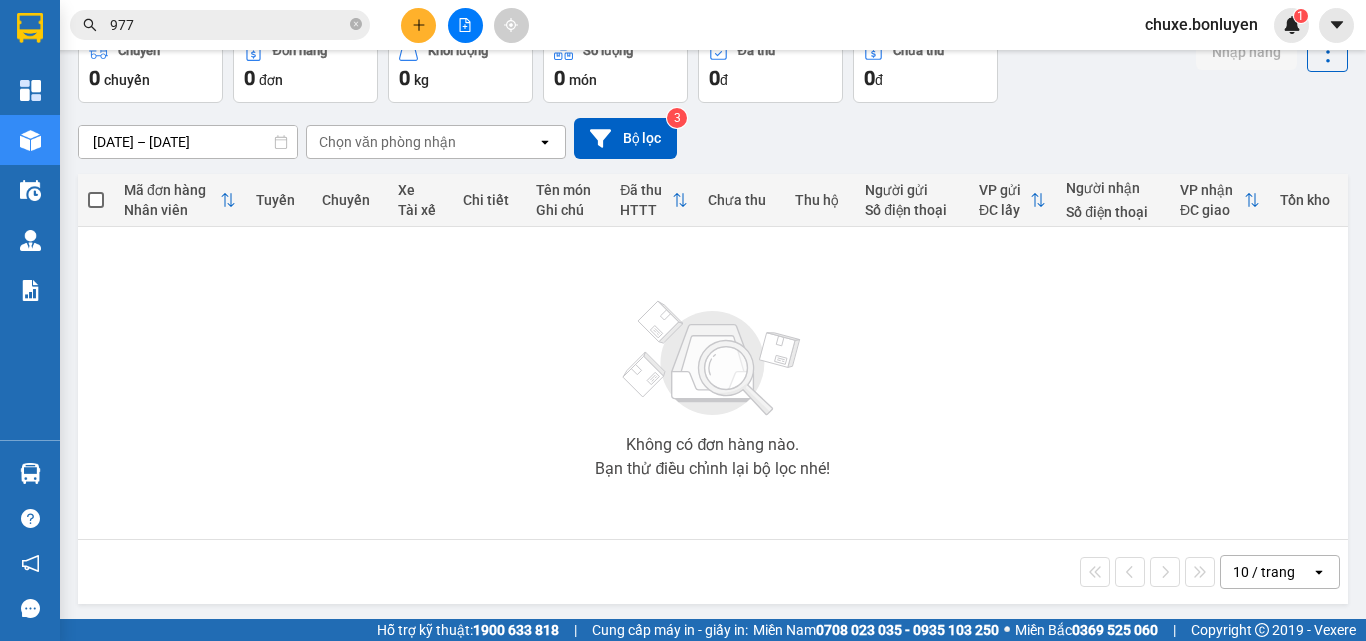 scroll, scrollTop: 111, scrollLeft: 0, axis: vertical 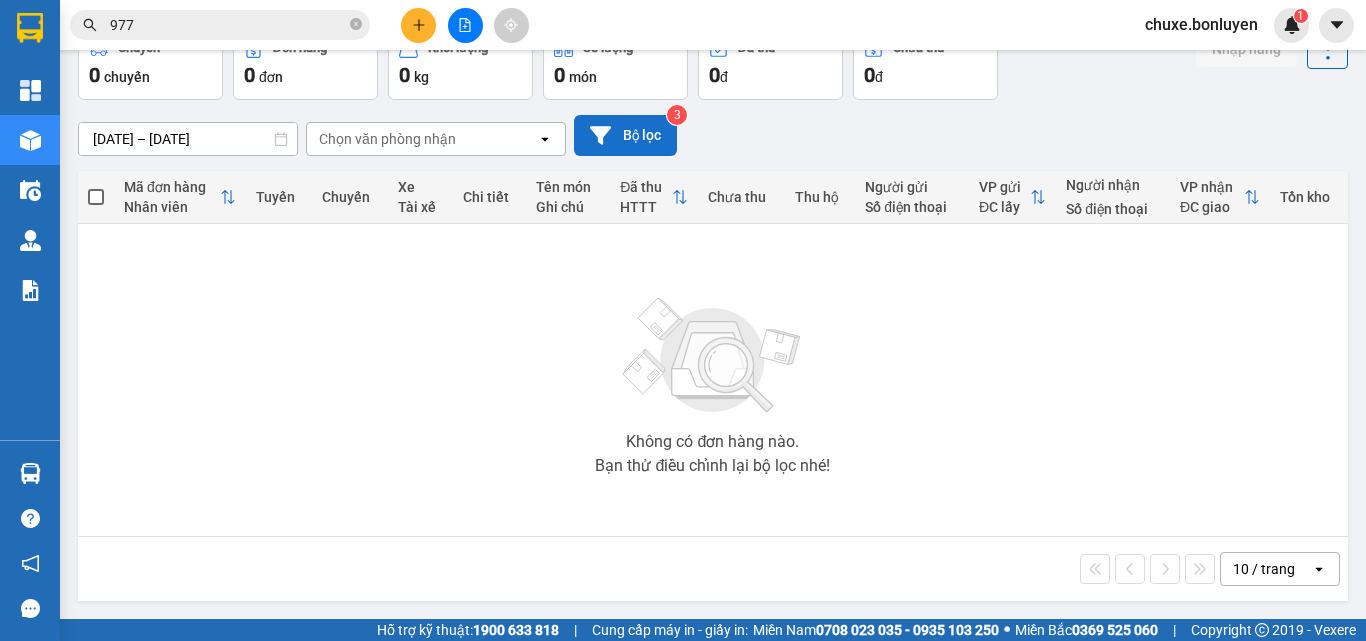 click on "Bộ lọc" at bounding box center [625, 135] 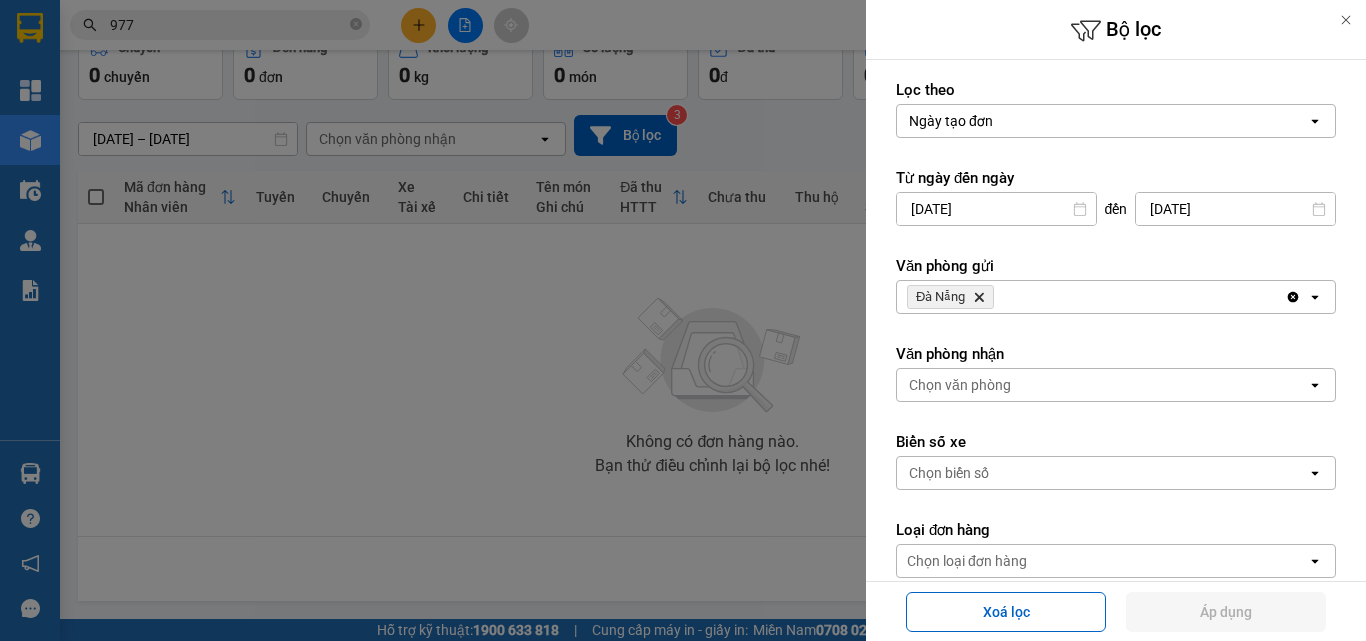 click on "Chọn văn phòng" at bounding box center (1102, 385) 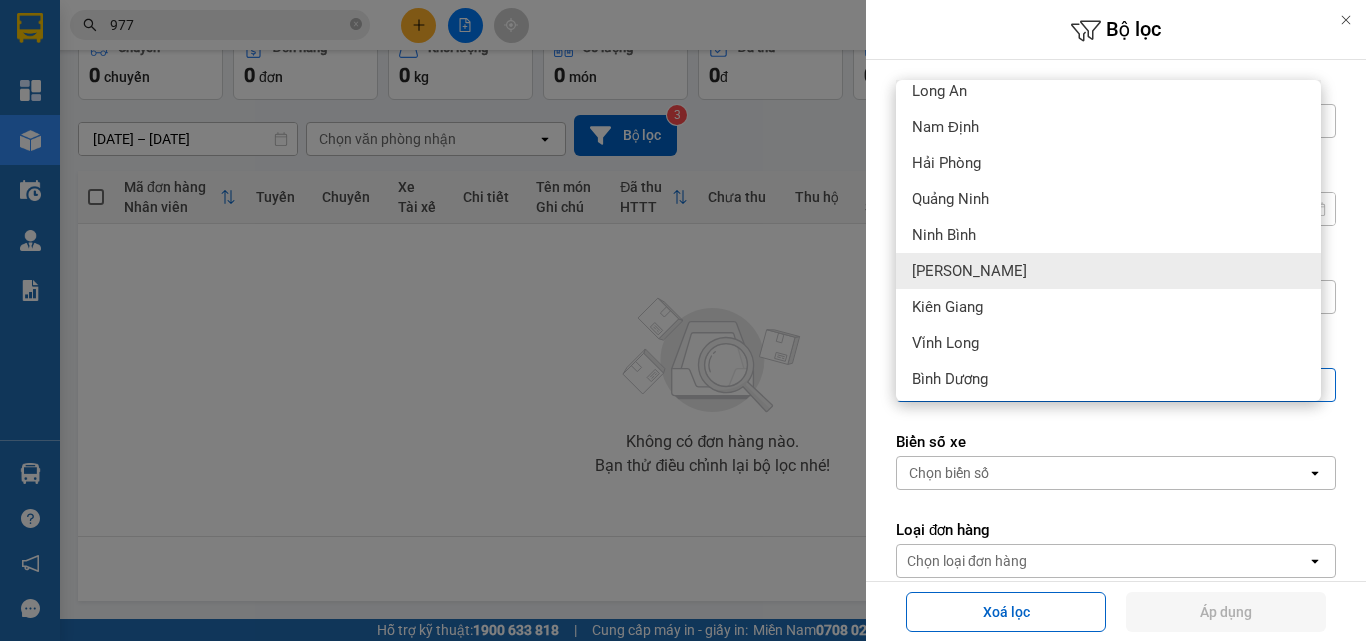 scroll, scrollTop: 700, scrollLeft: 0, axis: vertical 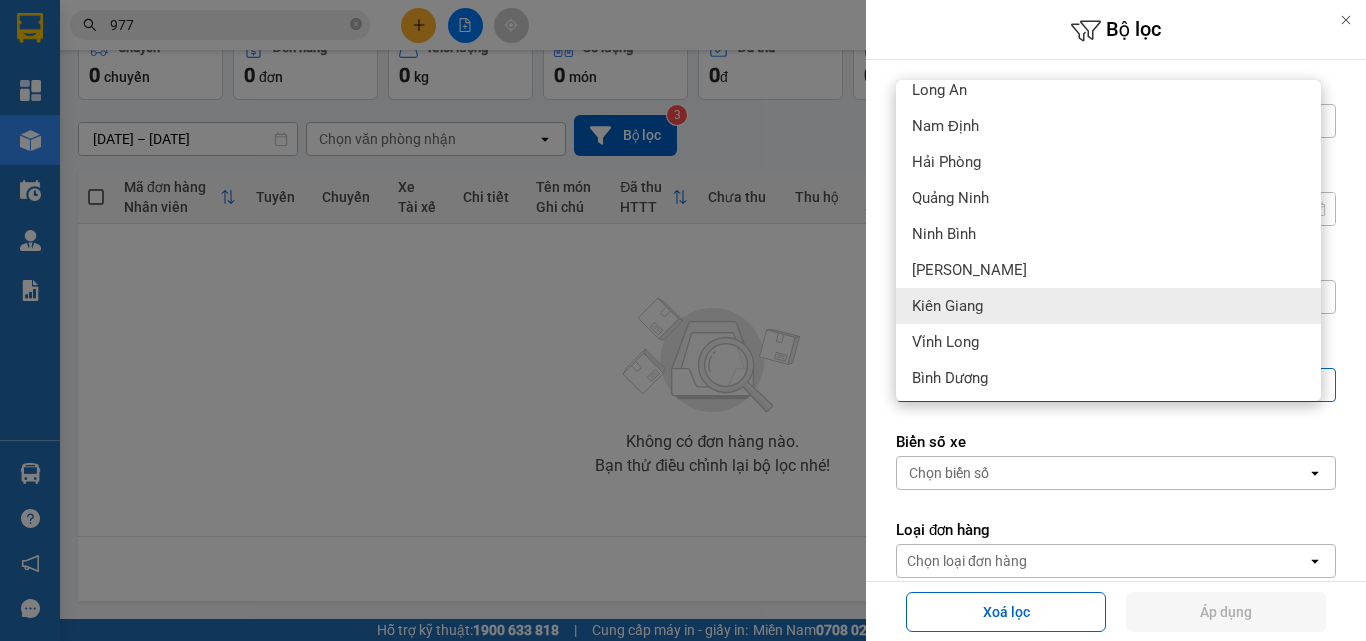 click on "Kiên Giang" at bounding box center (1108, 306) 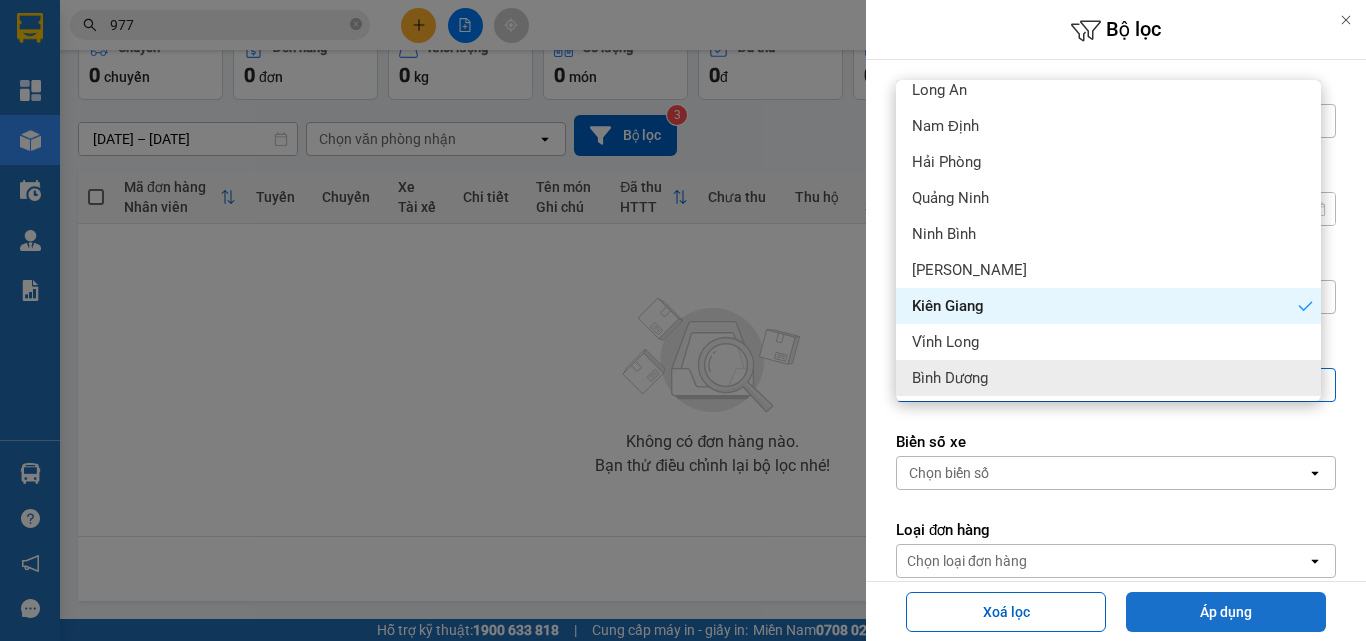 click on "Áp dụng" at bounding box center (1226, 612) 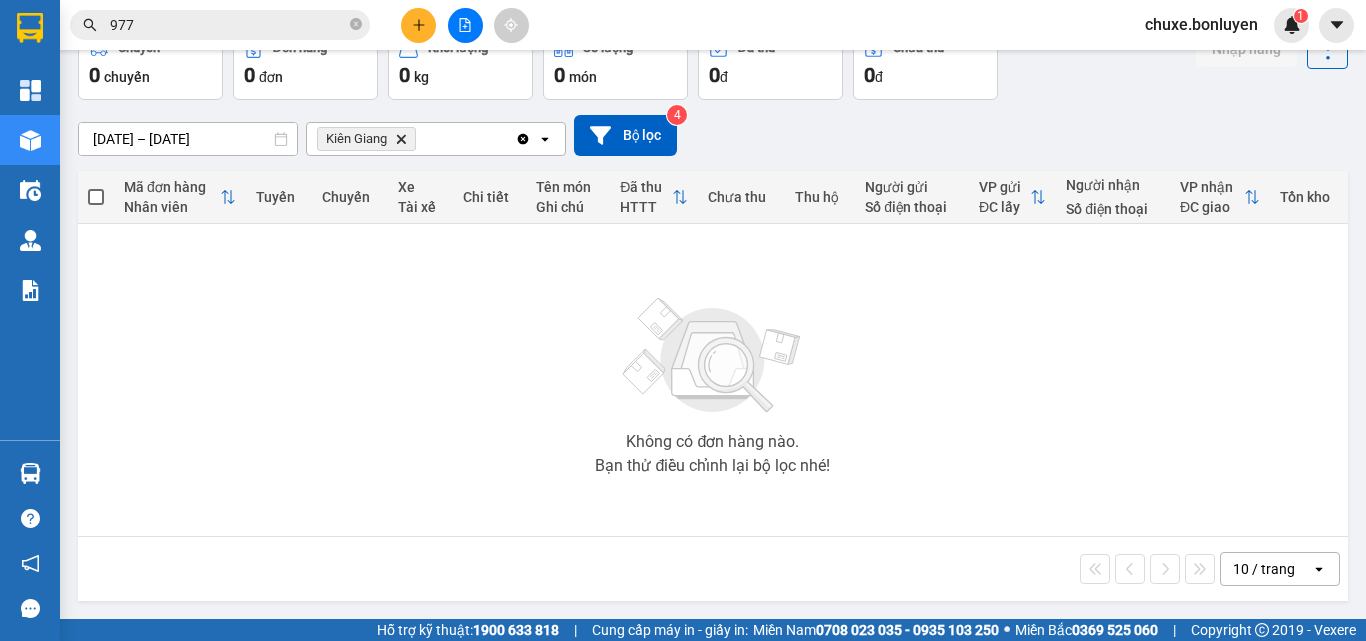 scroll, scrollTop: 0, scrollLeft: 0, axis: both 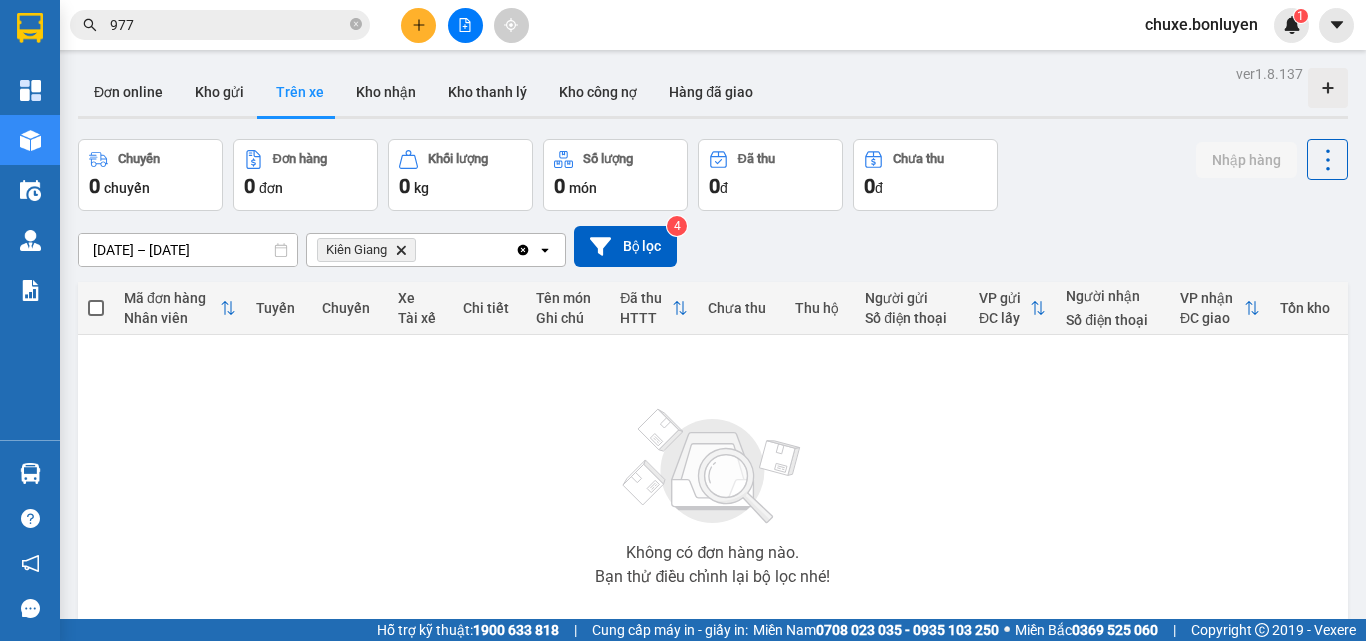 click 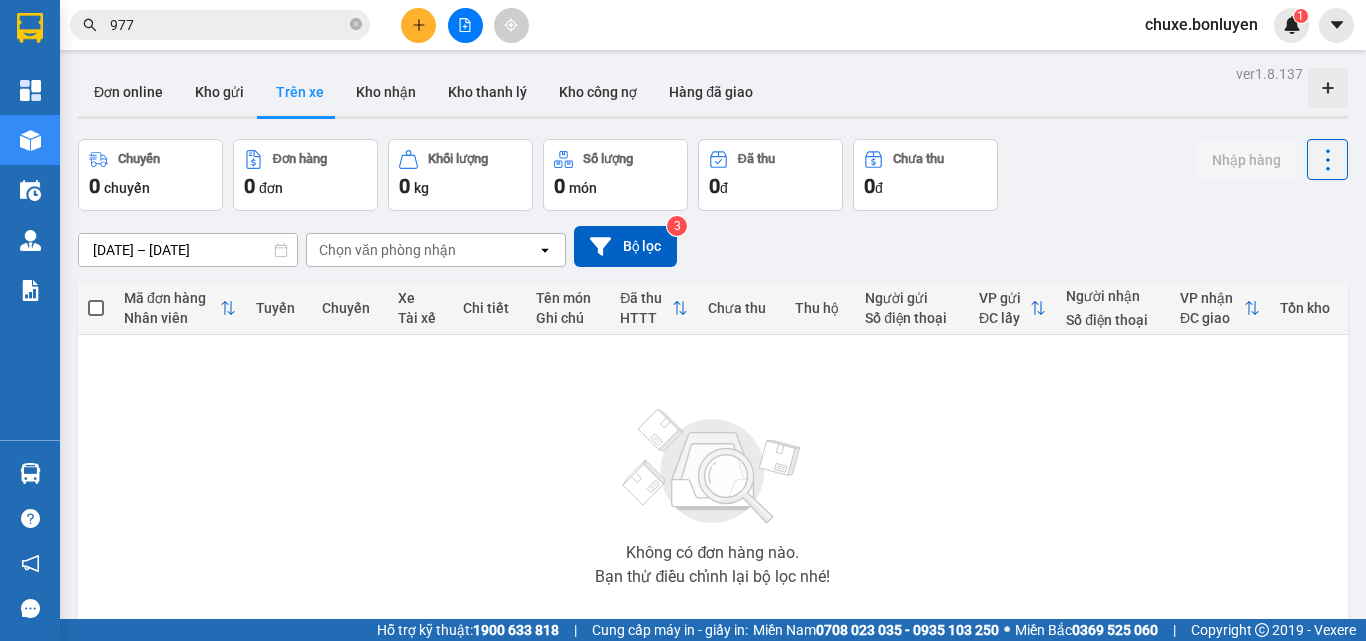 click 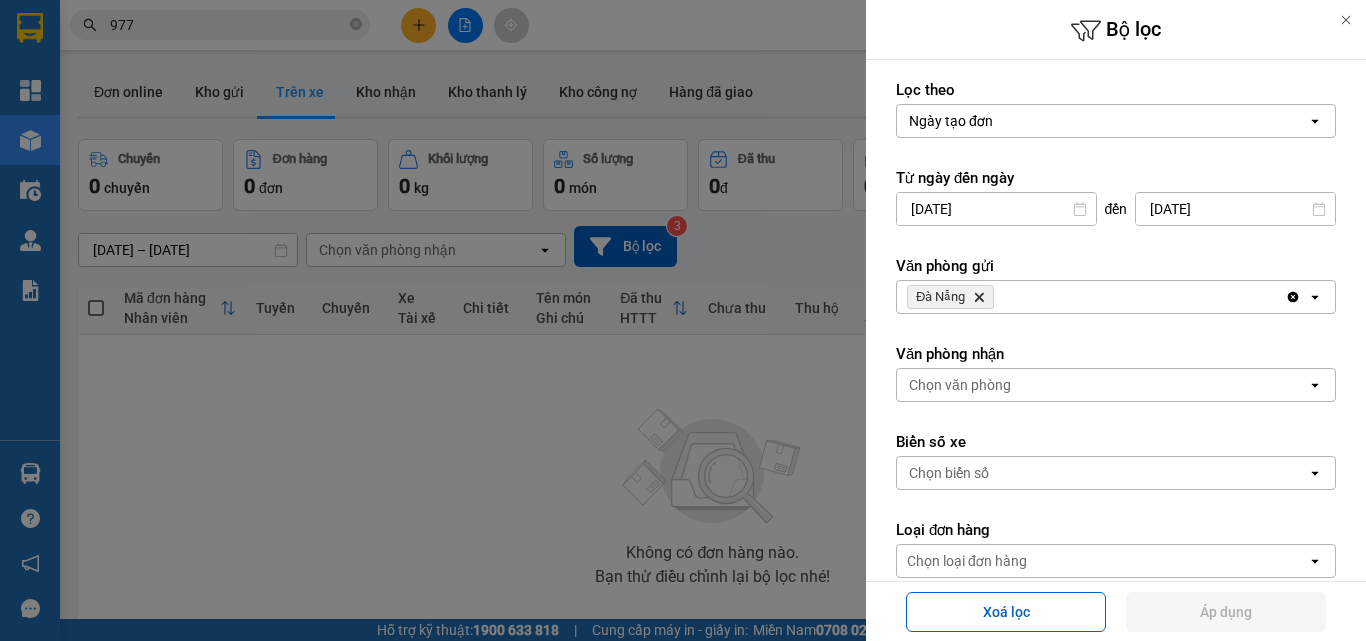 click on "Chọn văn phòng" at bounding box center [1102, 385] 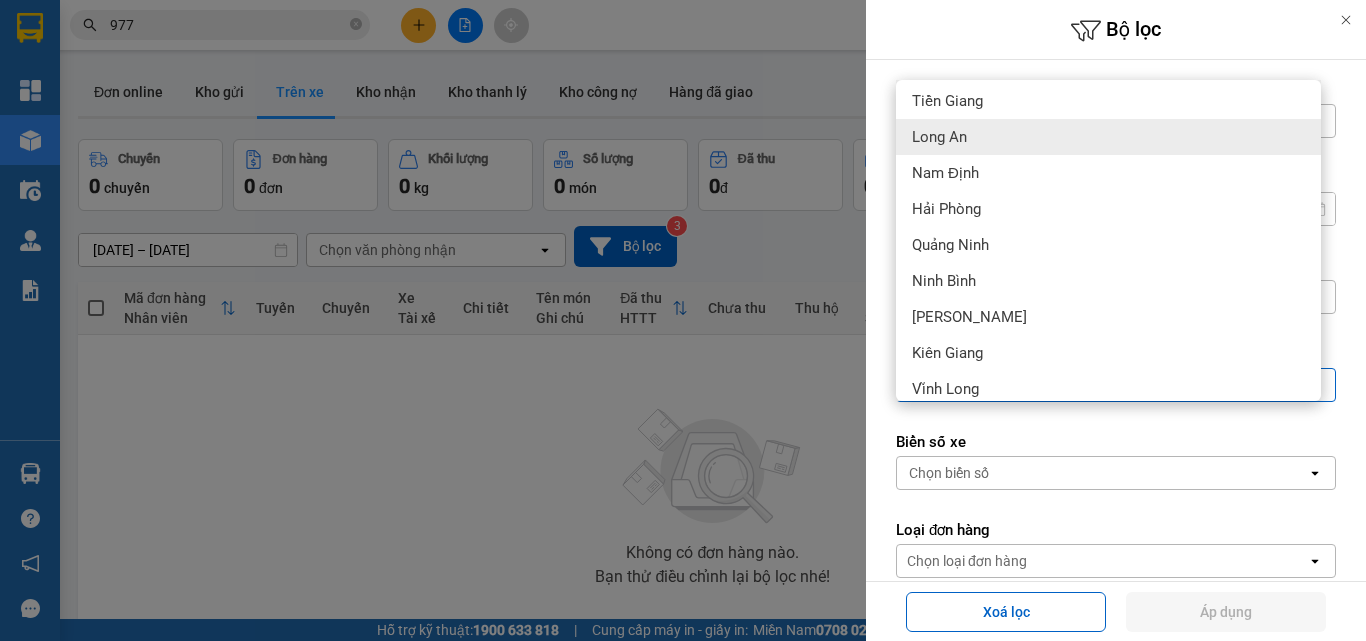 scroll, scrollTop: 700, scrollLeft: 0, axis: vertical 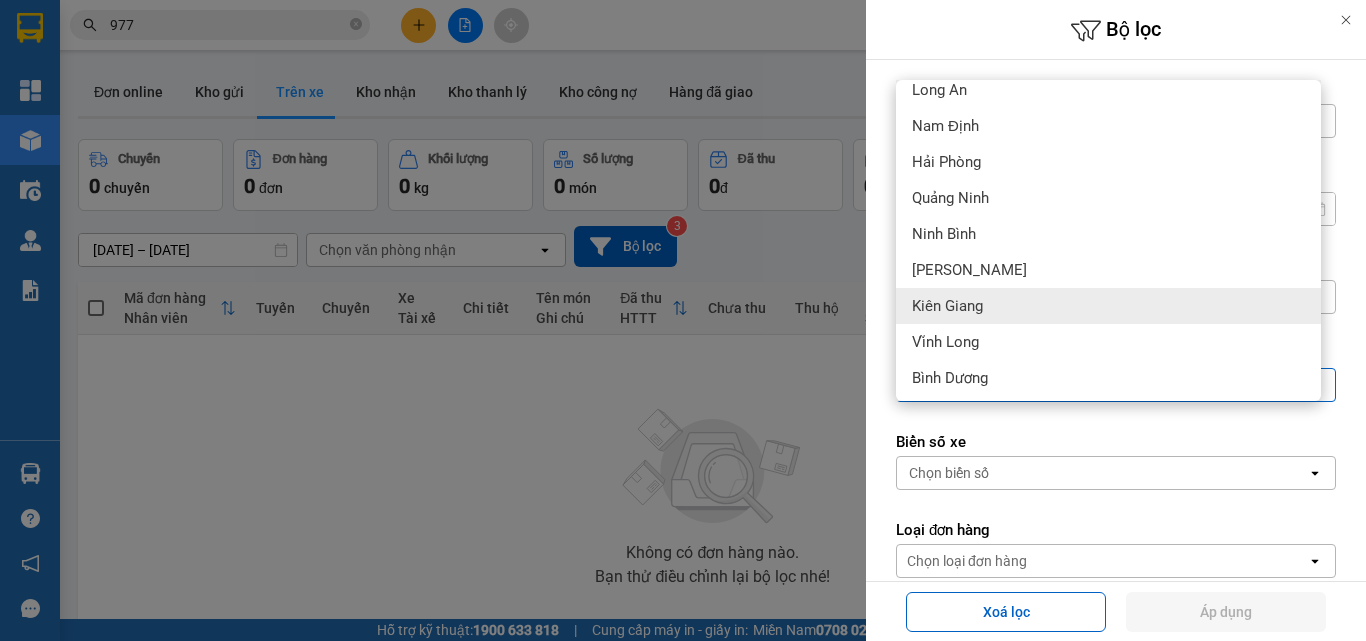 click on "Kiên Giang" at bounding box center [1108, 306] 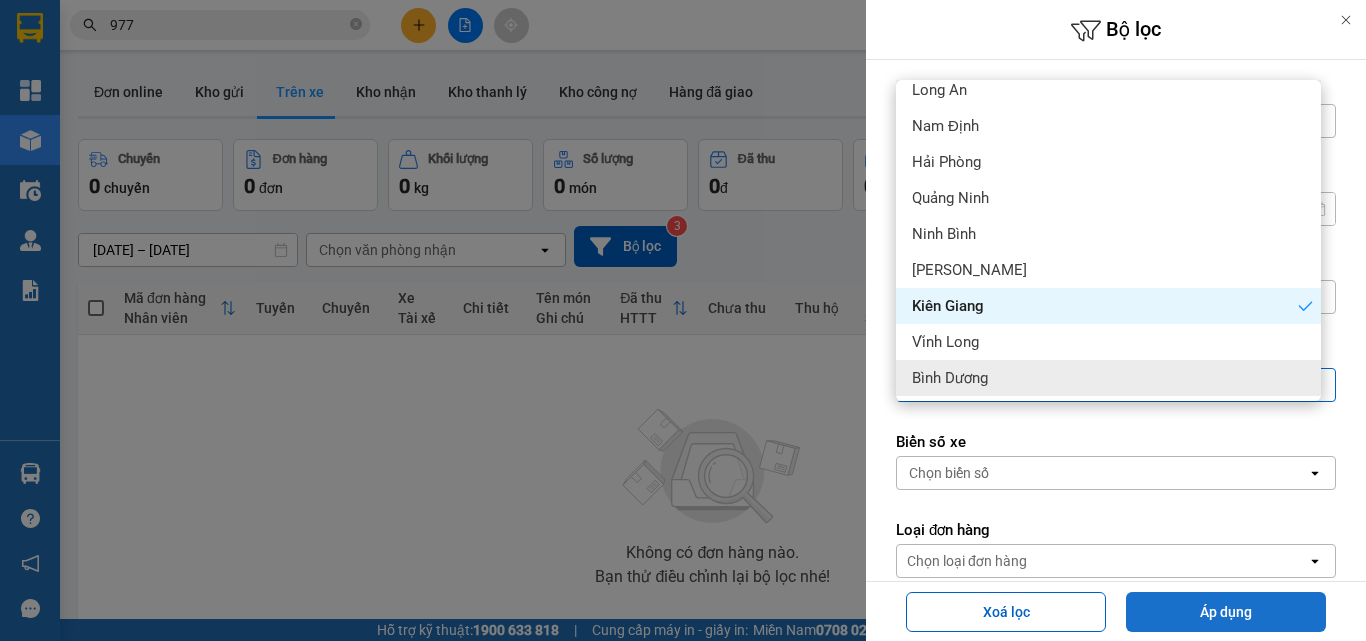 click on "Áp dụng" at bounding box center [1226, 612] 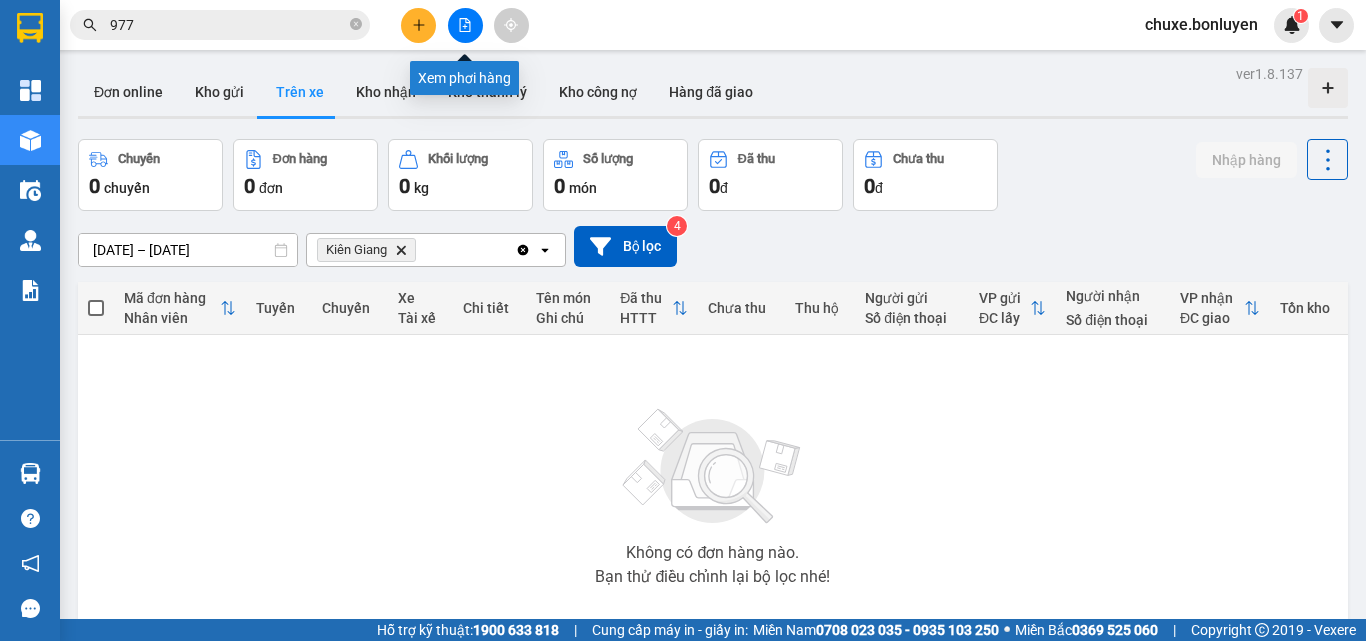 click 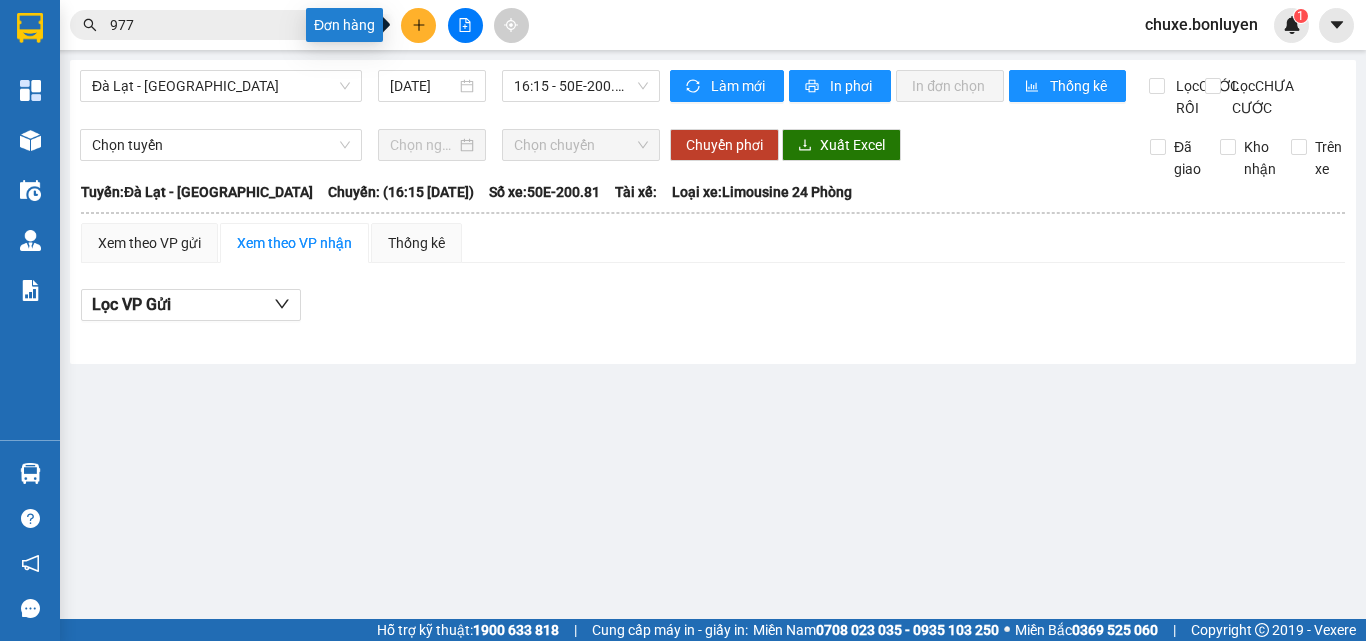 click 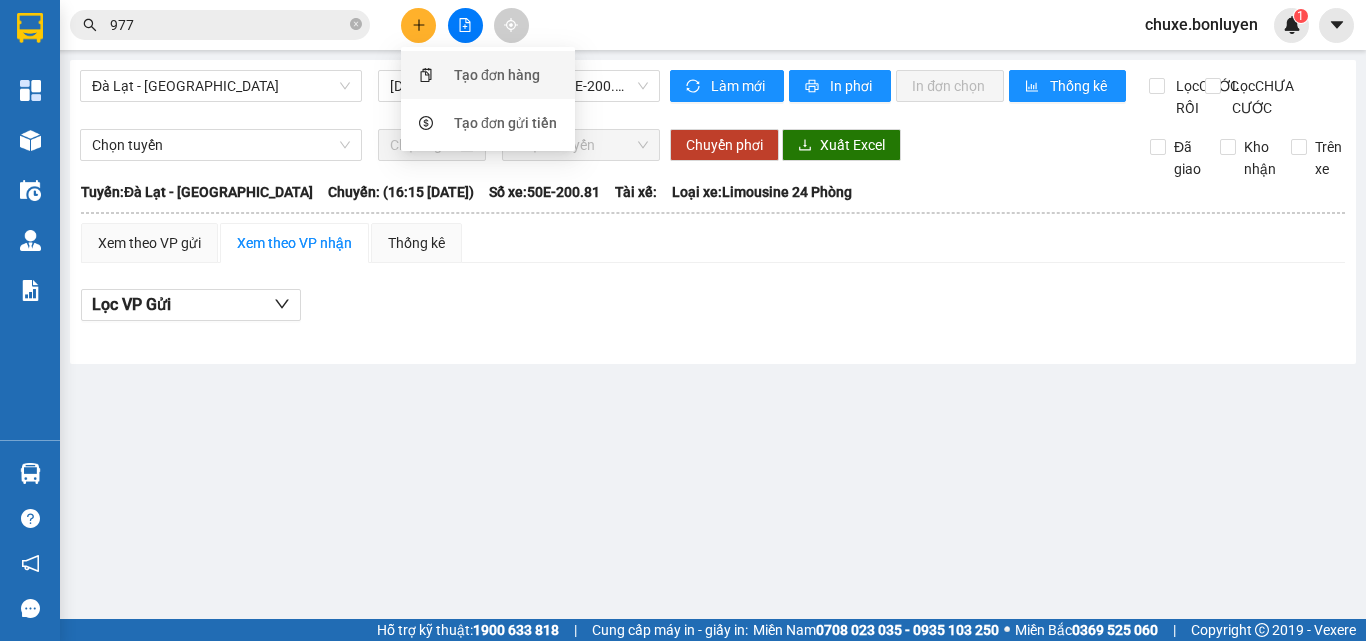 click on "Tạo đơn hàng" at bounding box center [497, 75] 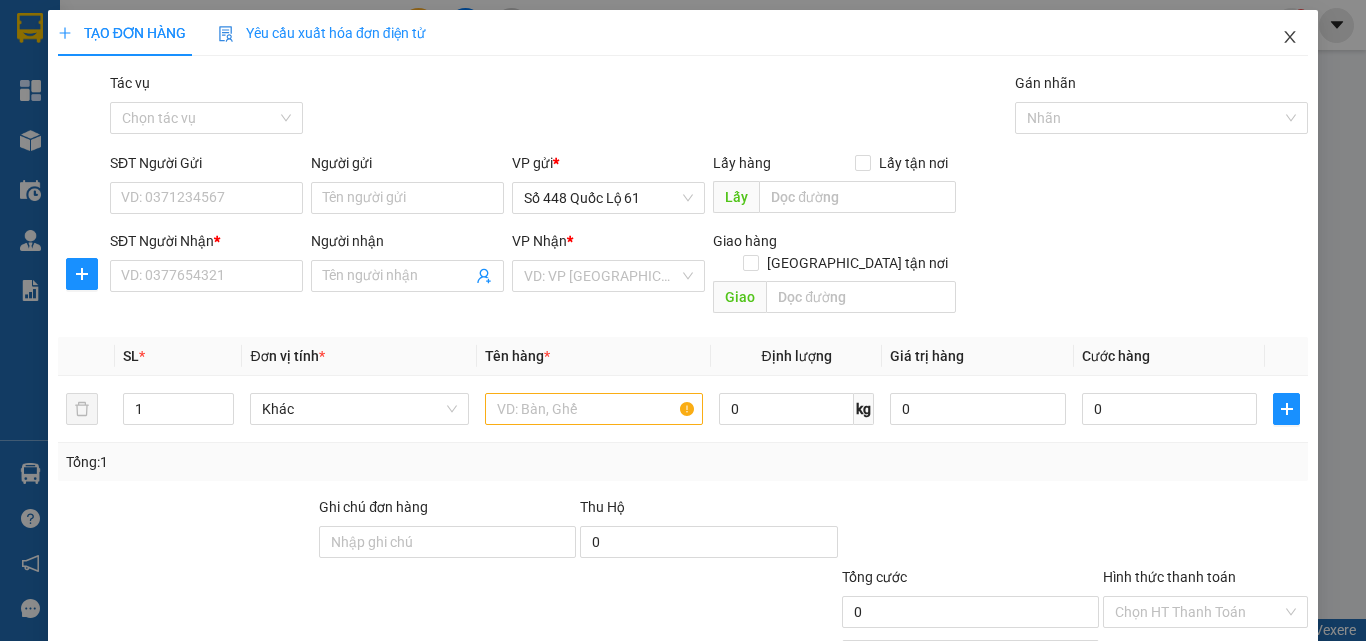 click 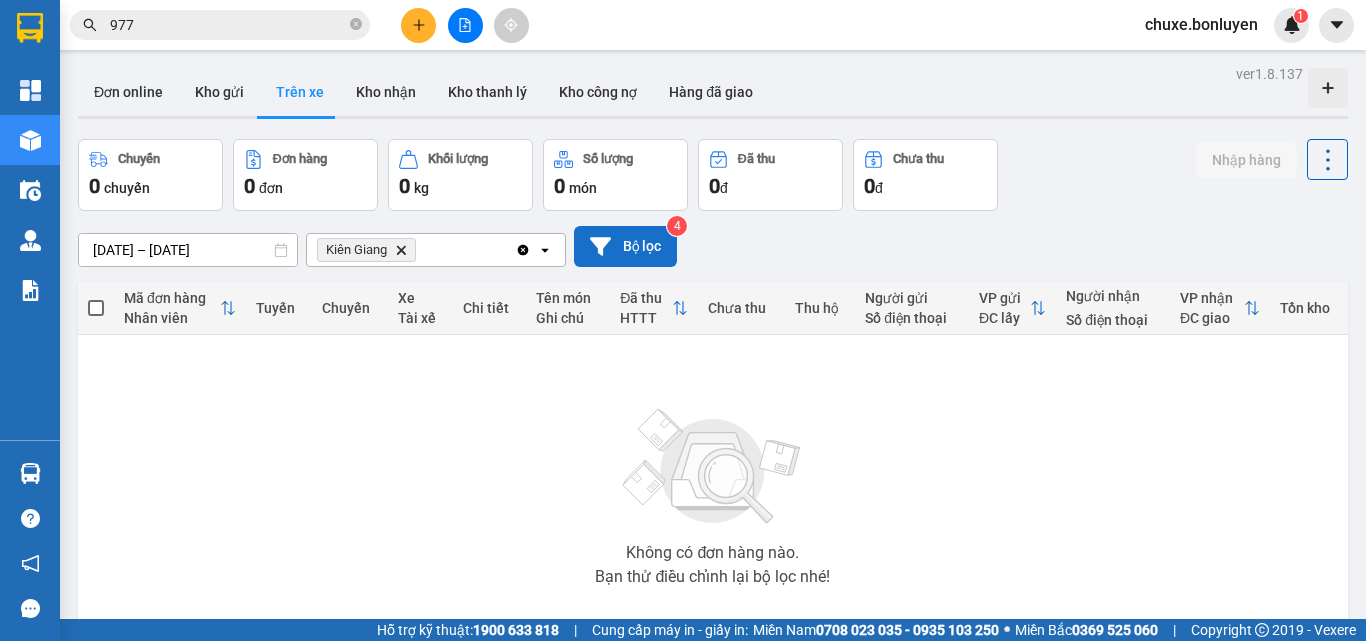 click on "Bộ lọc" at bounding box center [625, 246] 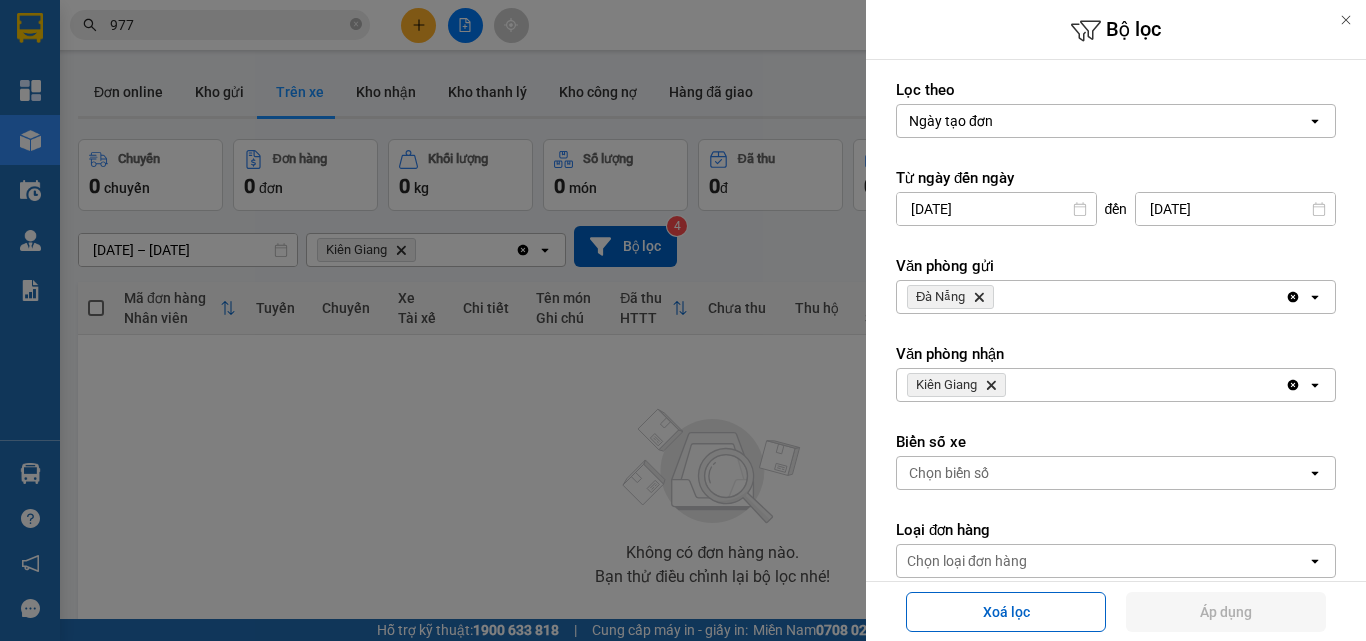 click 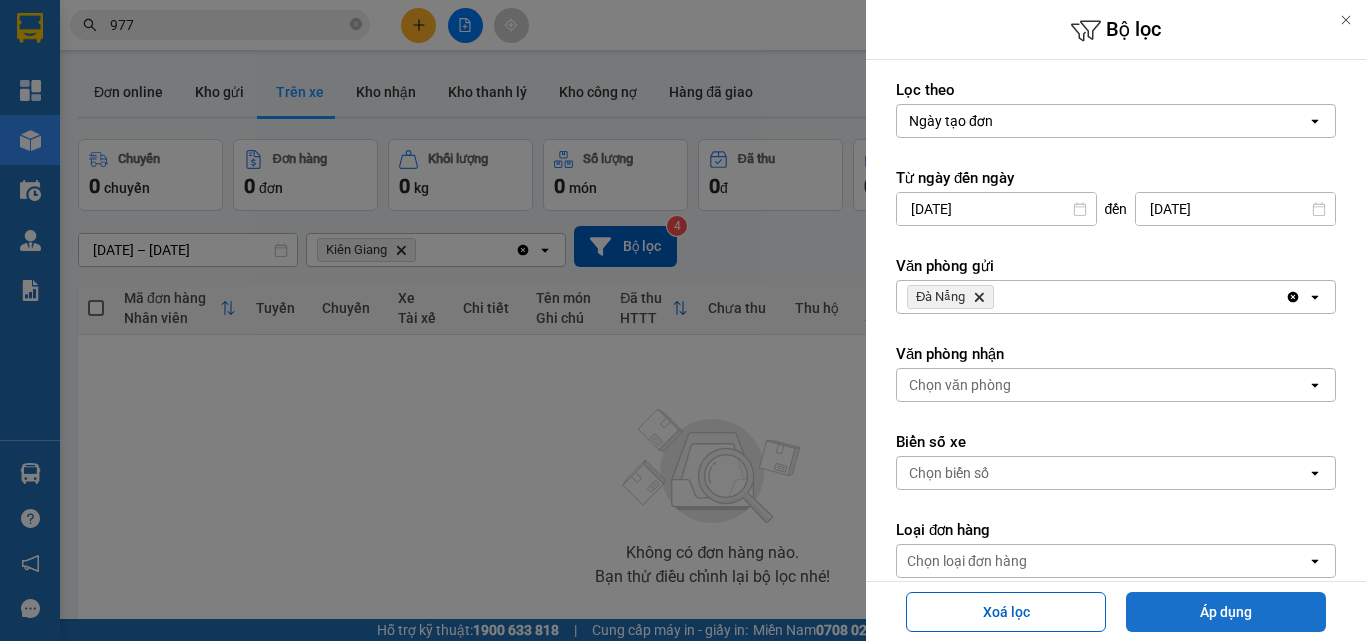 click on "Áp dụng" at bounding box center [1226, 612] 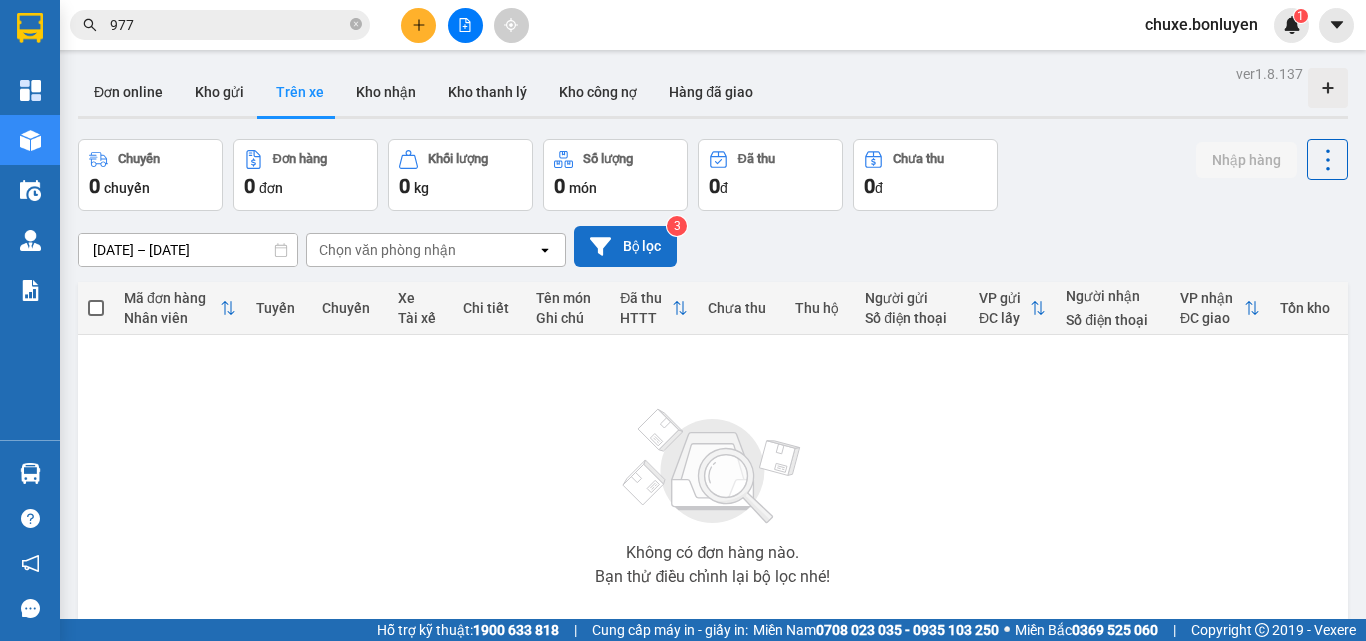 click on "Bộ lọc" at bounding box center [625, 246] 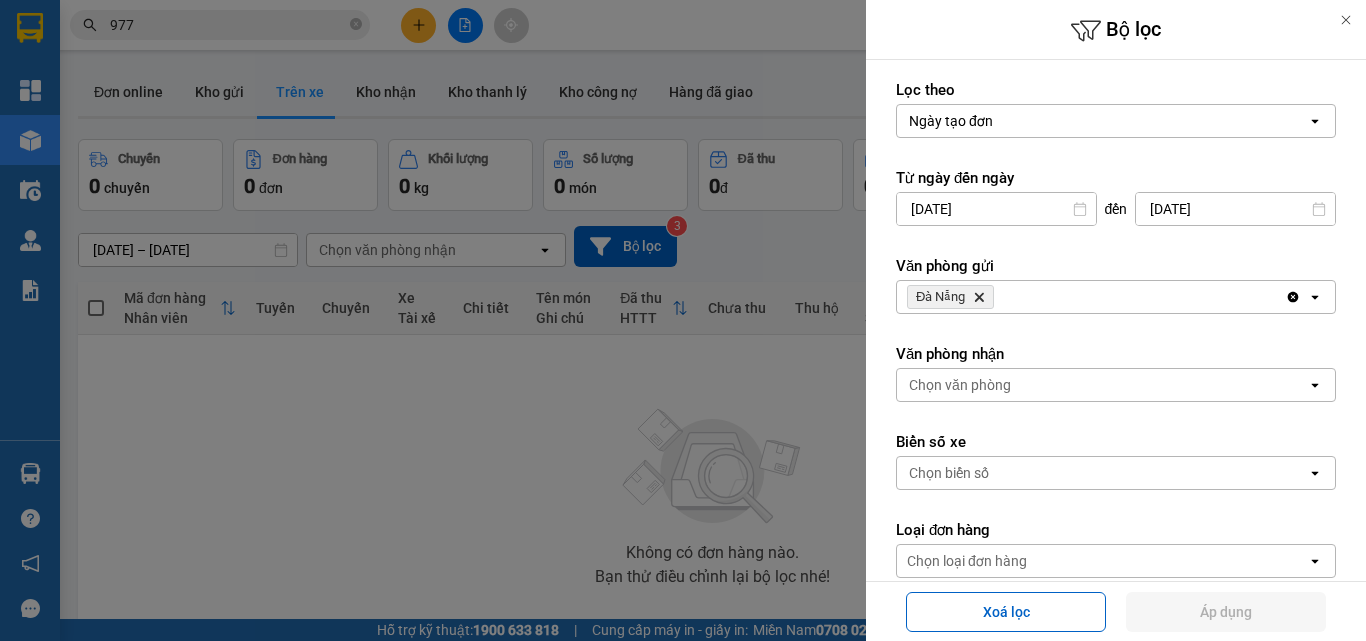 click on "Clear all" 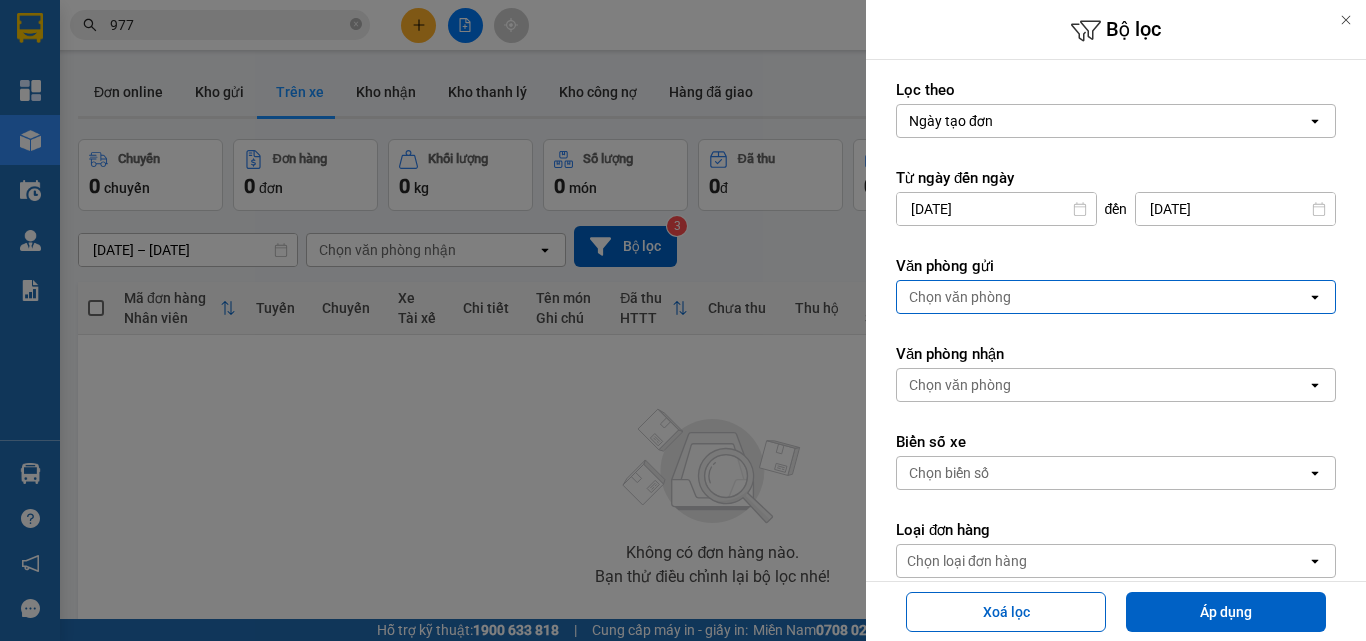 click on "open" at bounding box center (1321, 297) 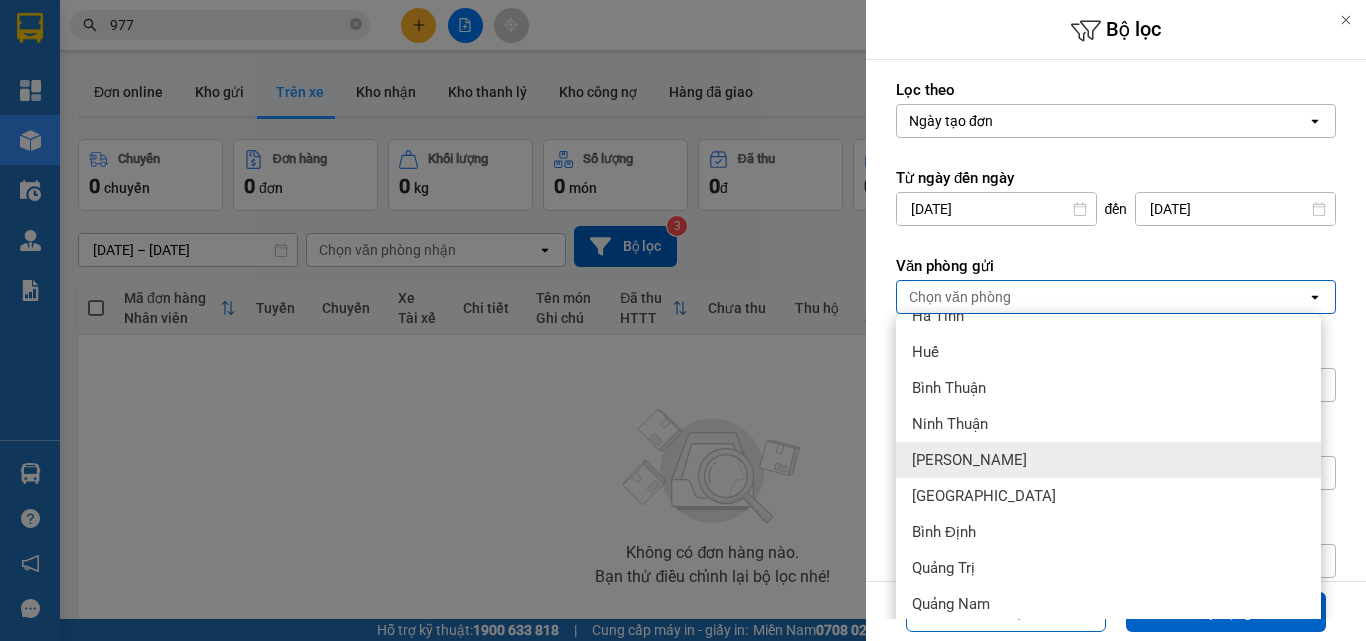 scroll, scrollTop: 200, scrollLeft: 0, axis: vertical 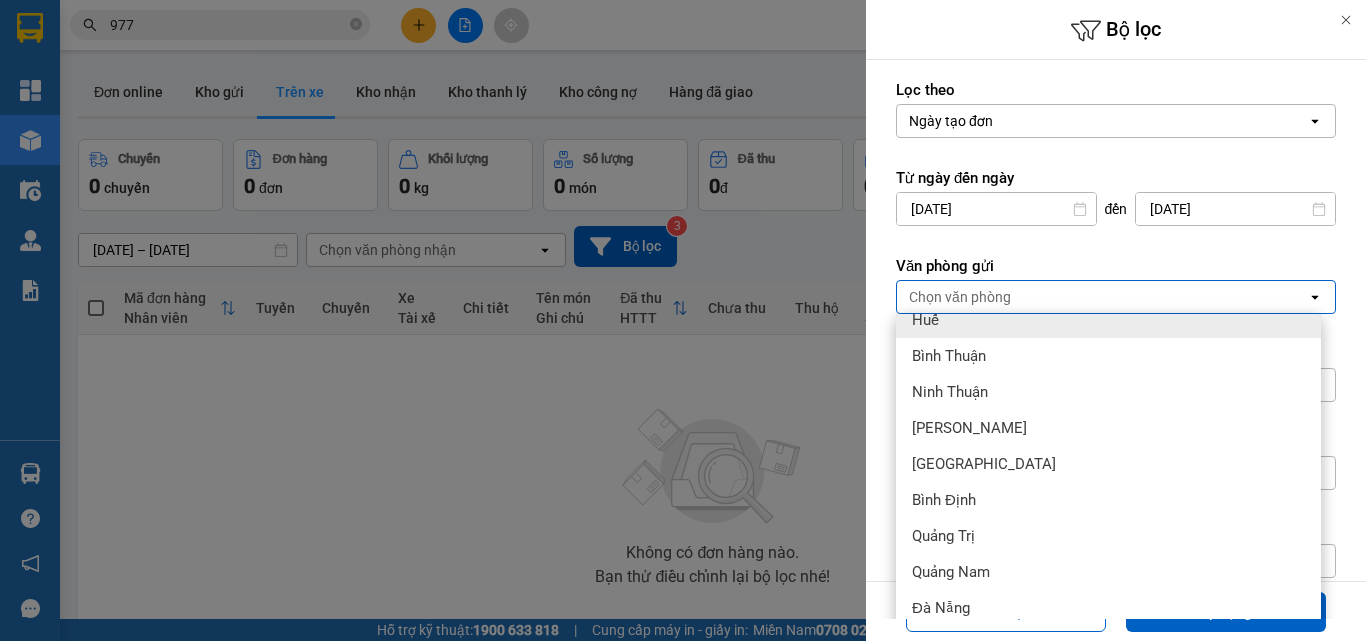 click on "Lọc theo Ngày tạo đơn open   Từ ngày đến ngày 08/07/2025 Press the down arrow key to interact with the calendar and select a date. Press the escape button to close the calendar. Selected date is 08/07/2025. đến 10/07/2025 Press the down arrow key to interact with the calendar and select a date. Press the escape button to close the calendar. Selected date is 10/07/2025.   Văn phòng gửi Chọn văn phòng open   Văn phòng nhận Chọn văn phòng open   Biển số xe Chọn biển số open   Loại đơn hàng Chọn loại đơn hàng open" at bounding box center [1116, 419] 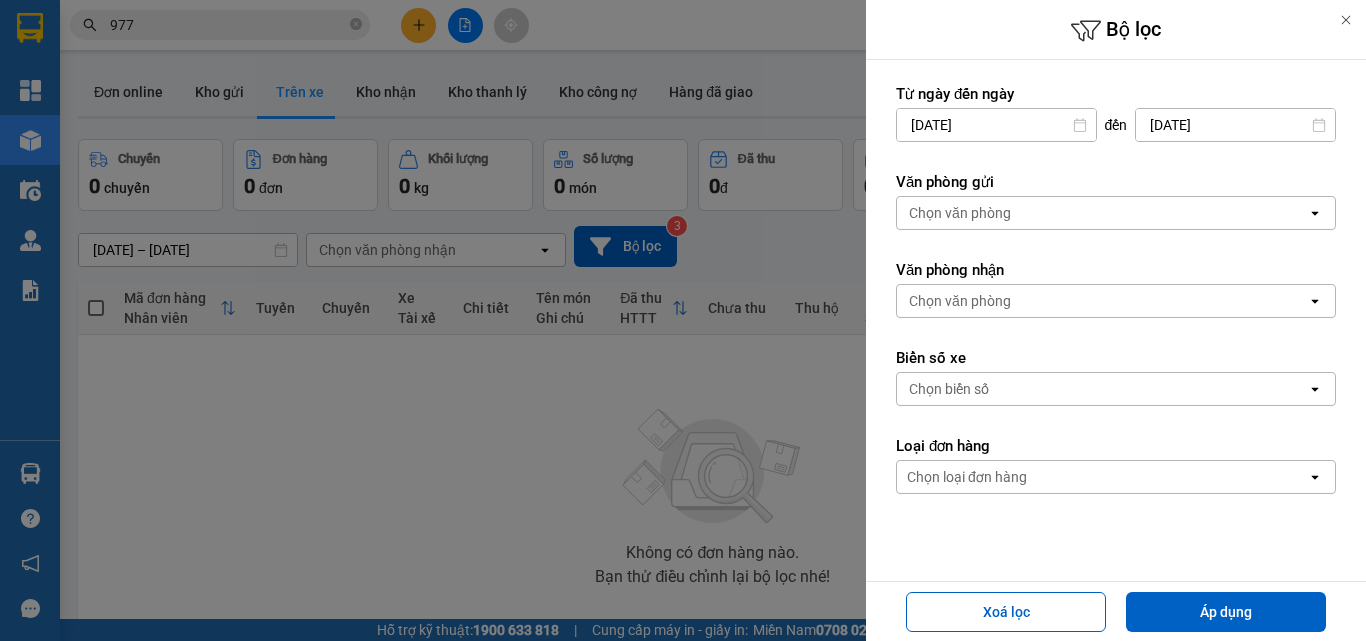 scroll, scrollTop: 197, scrollLeft: 0, axis: vertical 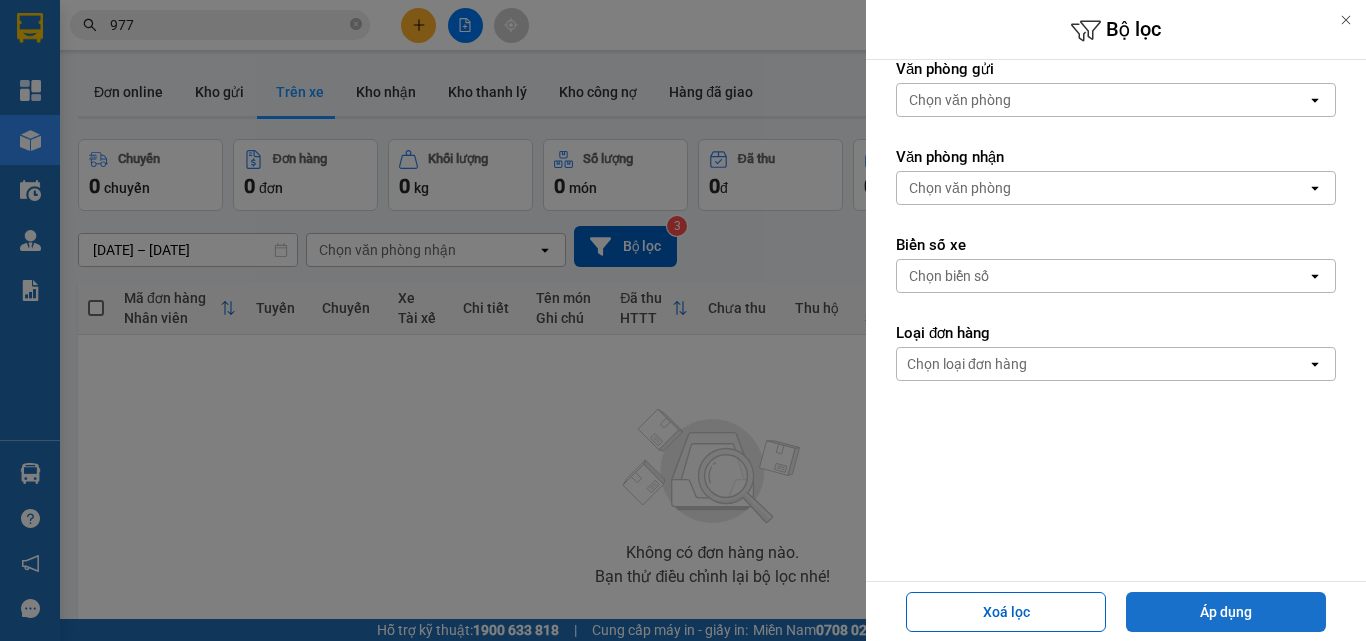 click on "Áp dụng" at bounding box center [1226, 612] 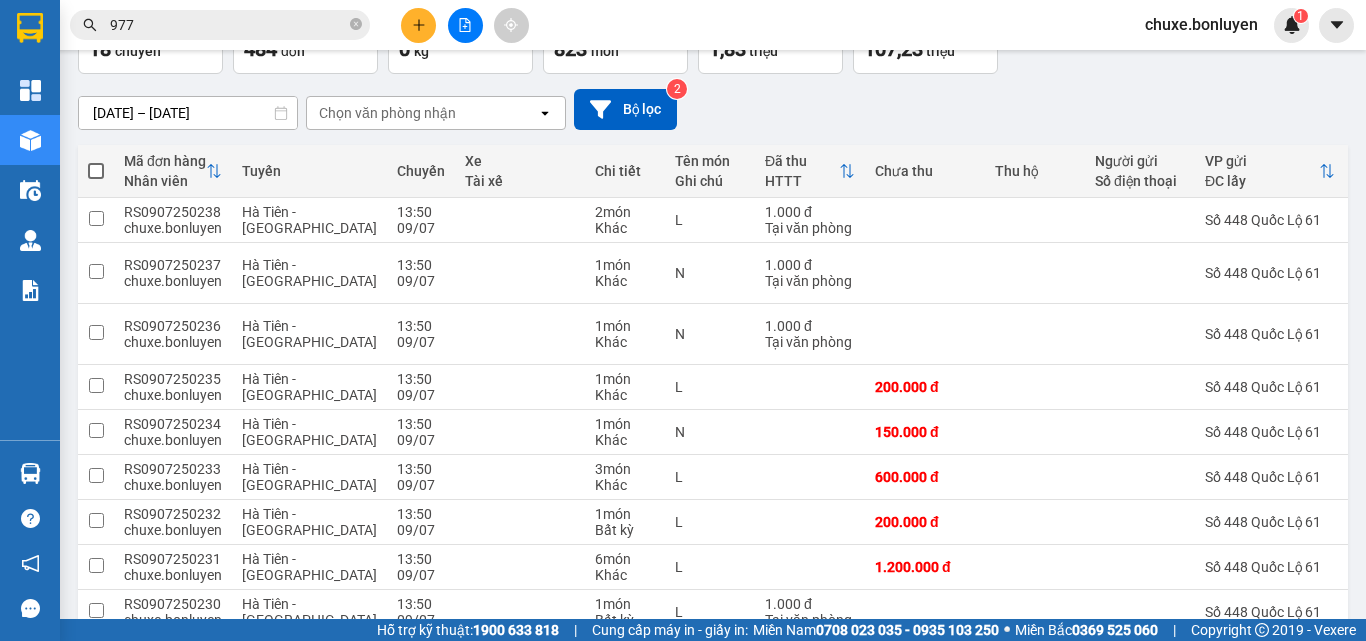 scroll, scrollTop: 0, scrollLeft: 0, axis: both 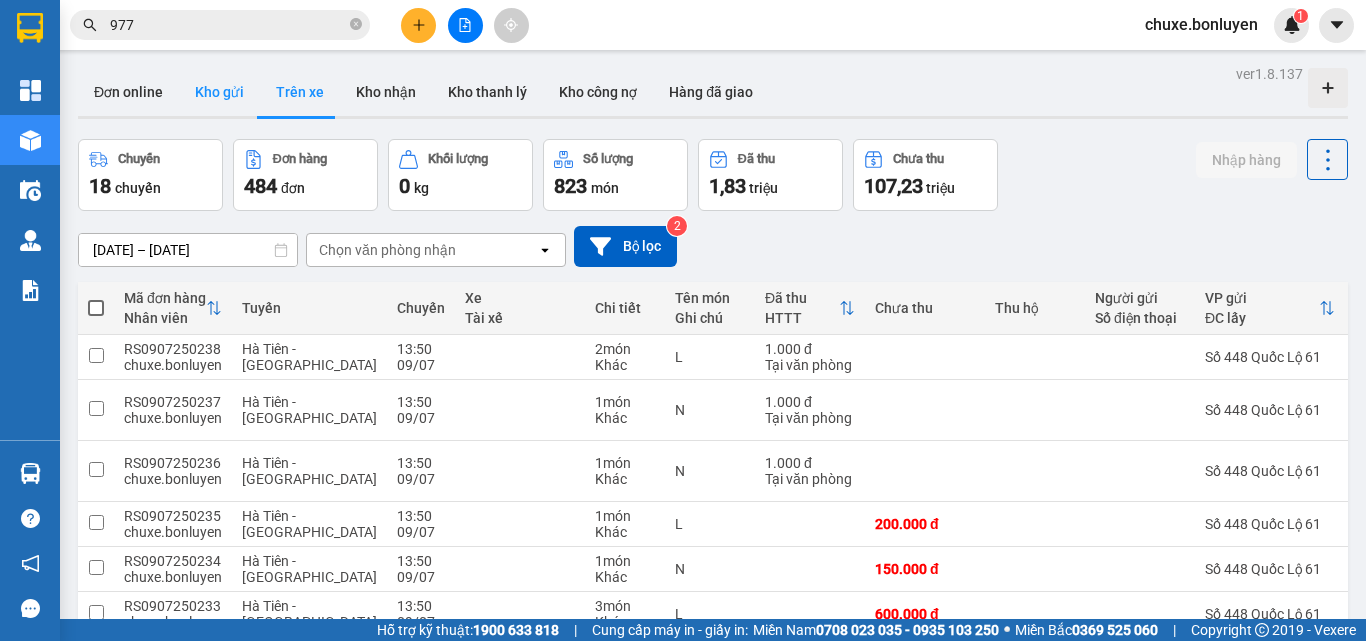 click on "Kho gửi" at bounding box center (219, 92) 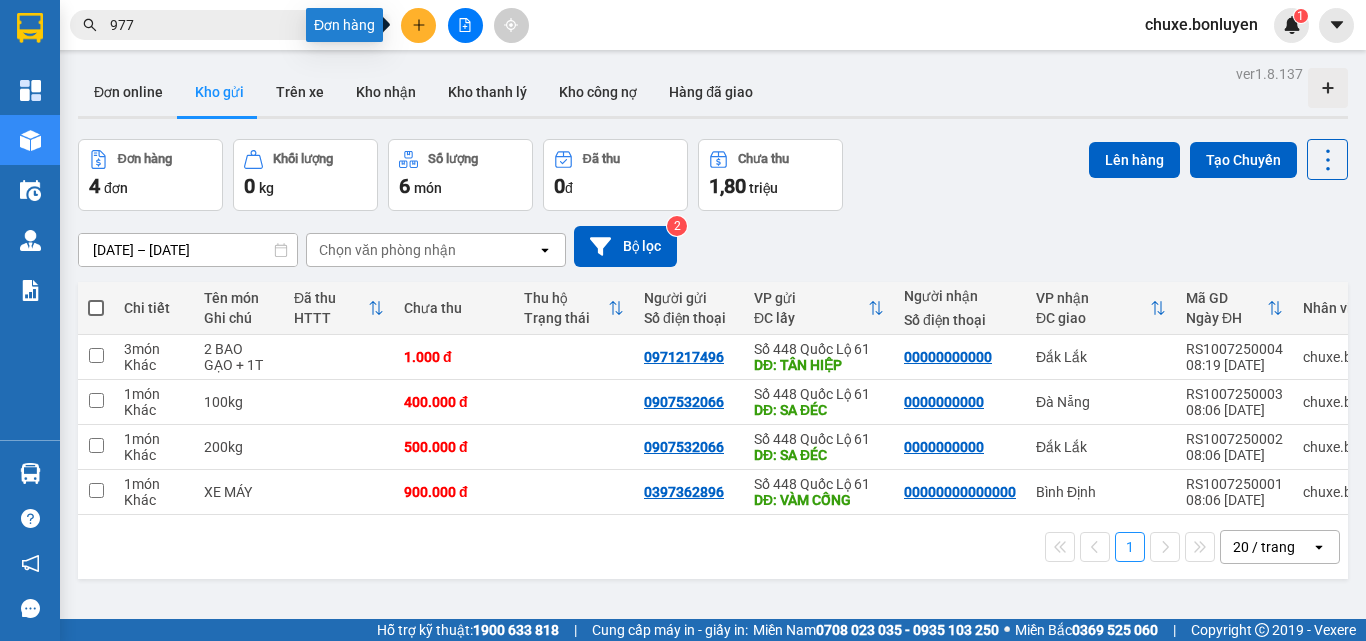 click 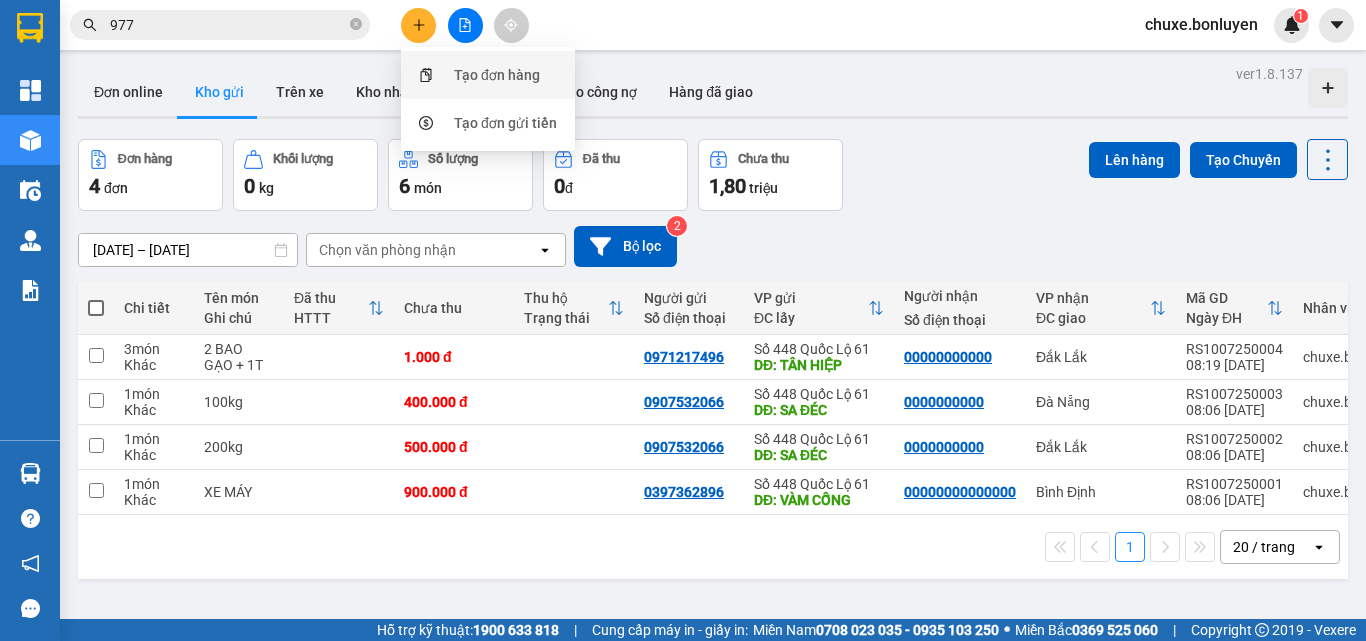 click on "Tạo đơn hàng" at bounding box center [497, 75] 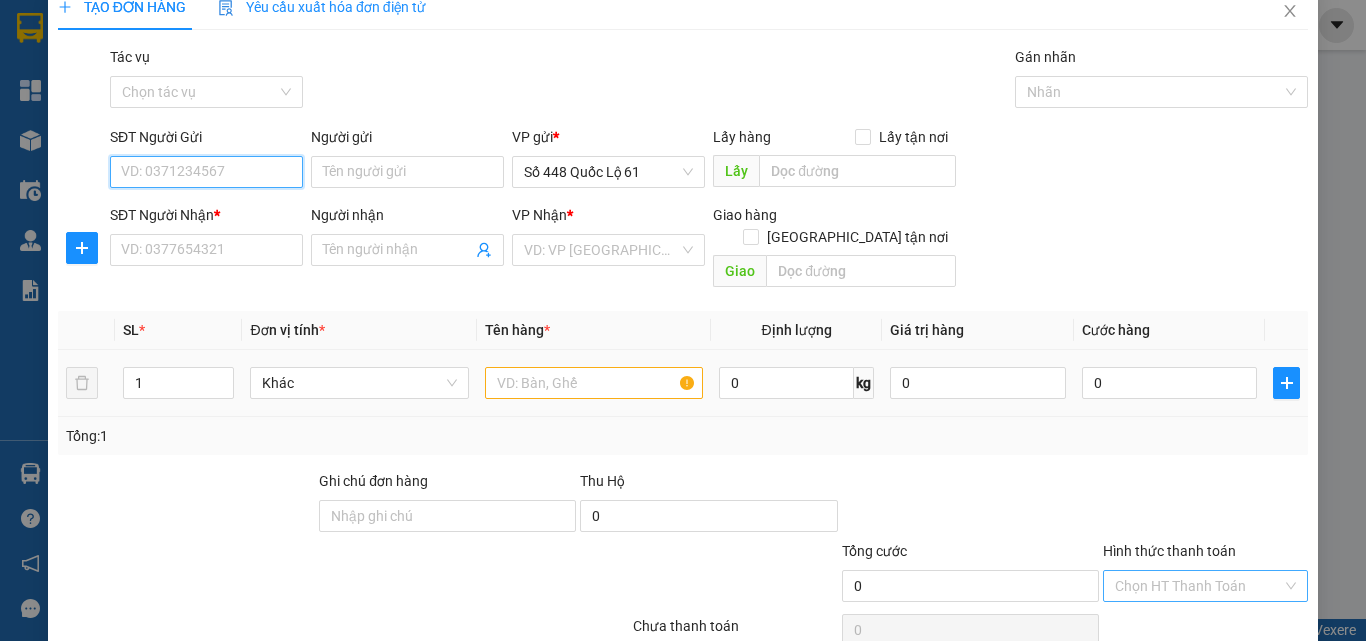 scroll, scrollTop: 99, scrollLeft: 0, axis: vertical 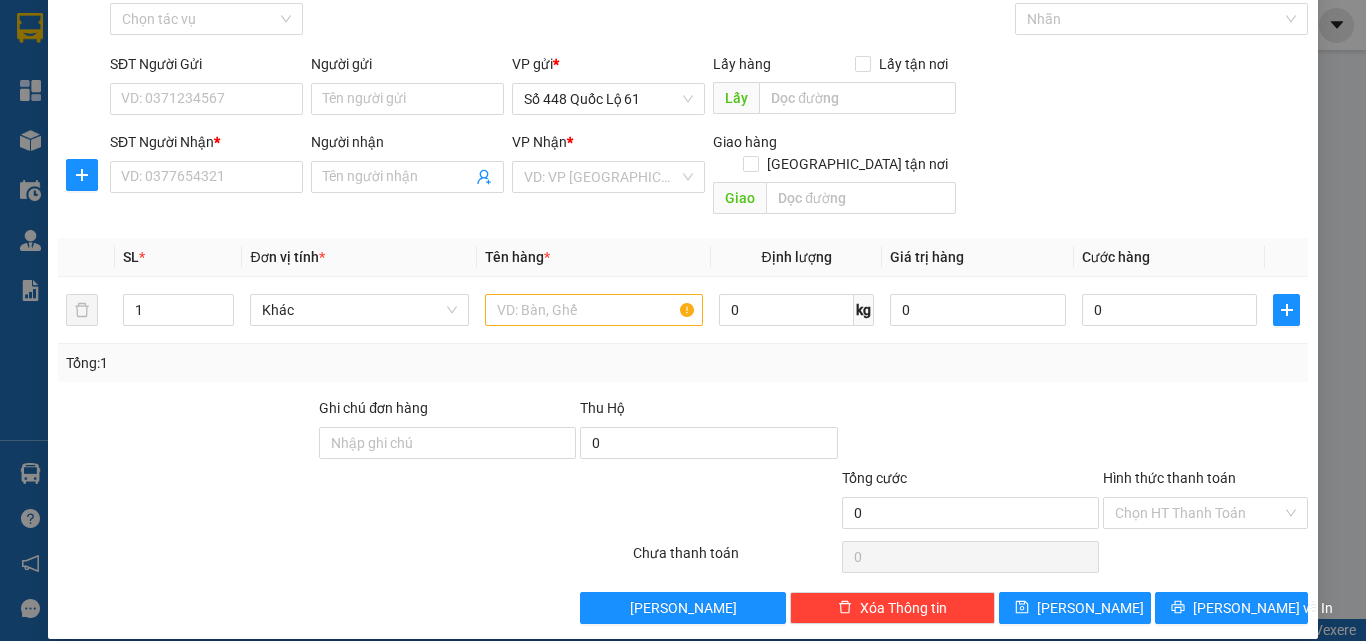 click on "TẠO ĐƠN HÀNG Yêu cầu xuất hóa đơn điện tử Transit Pickup Surcharge Ids Transit Deliver Surcharge Ids Transit Deliver Surcharge Transit Deliver Surcharge Gói vận chuyển  * Tiêu chuẩn Tác vụ Chọn tác vụ Gán nhãn   Nhãn SĐT Người Gửi VD: 0371234567 Người gửi Tên người gửi VP gửi  * Số 448 Quốc Lộ 61 Lấy hàng Lấy tận nơi Lấy SĐT Người Nhận  * VD: 0377654321 Người nhận Tên người nhận VP Nhận  * VD: VP Sài Gòn Giao hàng Giao tận nơi Giao SL  * Đơn vị tính  * Tên hàng  * Định lượng Giá trị hàng Cước hàng                 1 Khác 0 kg 0 0 Tổng:  1 Ghi chú đơn hàng Thu Hộ 0 Tổng cước 0 Hình thức thanh toán Chọn HT Thanh Toán Số tiền thu trước Chưa thanh toán 0 Chọn HT Thanh Toán Lưu nháp Xóa Thông tin Lưu Lưu và In" at bounding box center [683, 320] 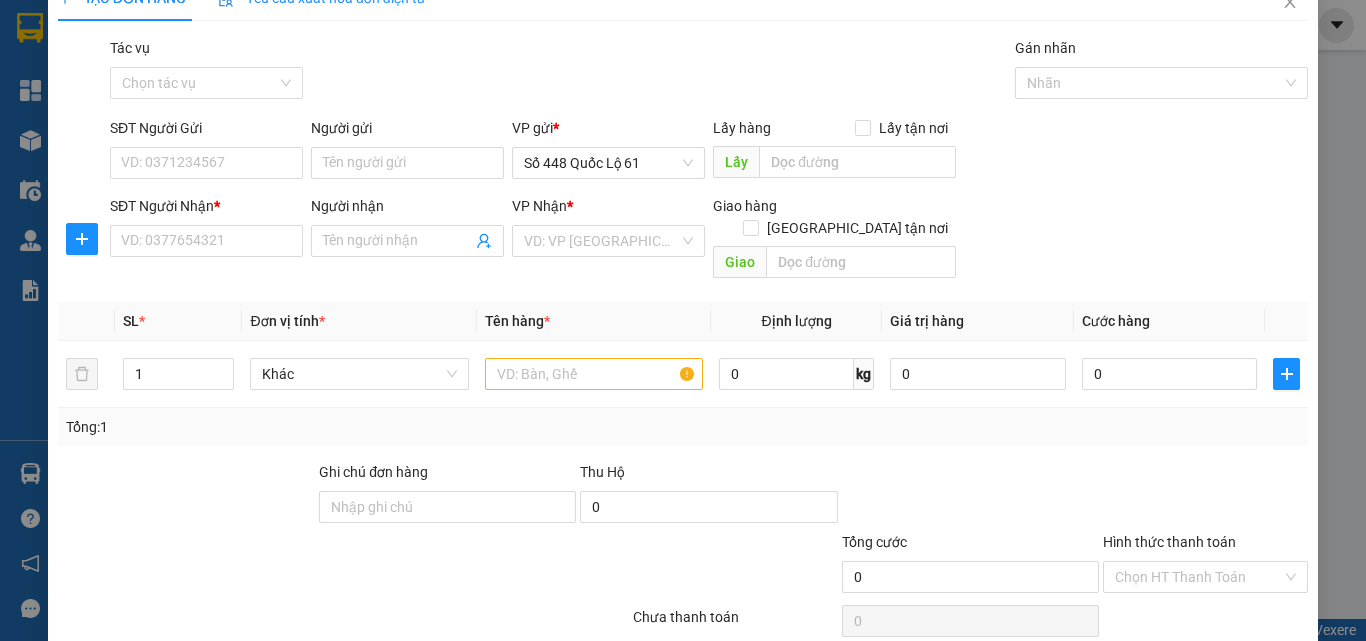 scroll, scrollTop: 0, scrollLeft: 0, axis: both 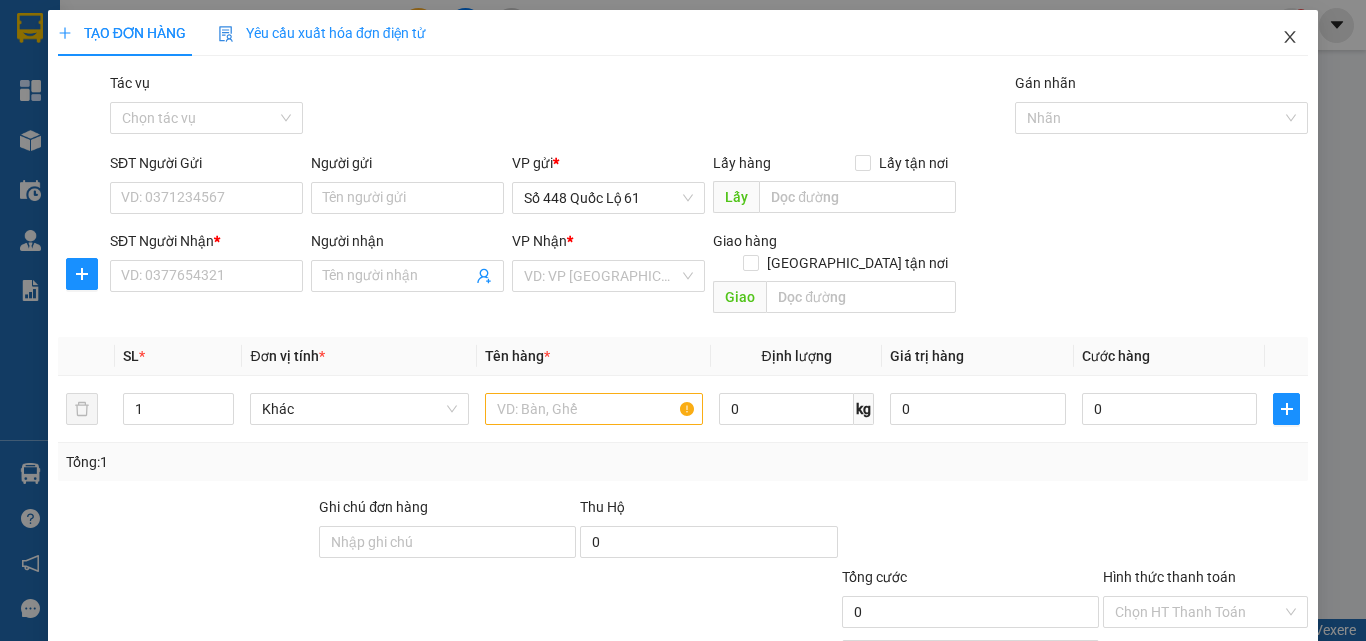 click 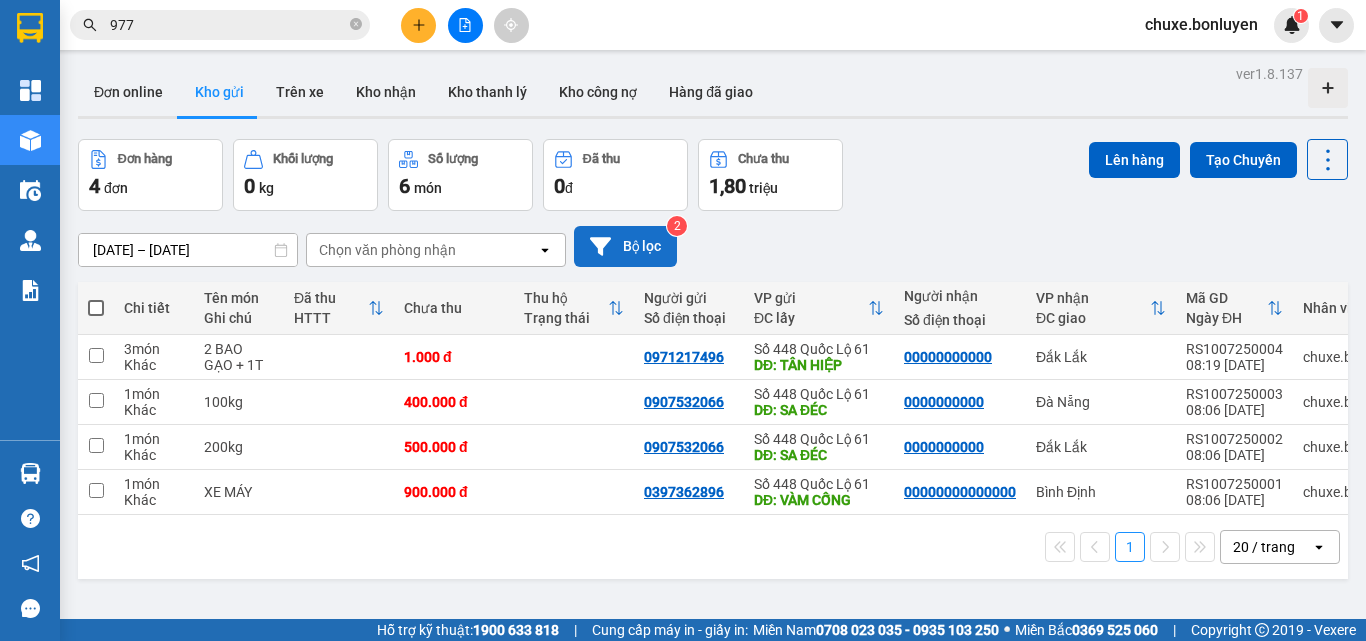 click on "Bộ lọc" at bounding box center [625, 246] 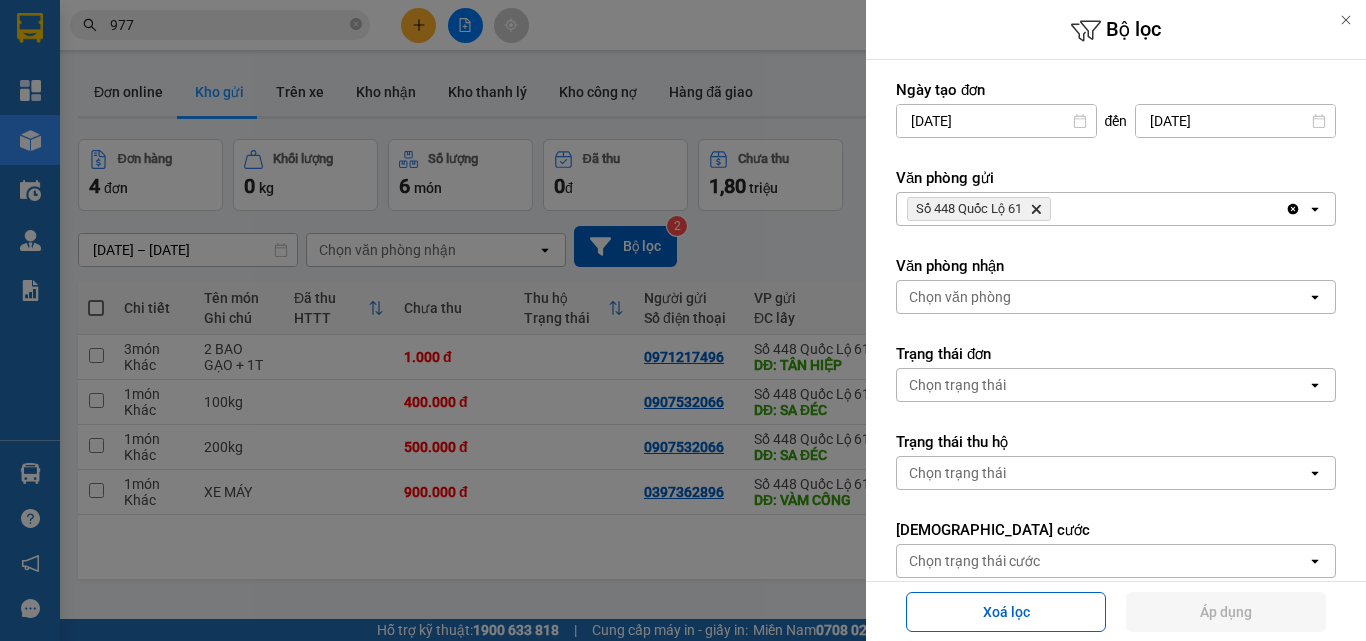 click on "Delete" 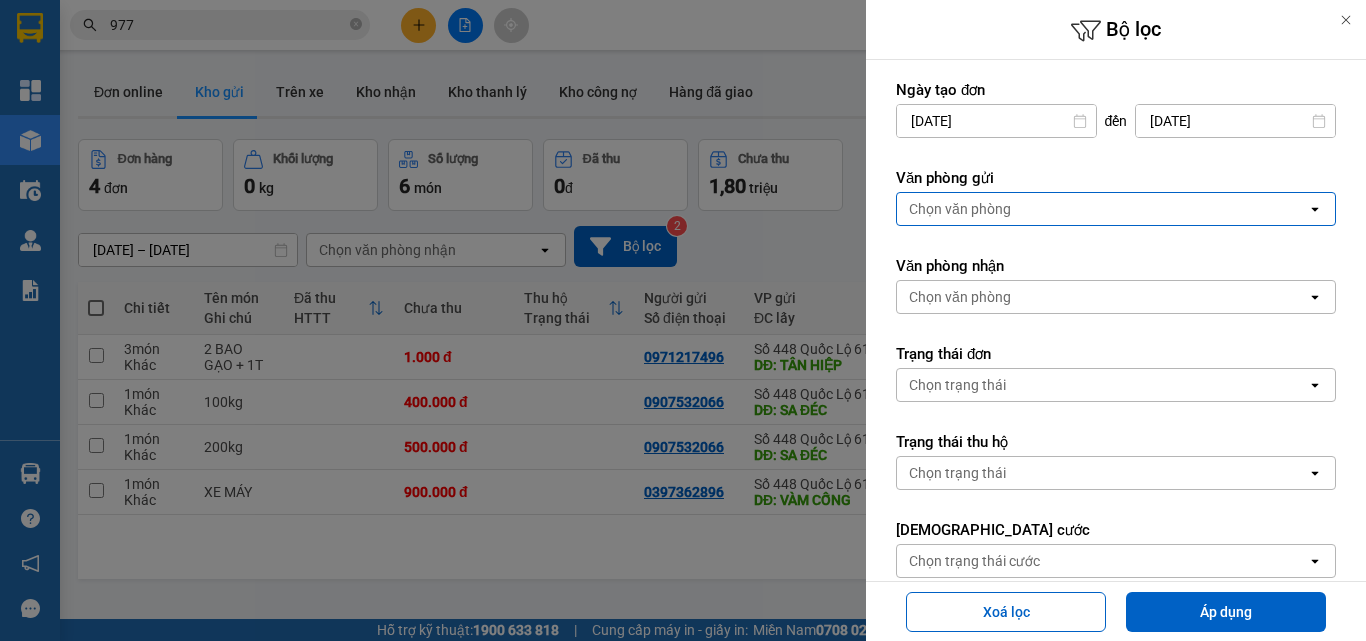click on "open" at bounding box center (1321, 209) 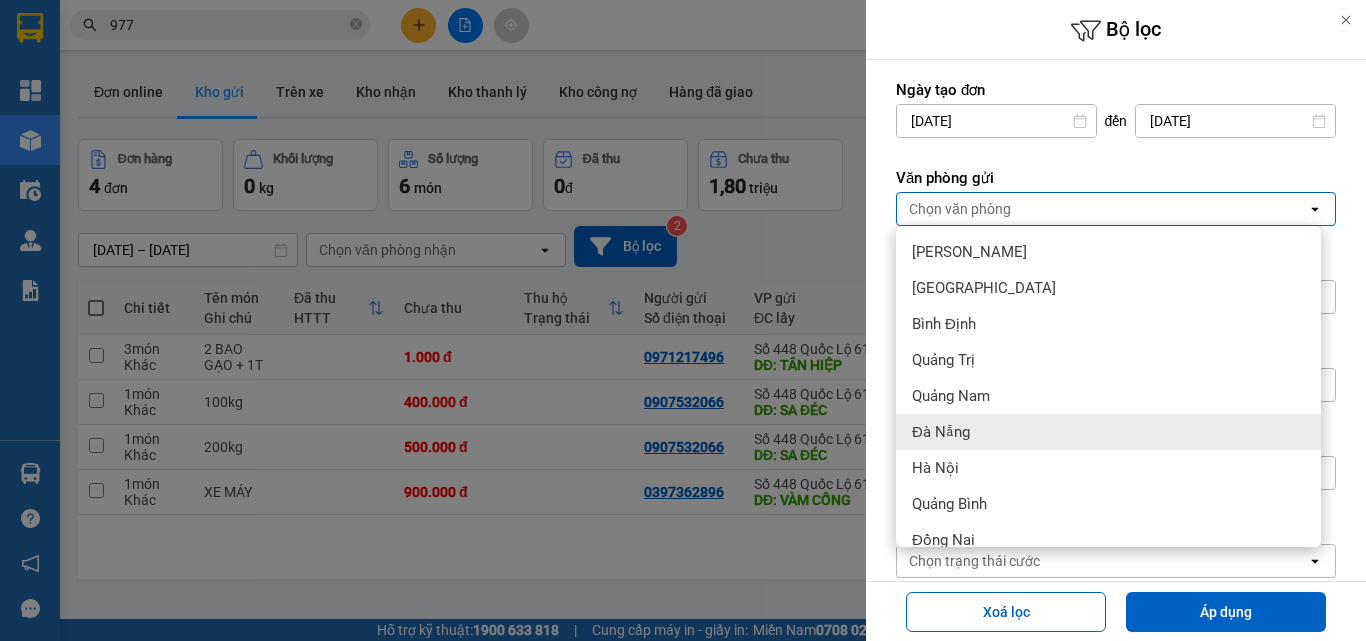 scroll, scrollTop: 300, scrollLeft: 0, axis: vertical 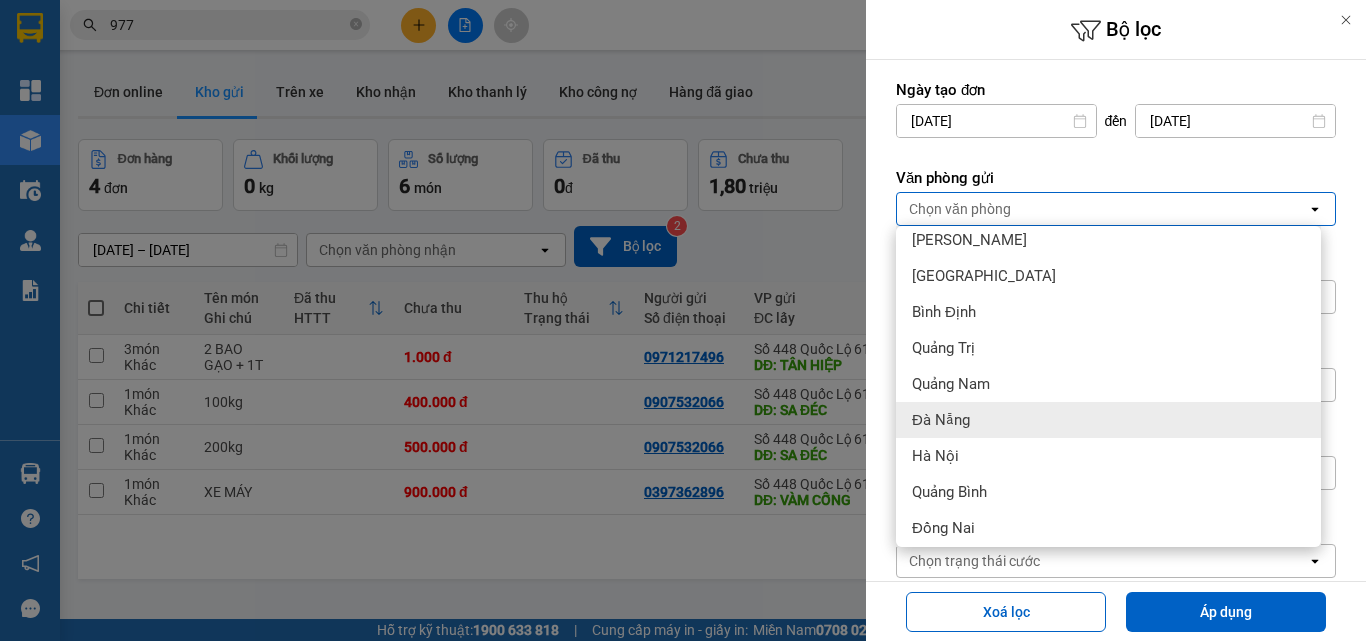 click on "Đà Nẵng" at bounding box center (1108, 420) 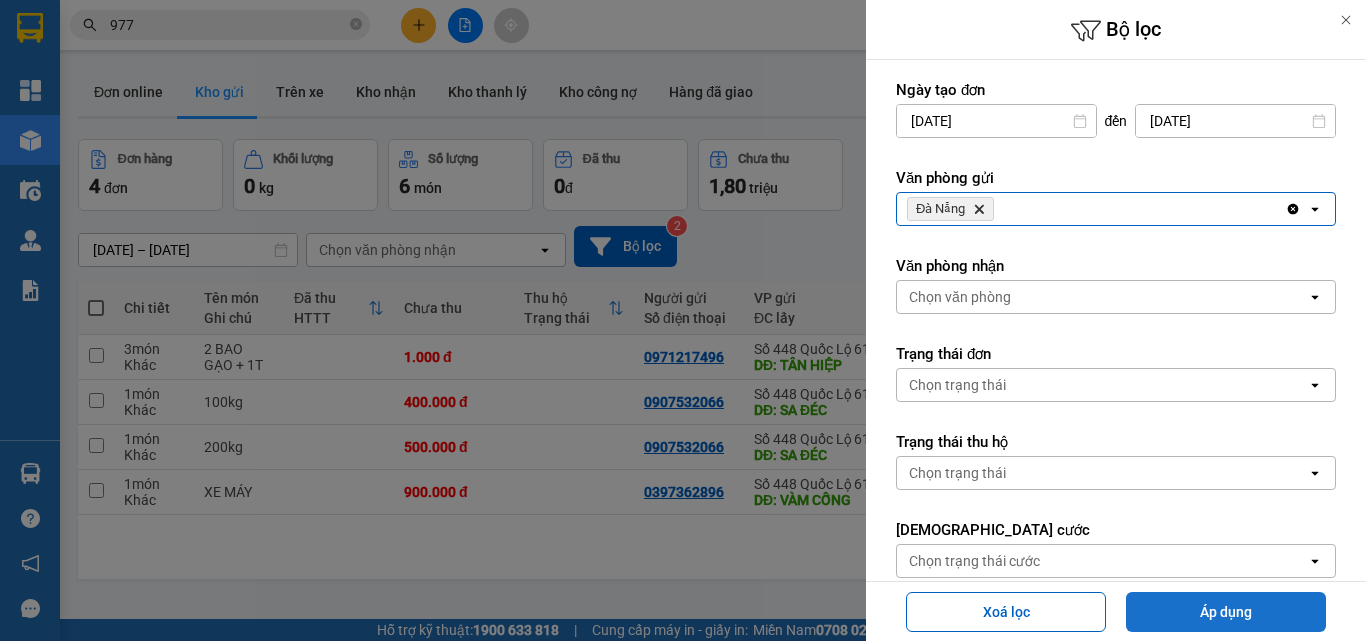 click on "Áp dụng" at bounding box center [1226, 612] 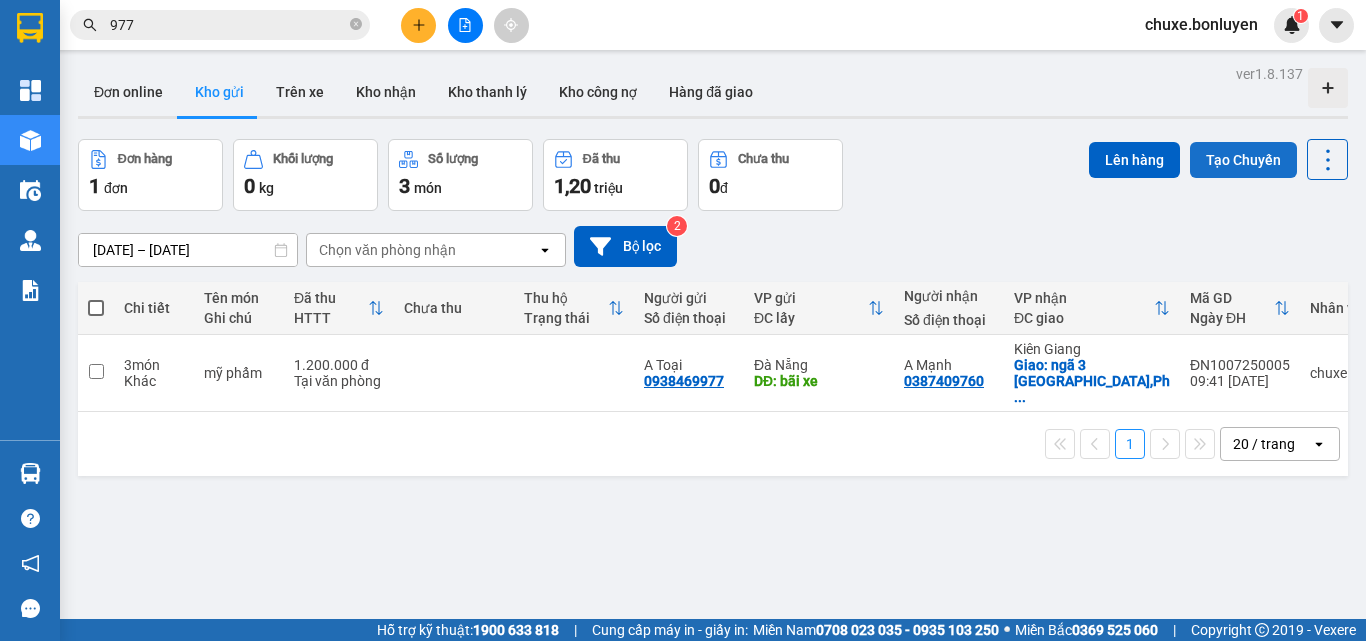 click on "Tạo Chuyến" at bounding box center [1243, 160] 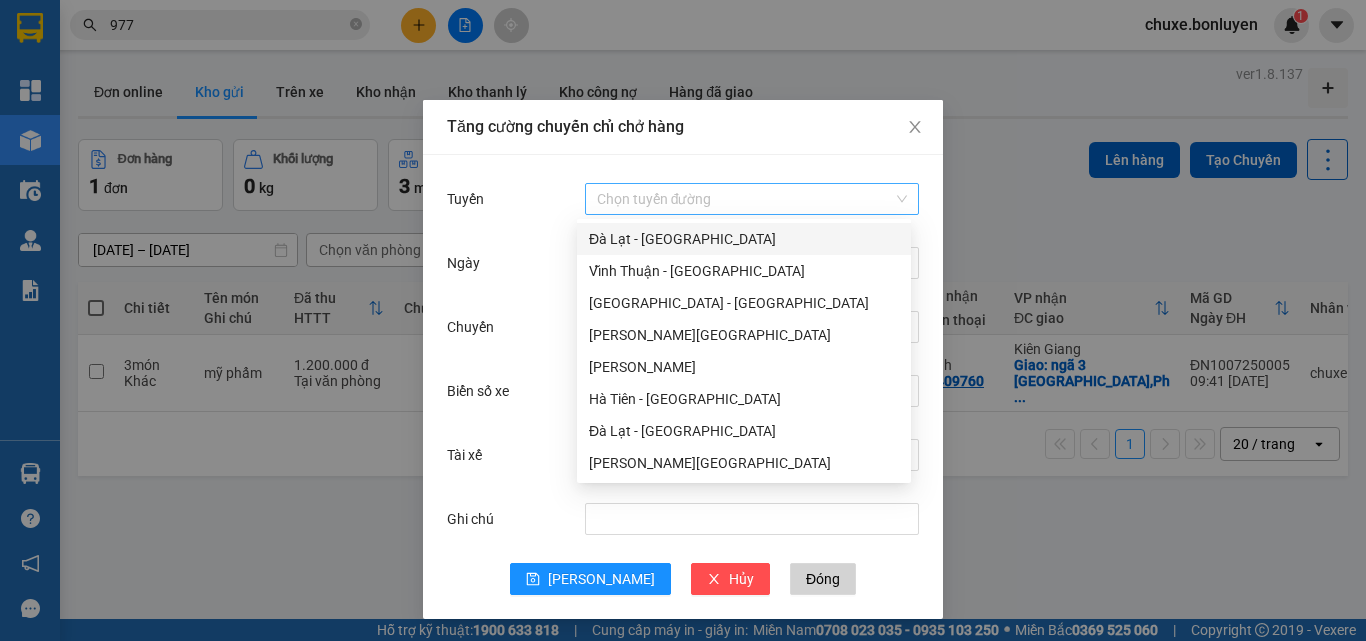 click on "Chọn tuyến đường" at bounding box center [752, 199] 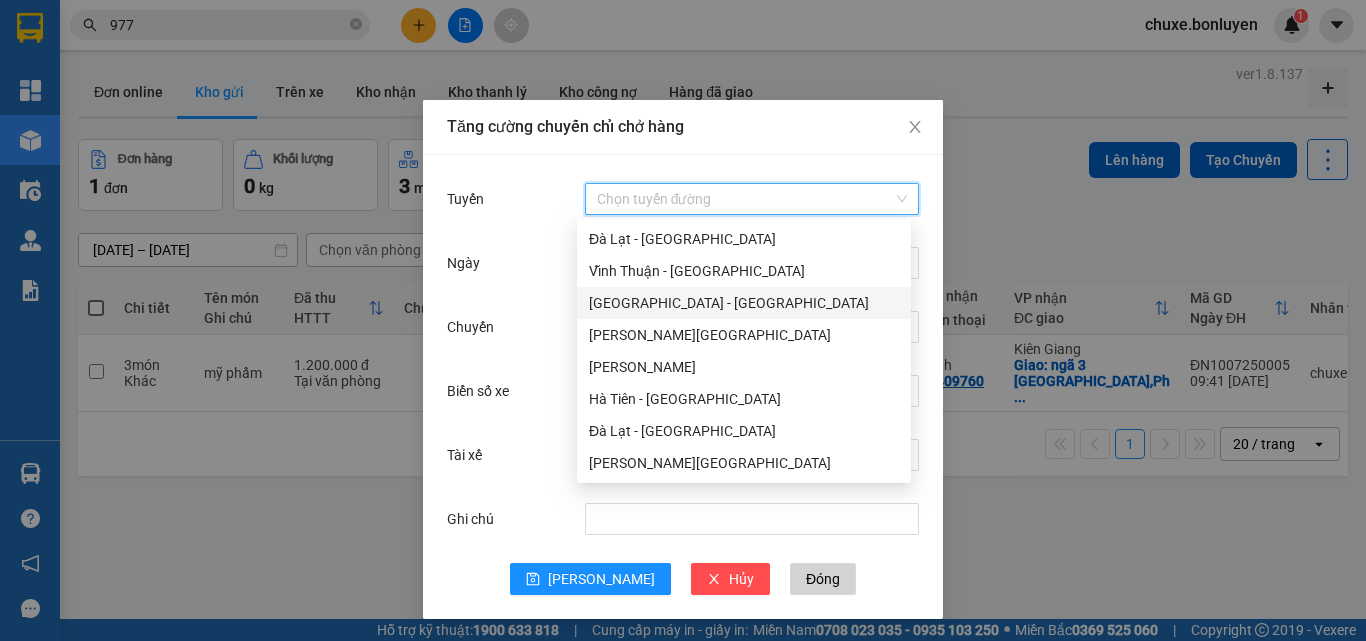 click on "Đà Nẵng - Hà Tiên" at bounding box center [744, 303] 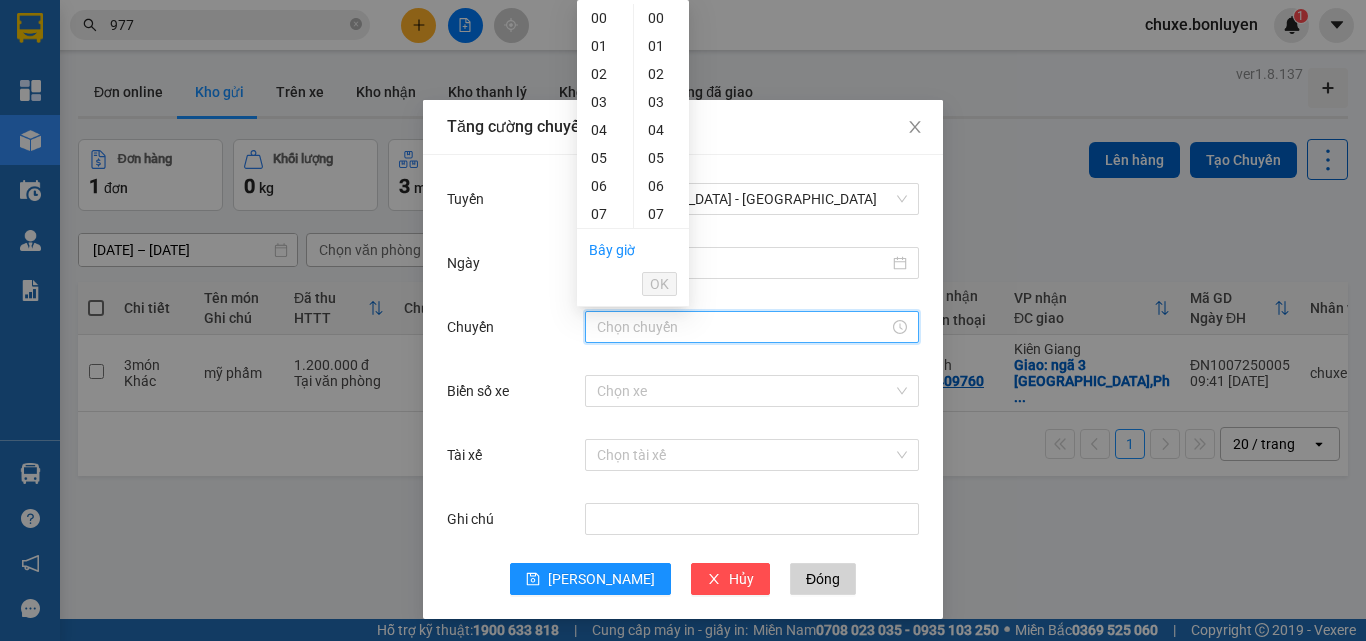 click on "Chuyến" at bounding box center [743, 327] 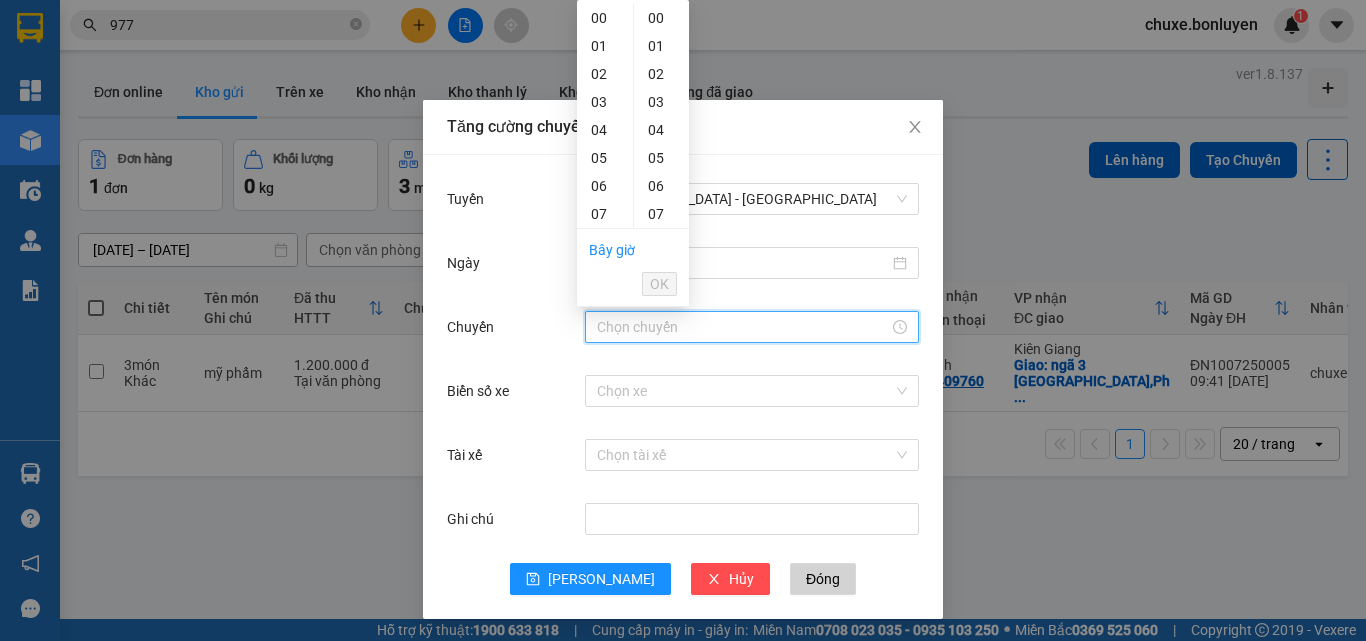 click on "Chuyến" at bounding box center (743, 327) 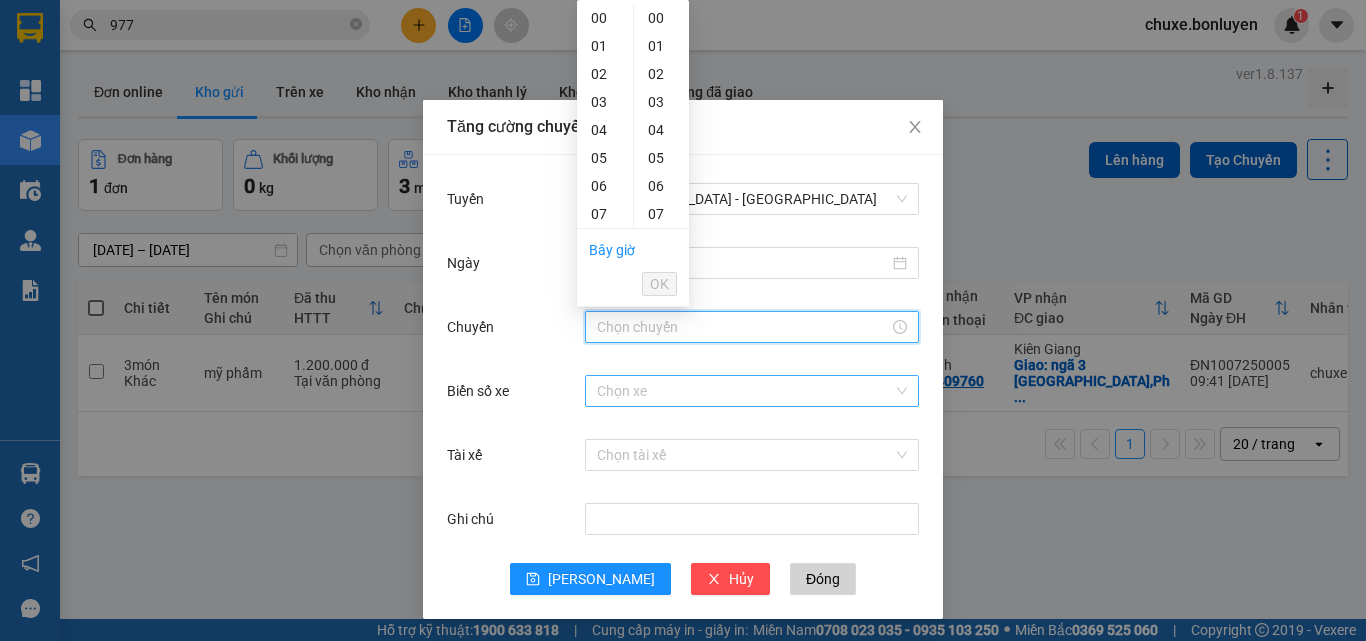 click on "Biển số xe" at bounding box center [745, 391] 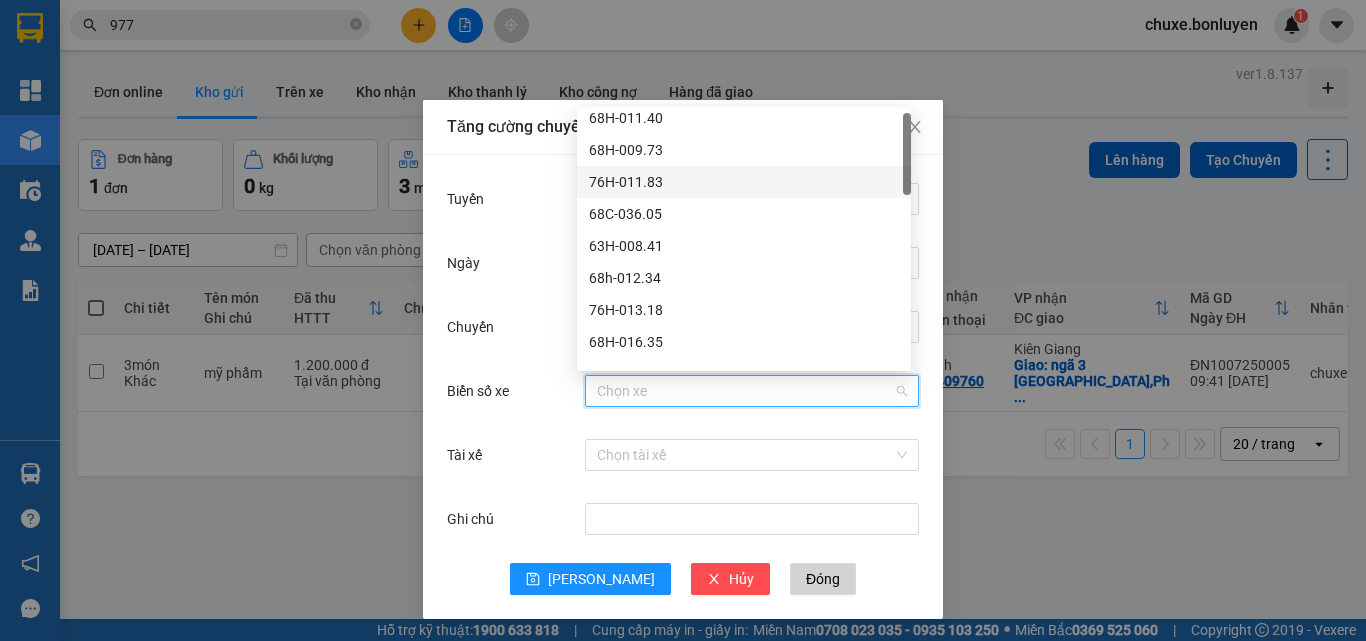 scroll, scrollTop: 0, scrollLeft: 0, axis: both 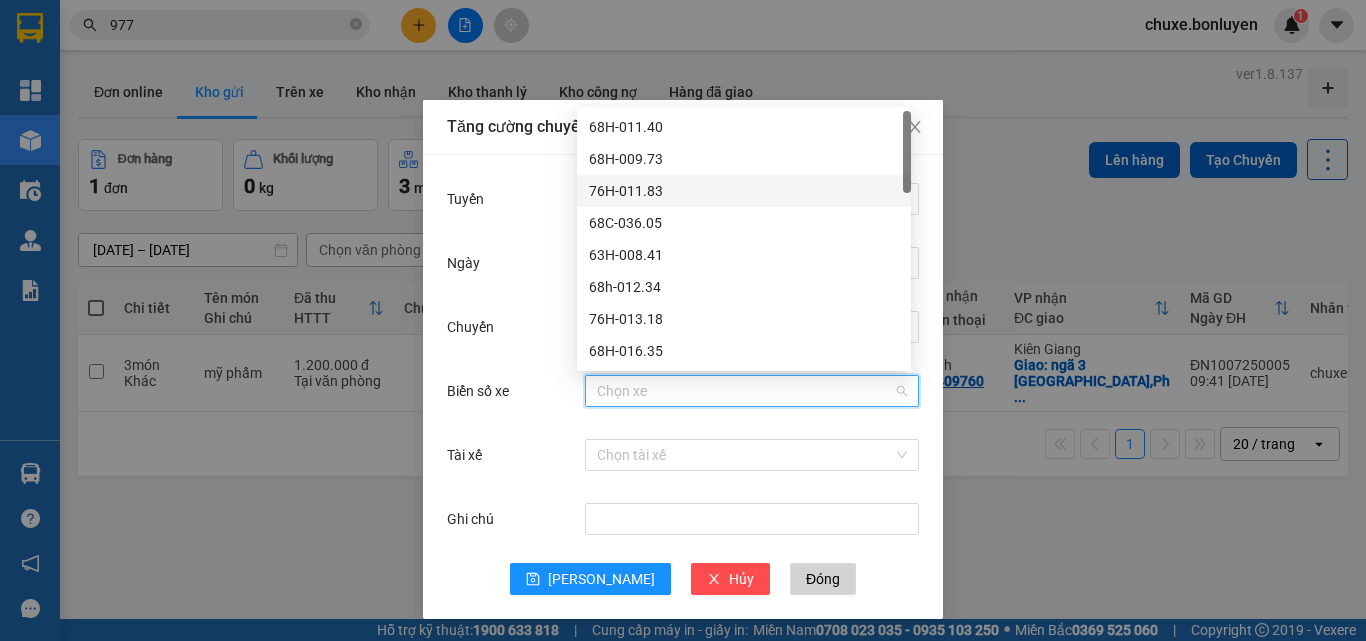 drag, startPoint x: 907, startPoint y: 181, endPoint x: 948, endPoint y: 149, distance: 52.009613 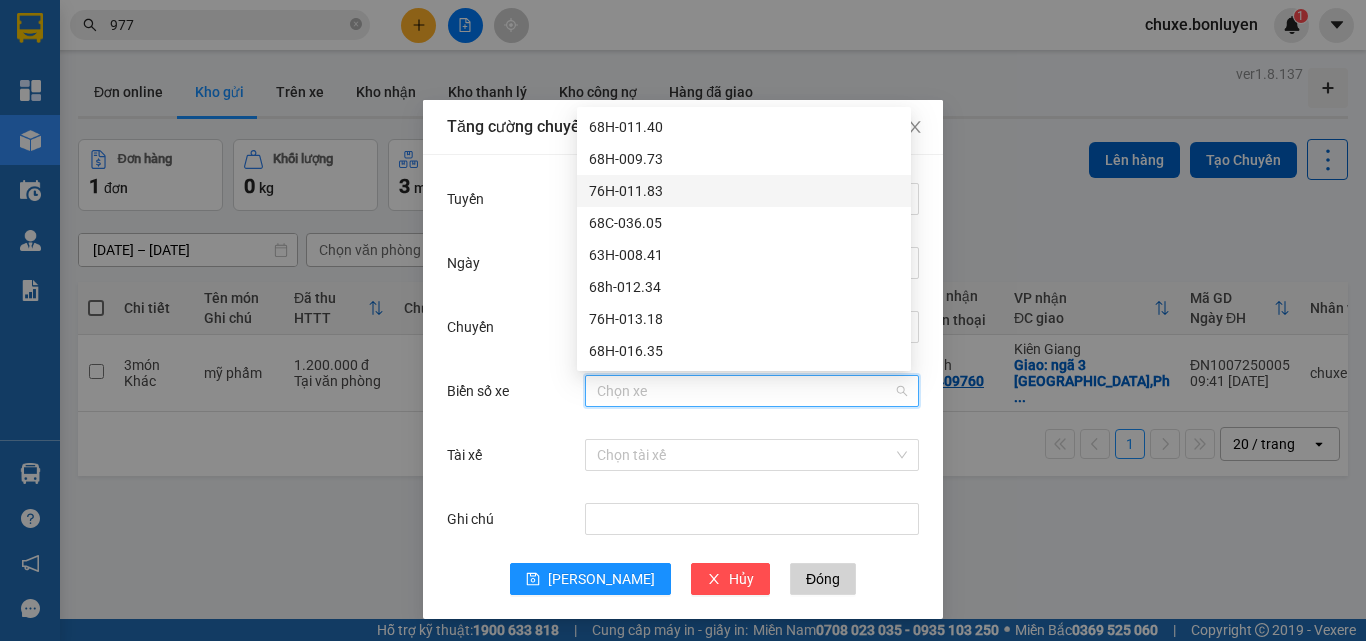 click on "Tuyến Đà Nẵng - Hà Tiên Ngày 10/07/2025 Chuyến Biển số xe Chọn xe Tài xế Chọn tài xế Ghi chú Lưu Hủy Đóng" at bounding box center [683, 387] 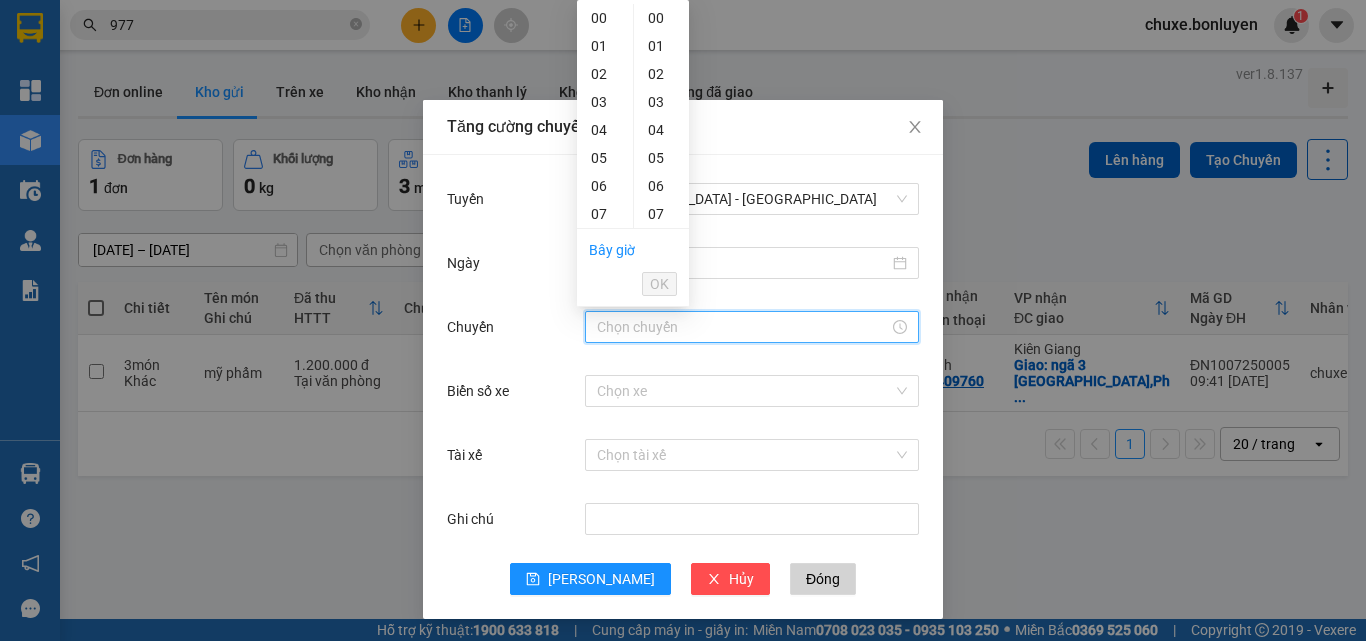 click on "Chuyến" at bounding box center (743, 327) 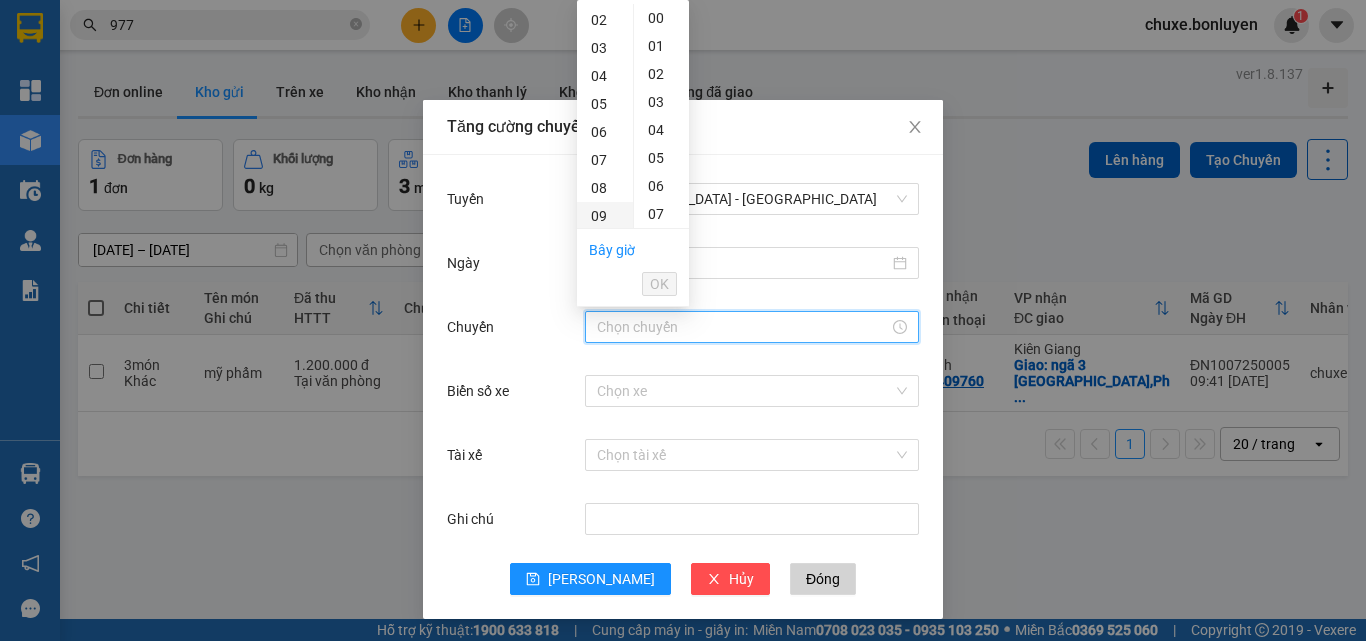 scroll, scrollTop: 100, scrollLeft: 0, axis: vertical 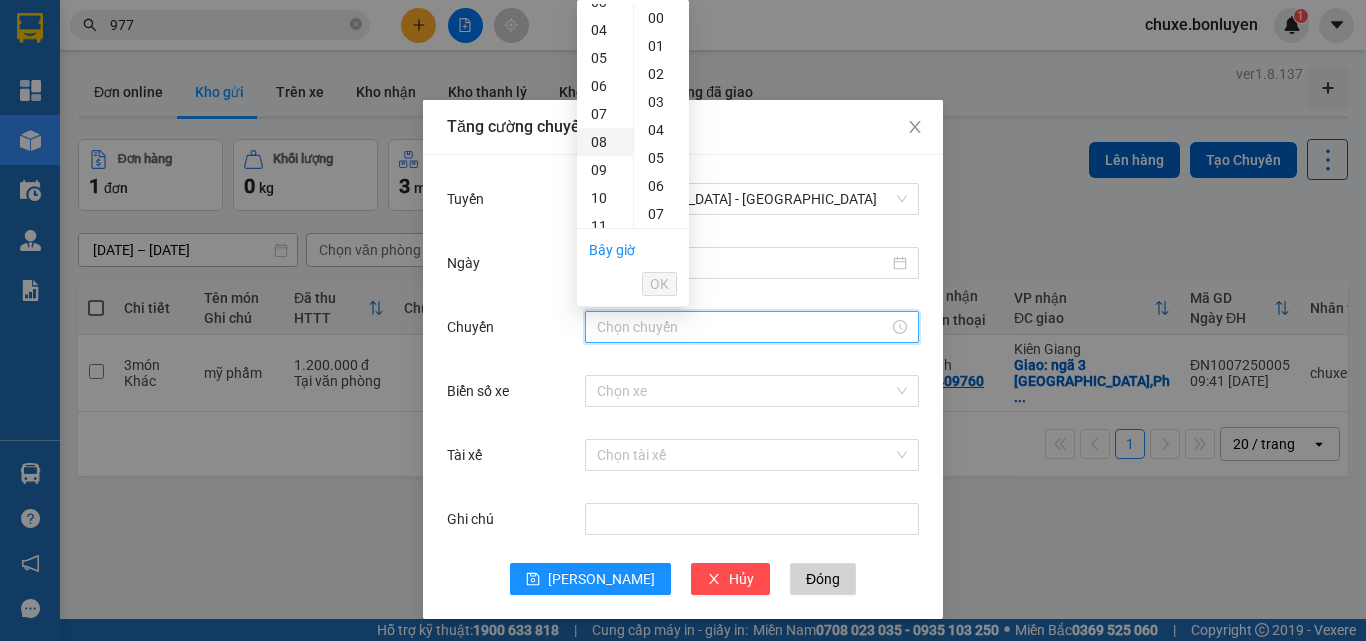 click on "08" at bounding box center (605, 142) 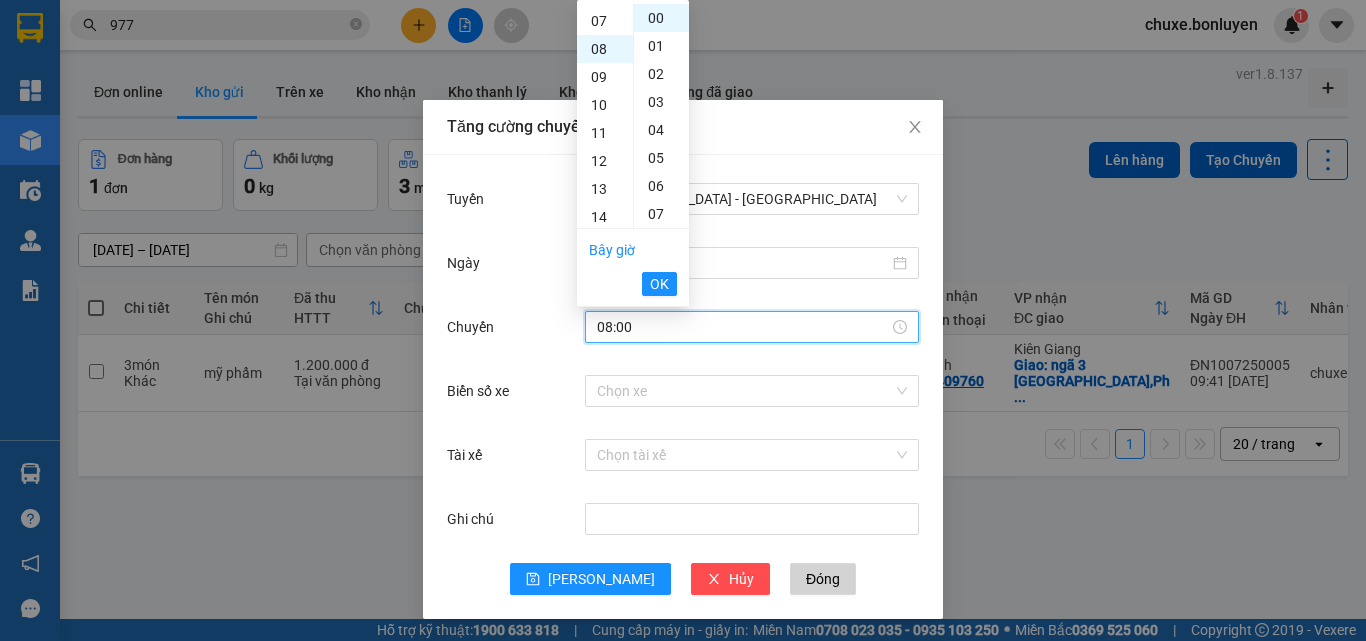 scroll, scrollTop: 224, scrollLeft: 0, axis: vertical 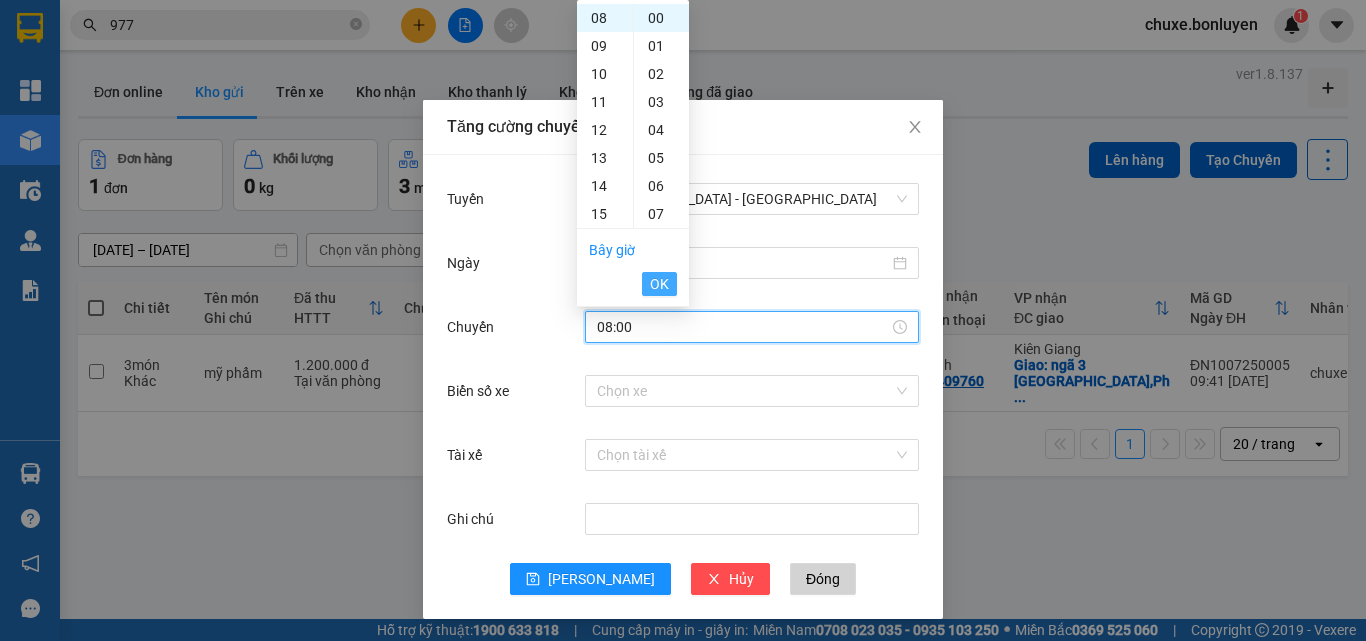 click on "OK" at bounding box center (659, 284) 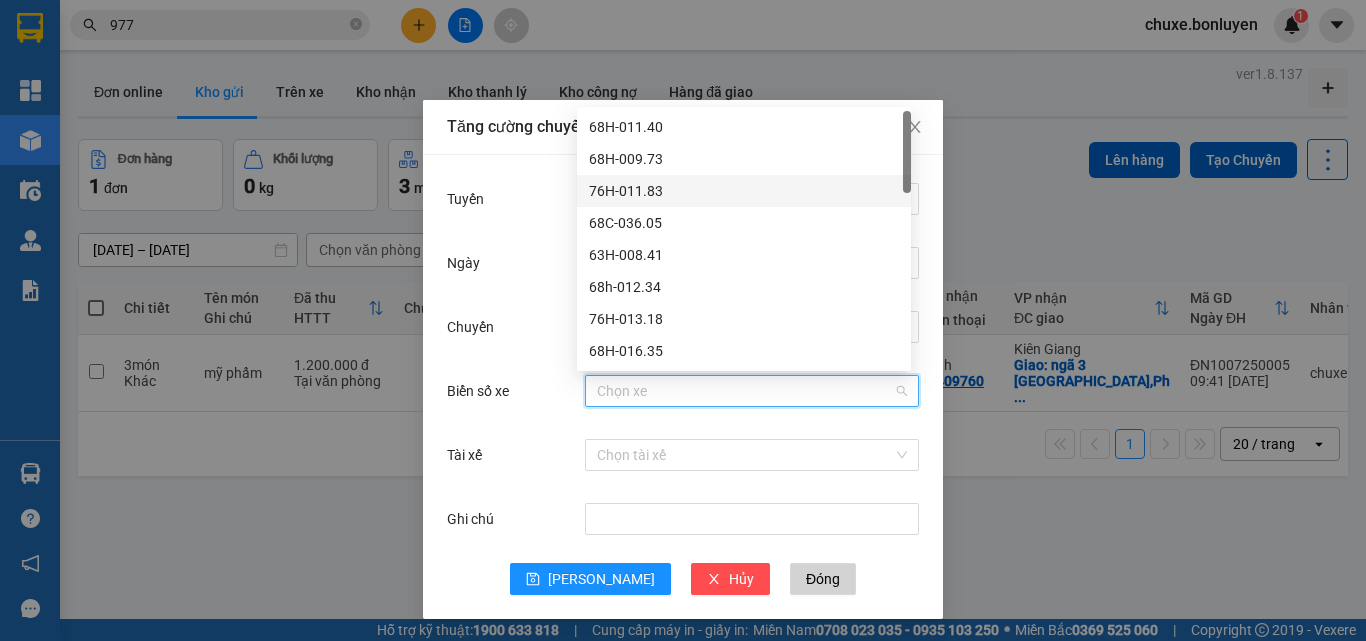 click on "Biển số xe" at bounding box center (745, 391) 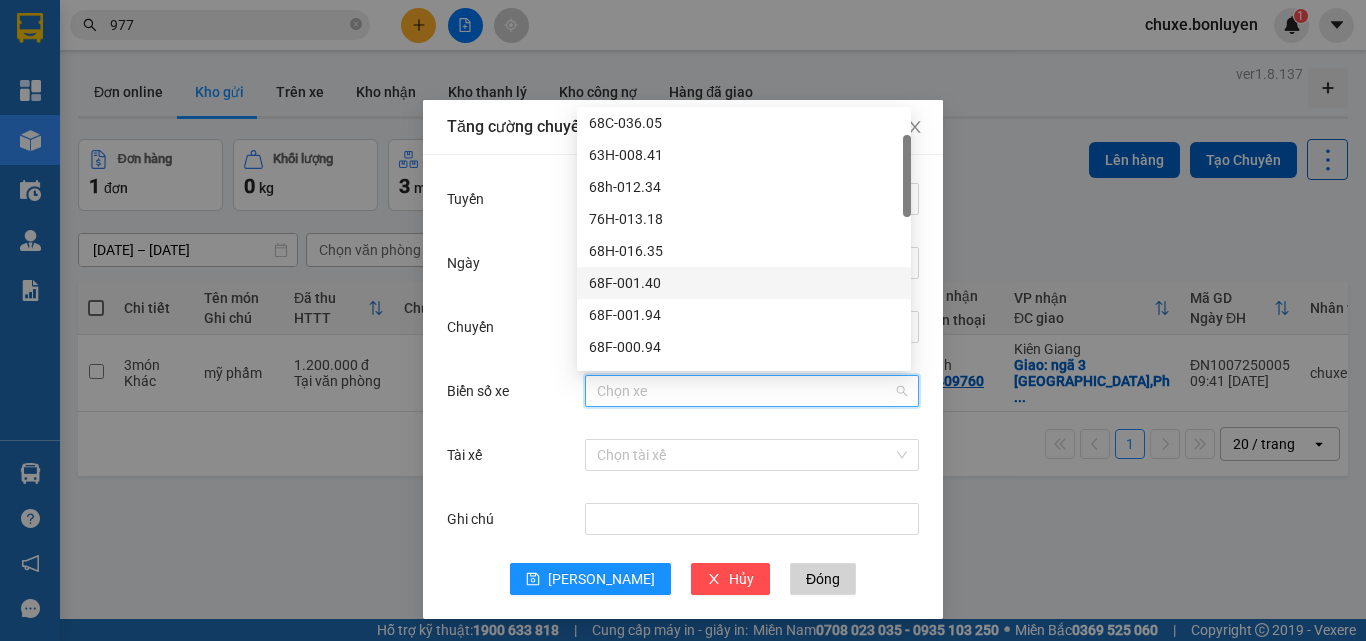 scroll, scrollTop: 200, scrollLeft: 0, axis: vertical 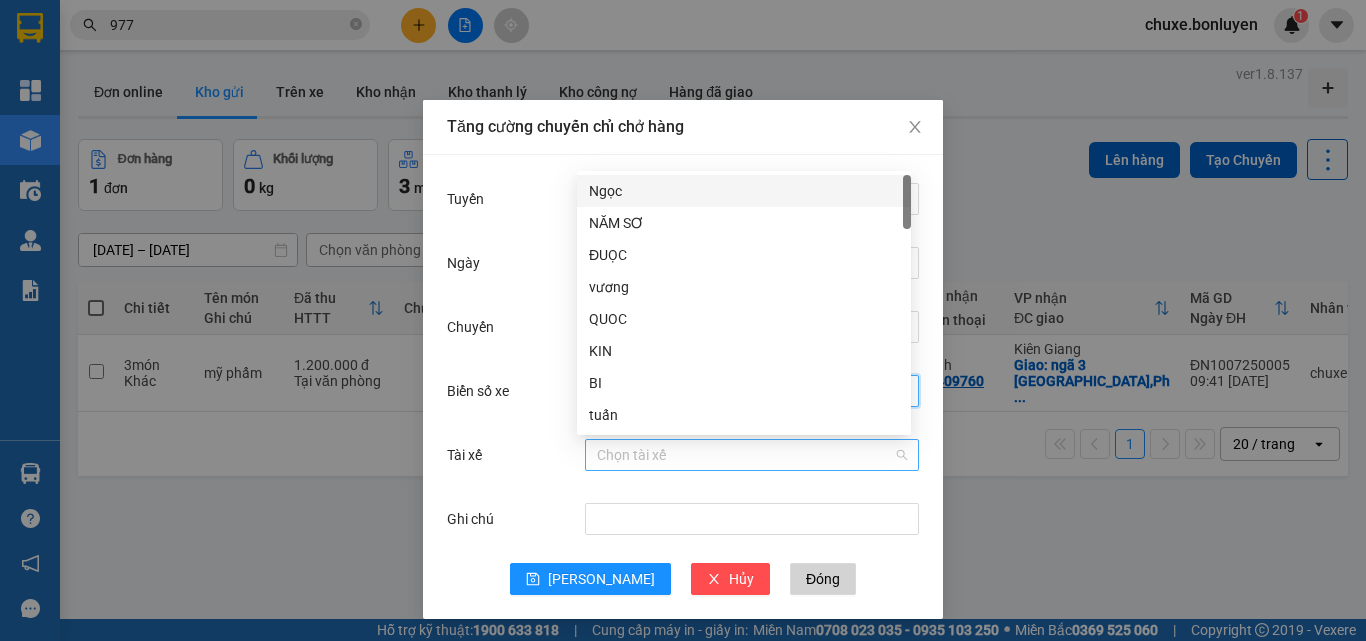 click on "Chọn tài xế" at bounding box center [752, 455] 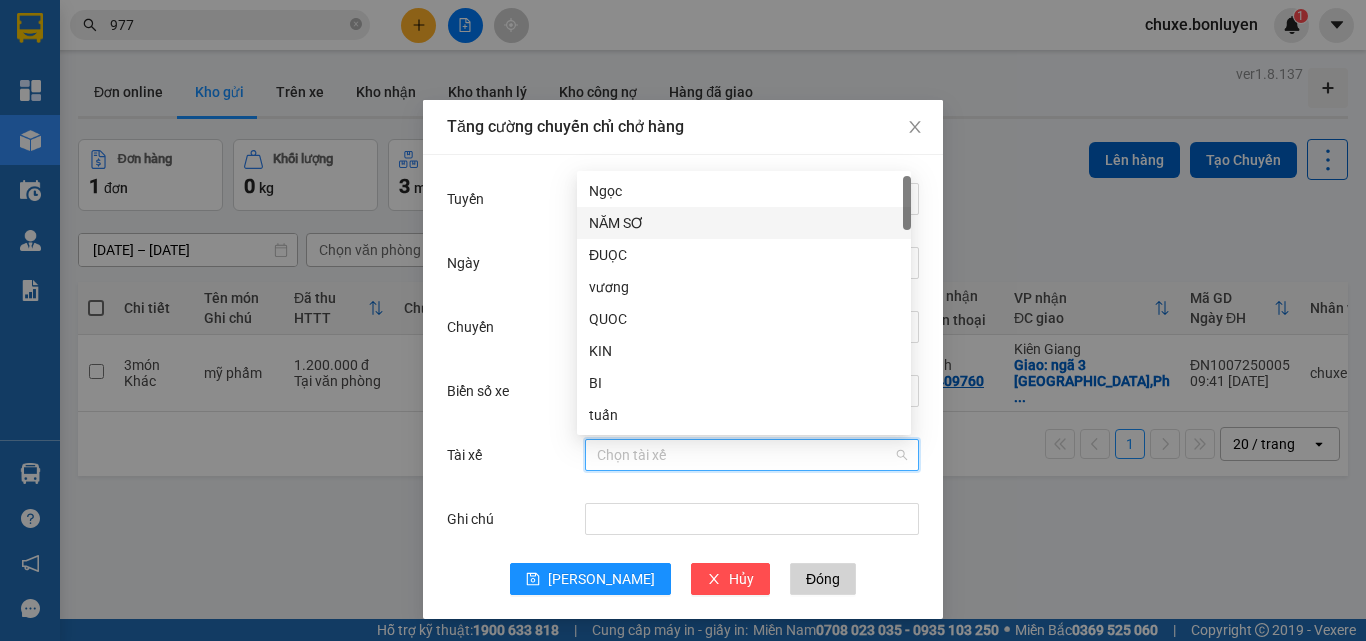 scroll, scrollTop: 0, scrollLeft: 0, axis: both 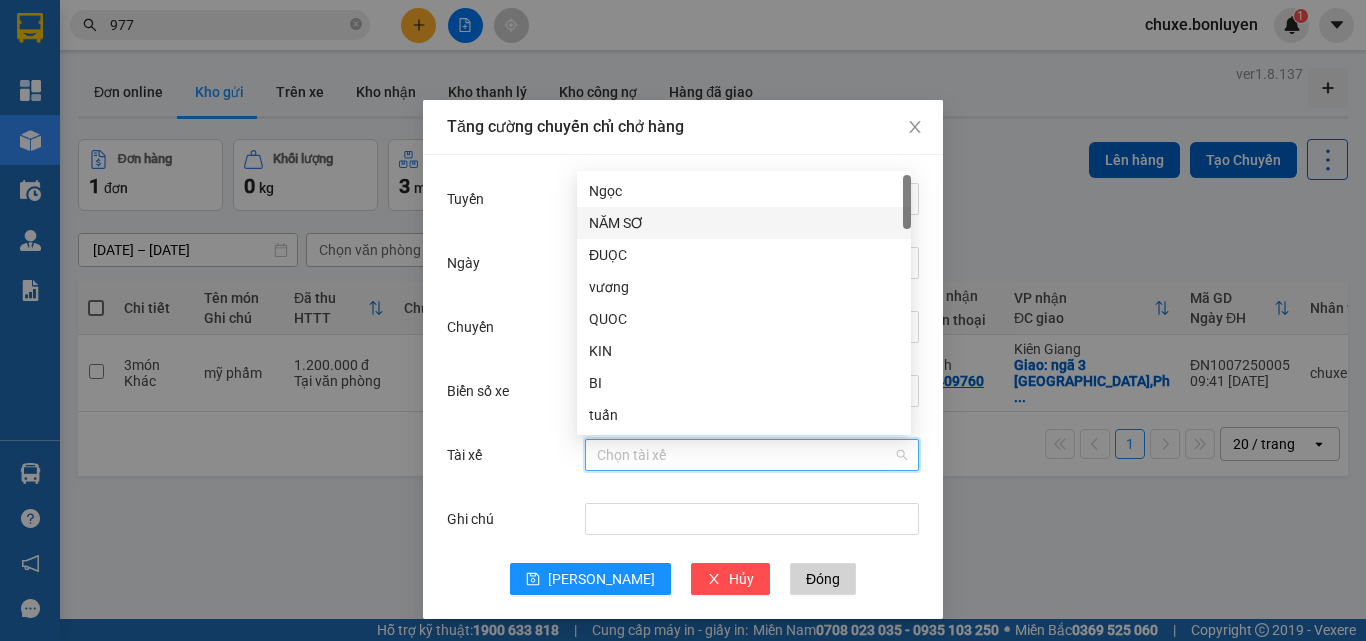 drag, startPoint x: 906, startPoint y: 218, endPoint x: 916, endPoint y: 184, distance: 35.44009 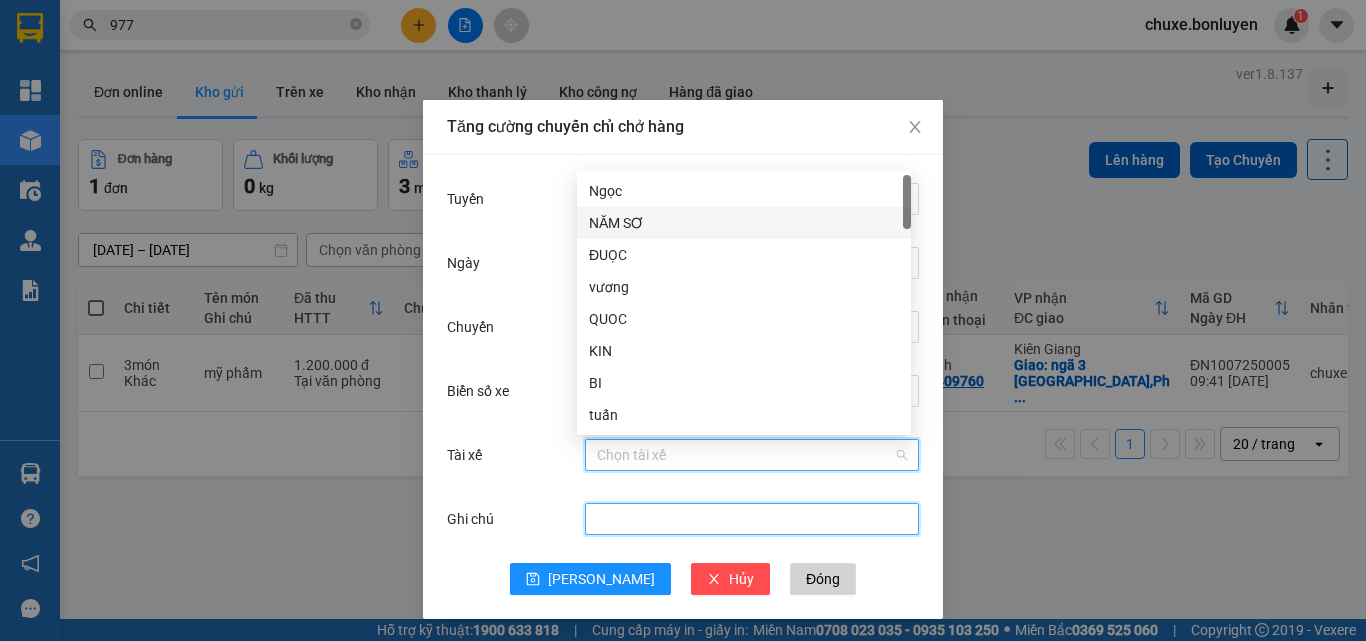 click on "Ghi chú" at bounding box center [752, 519] 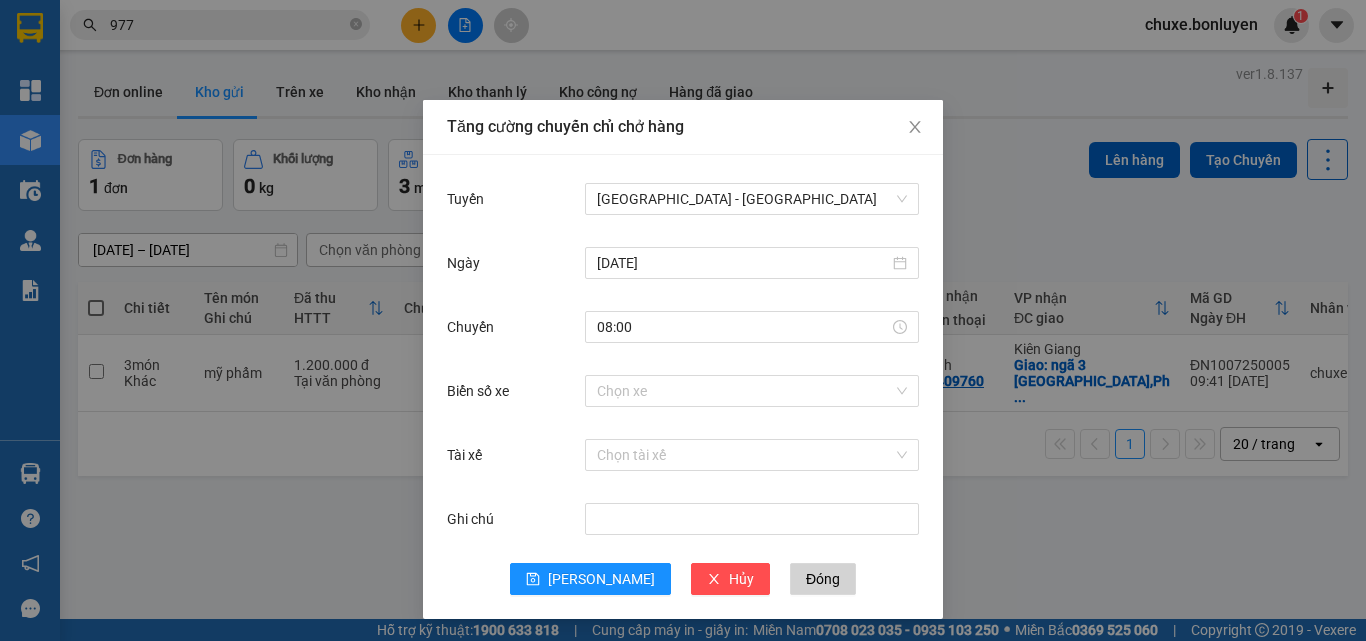 click on "Lưu Hủy Đóng" at bounding box center [683, 579] 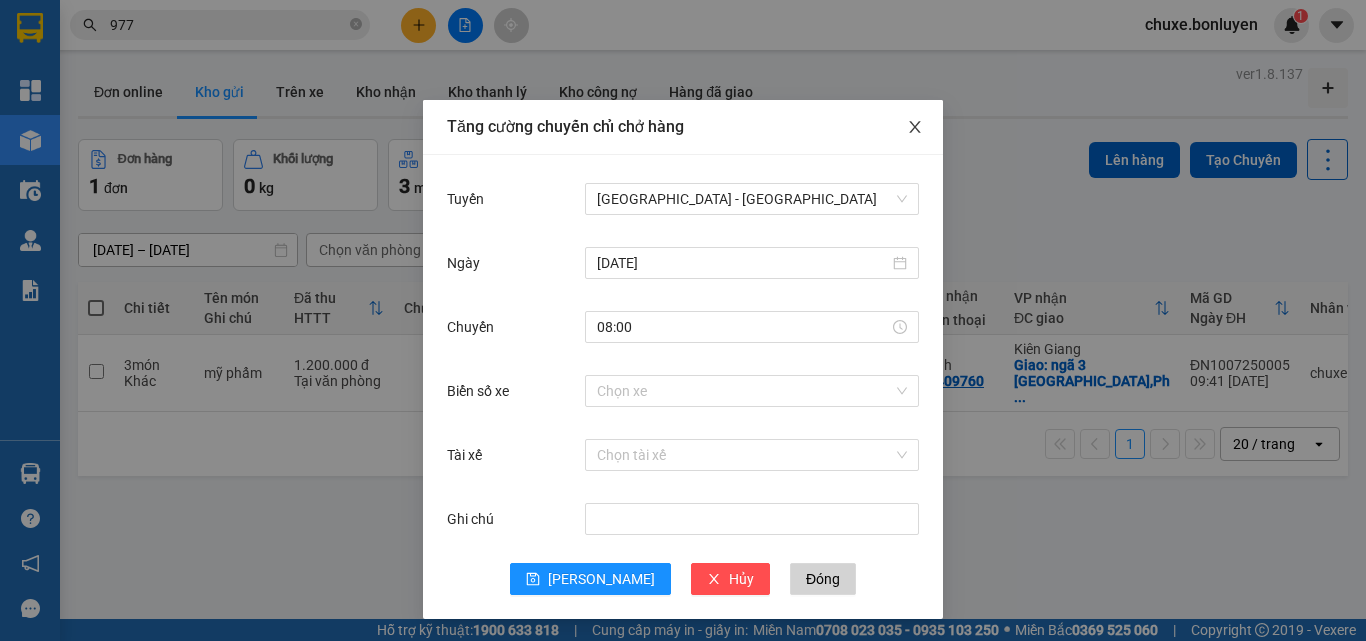 click 